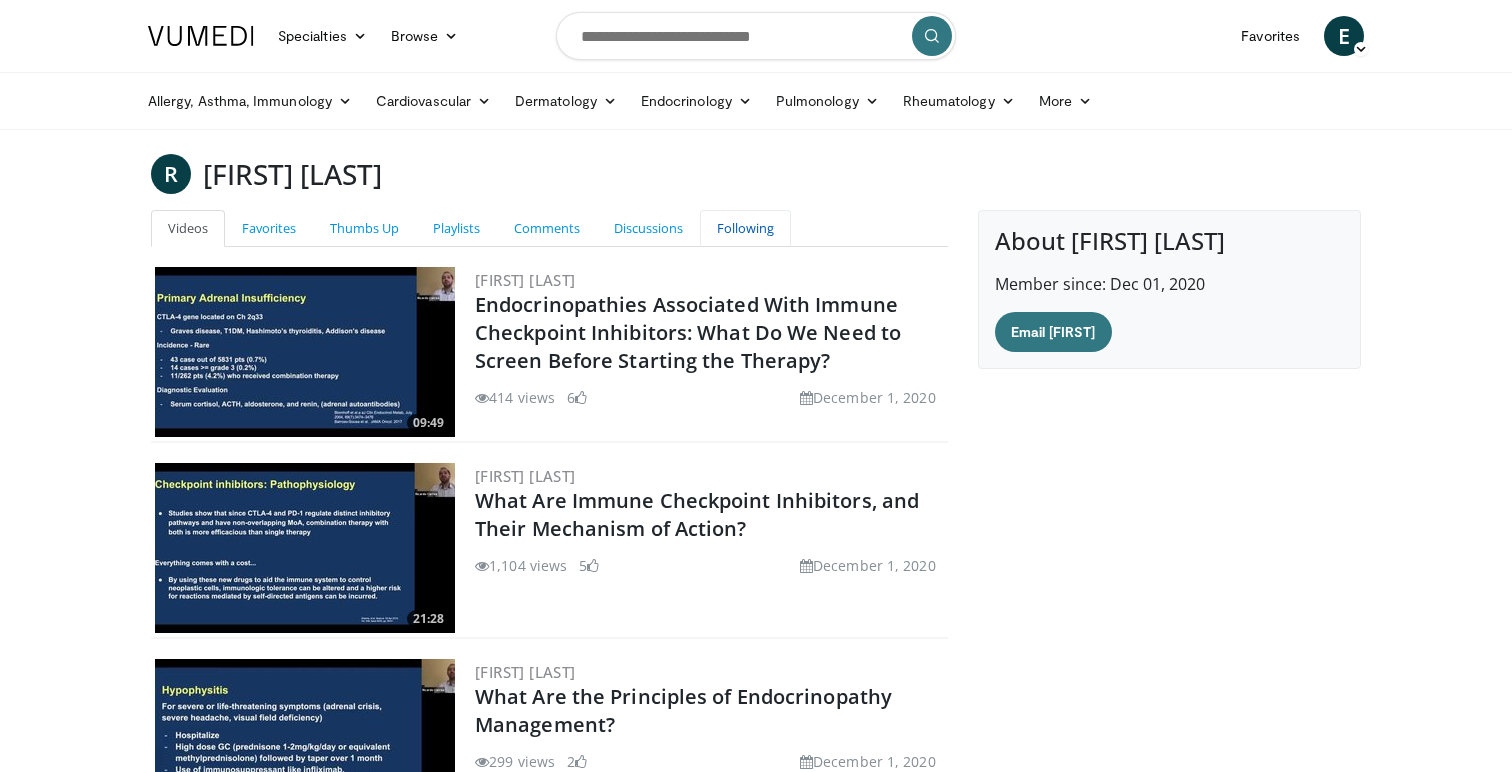 scroll, scrollTop: 69, scrollLeft: 0, axis: vertical 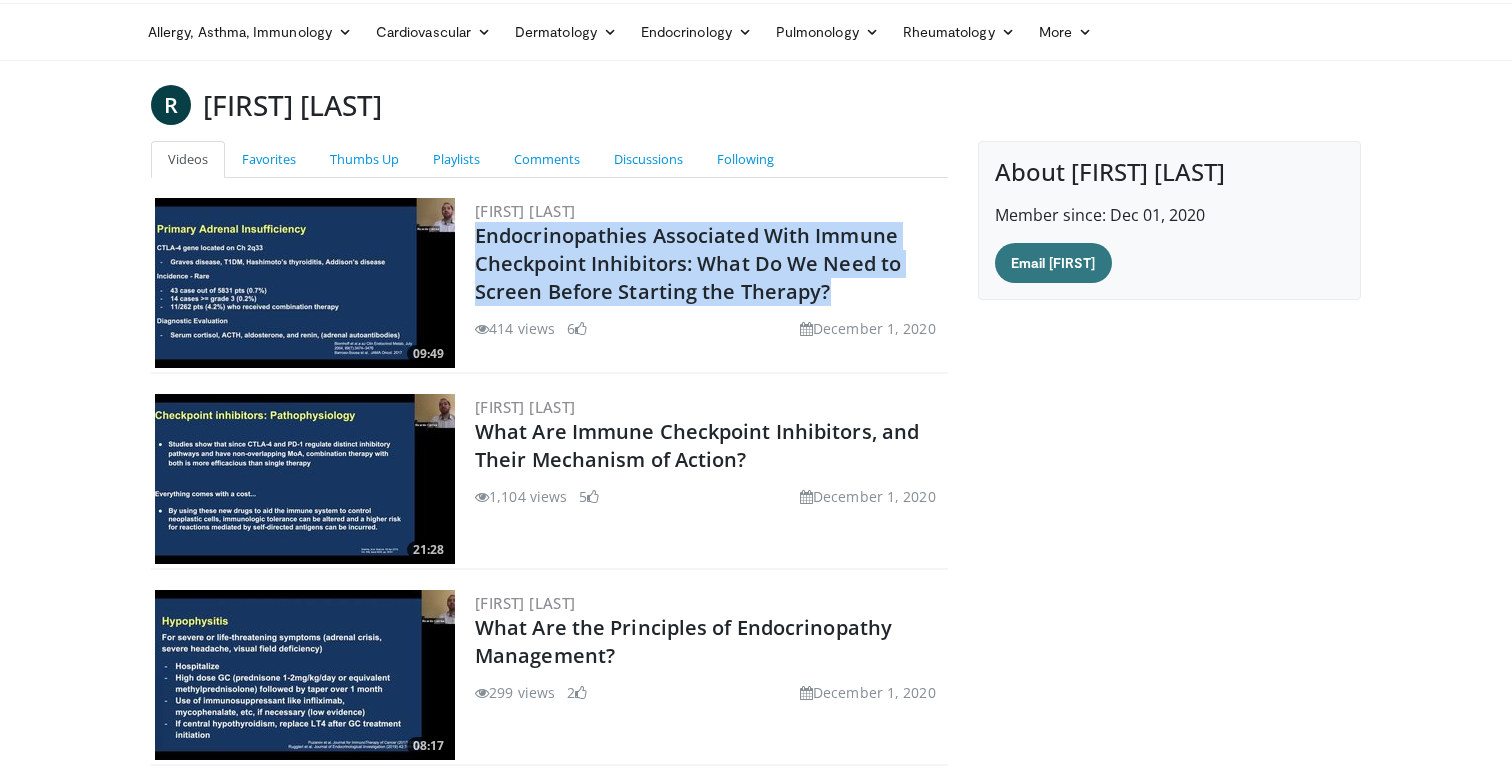 drag, startPoint x: 845, startPoint y: 285, endPoint x: 472, endPoint y: 236, distance: 376.20474 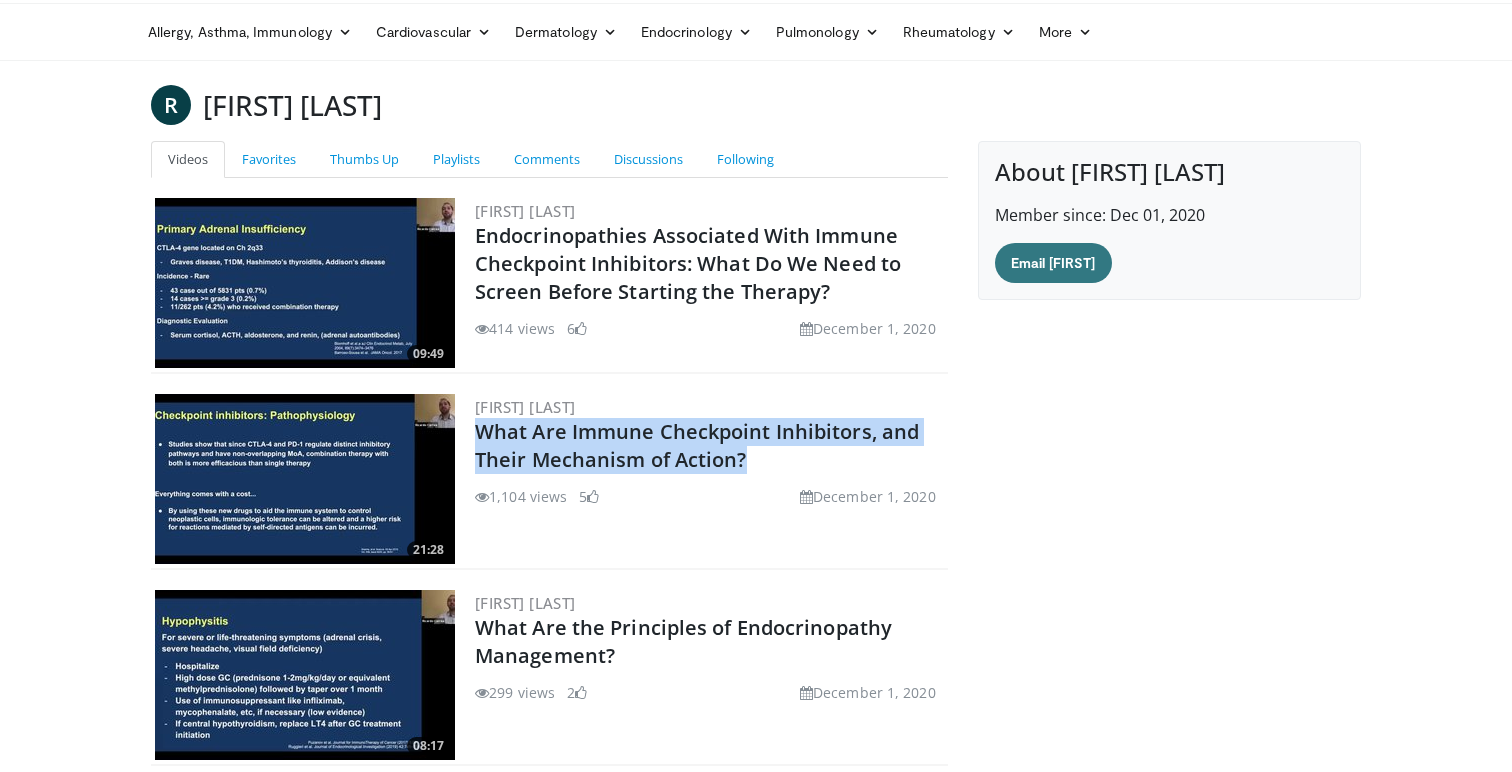drag, startPoint x: 774, startPoint y: 460, endPoint x: 470, endPoint y: 434, distance: 305.1098 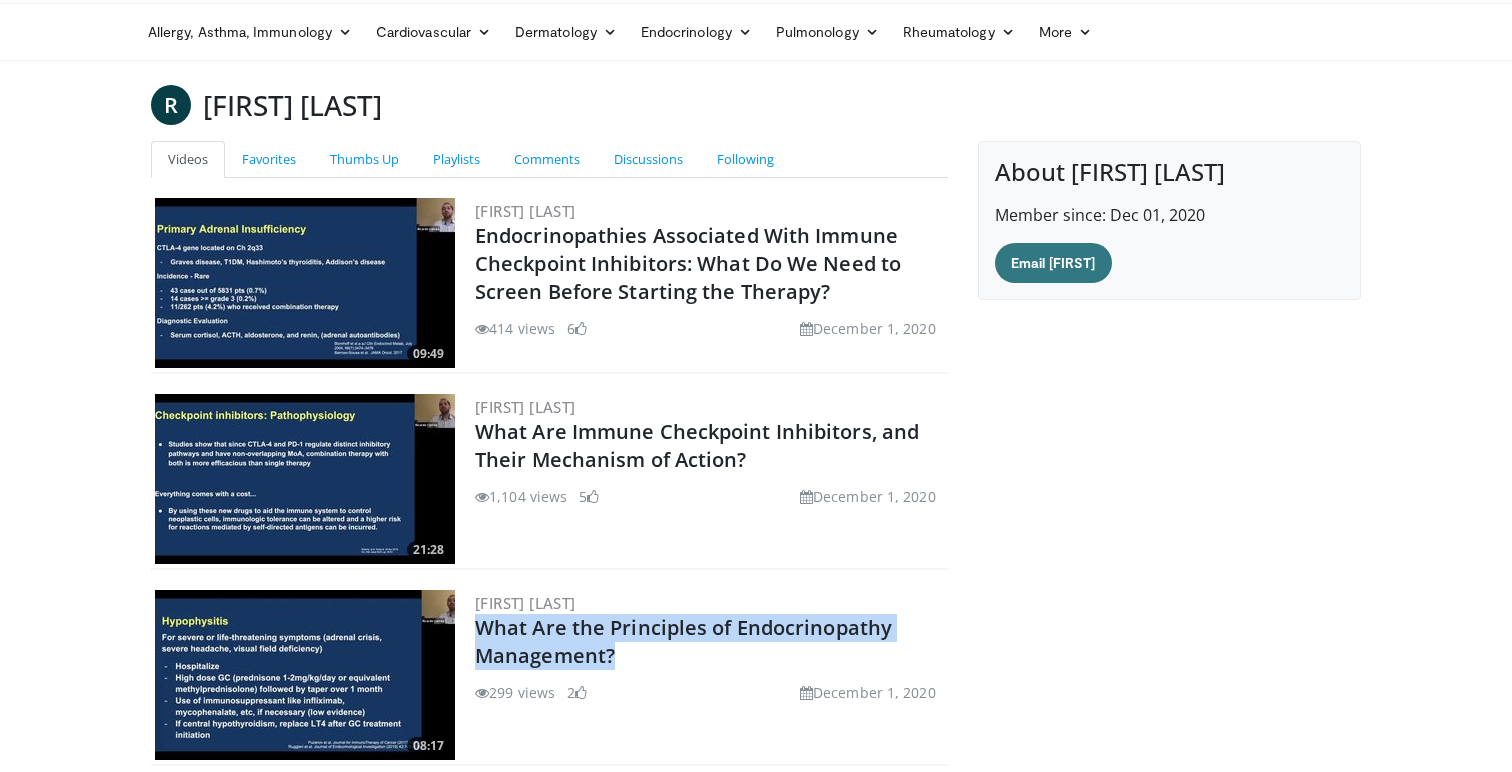 drag, startPoint x: 644, startPoint y: 655, endPoint x: 472, endPoint y: 629, distance: 173.95401 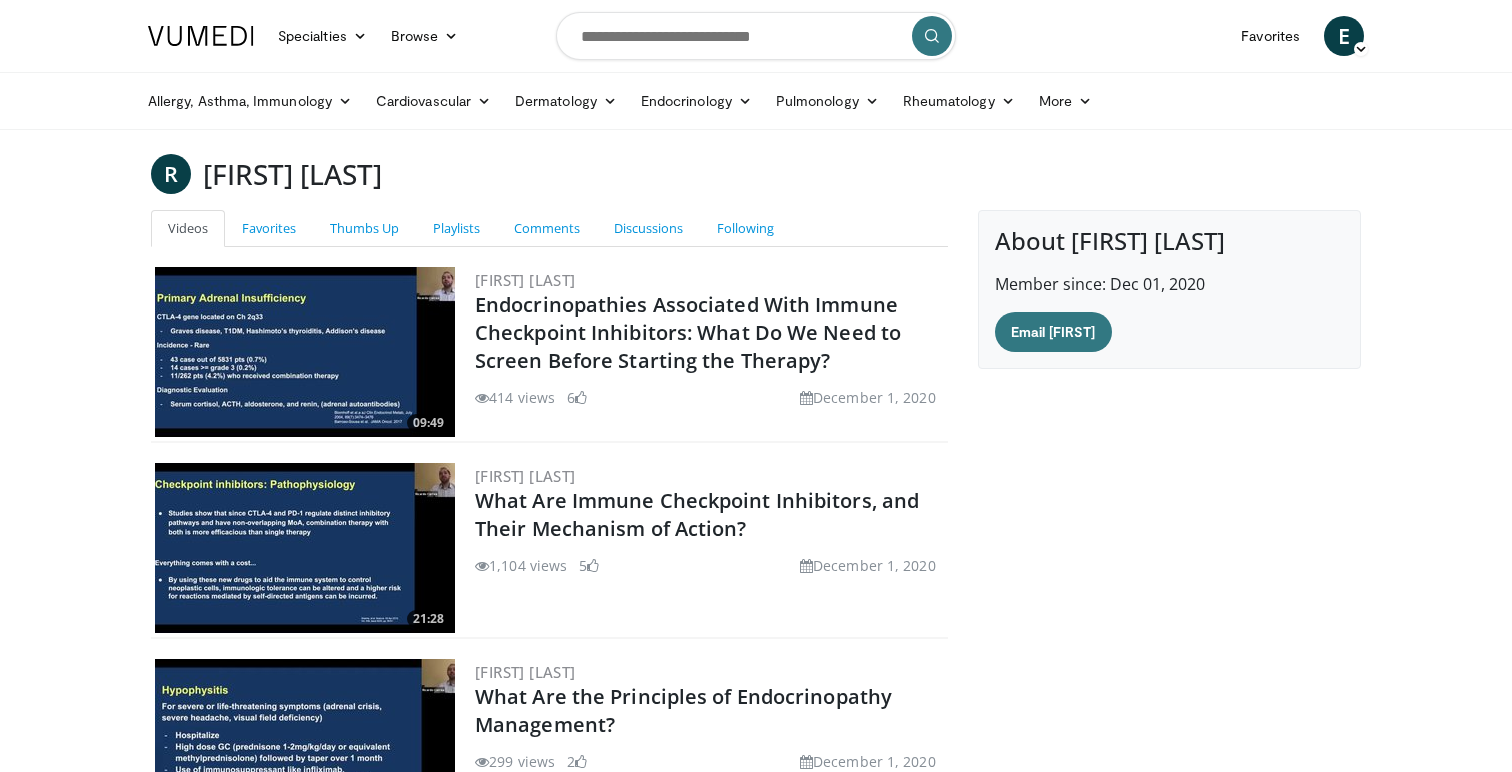click at bounding box center (756, 36) 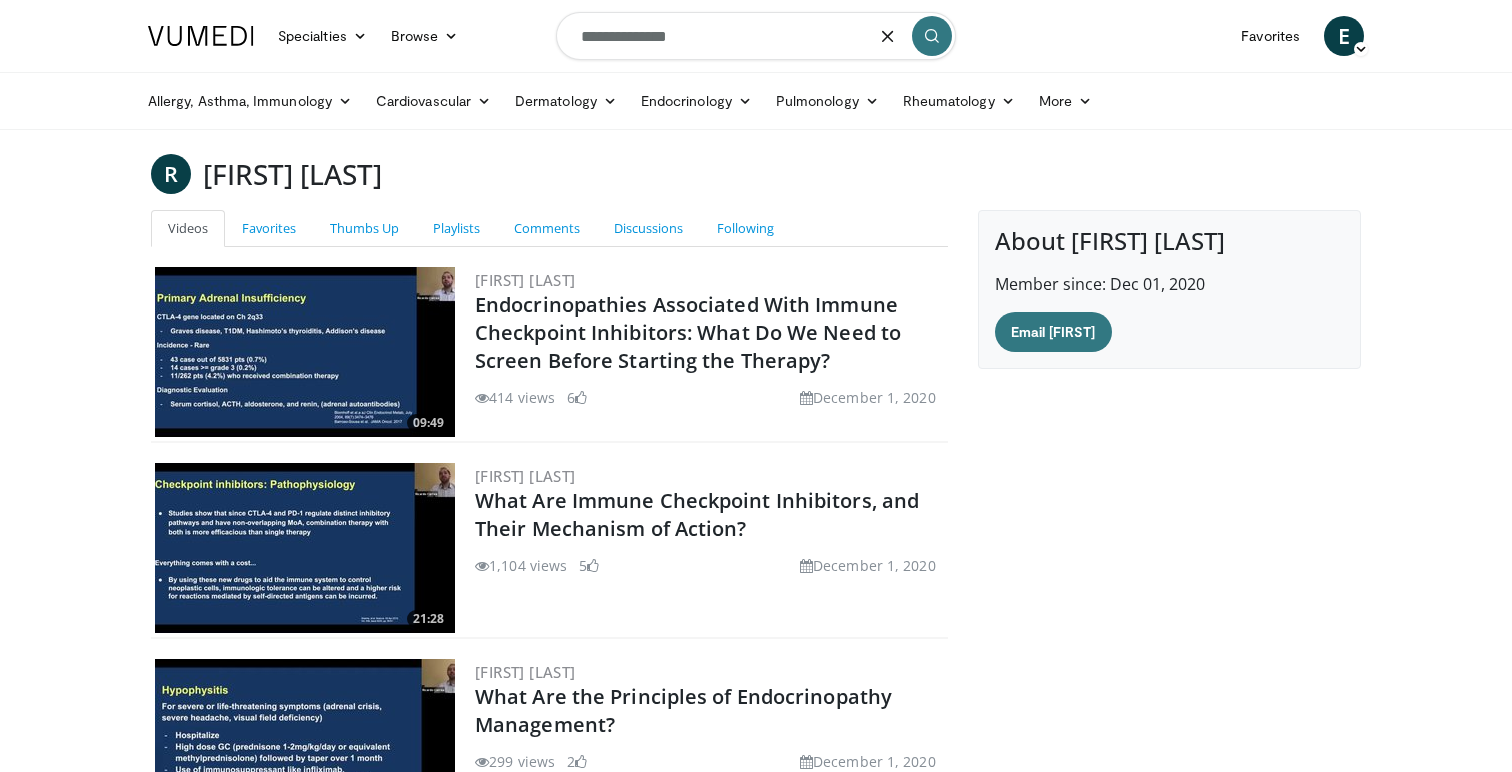 type on "**********" 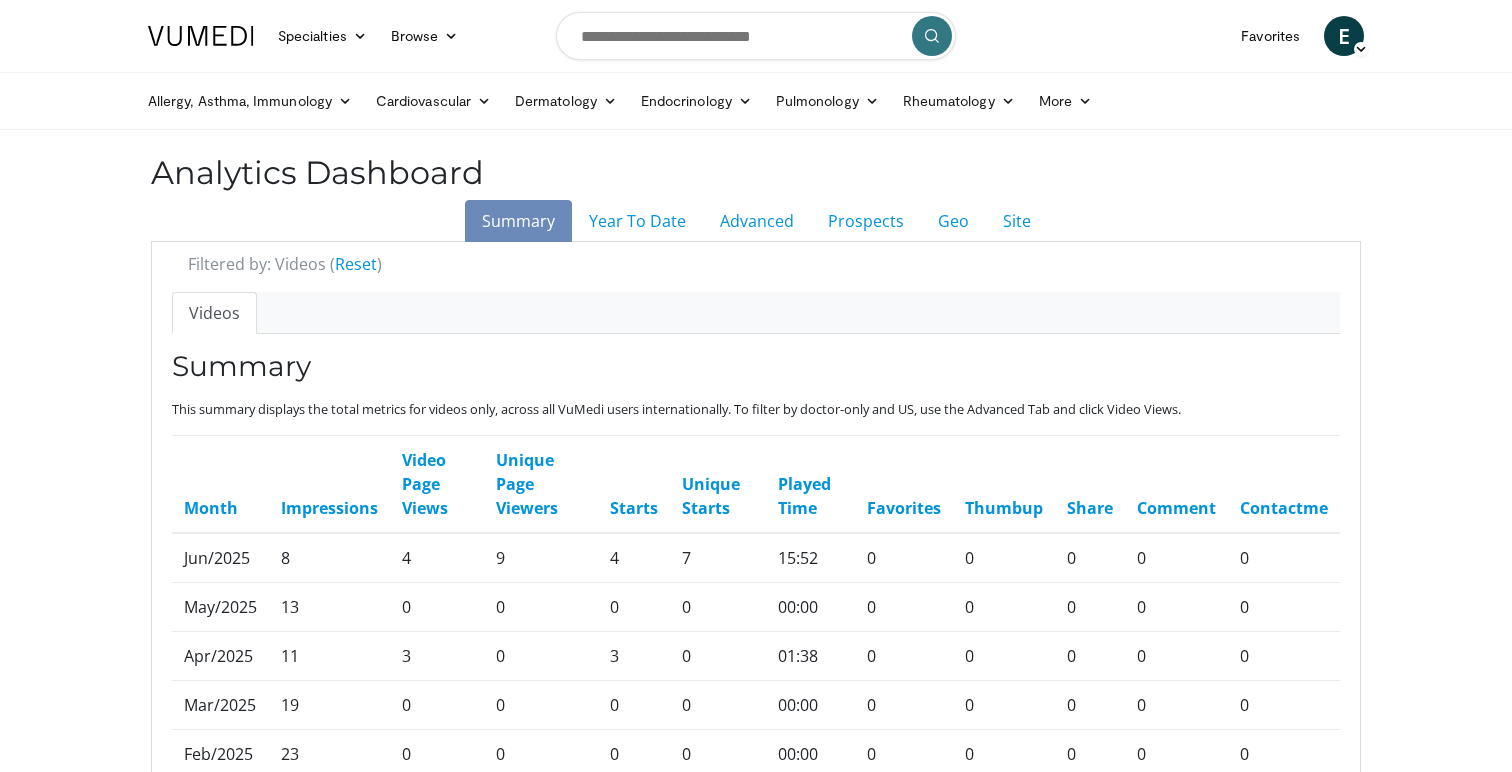 scroll, scrollTop: 0, scrollLeft: 0, axis: both 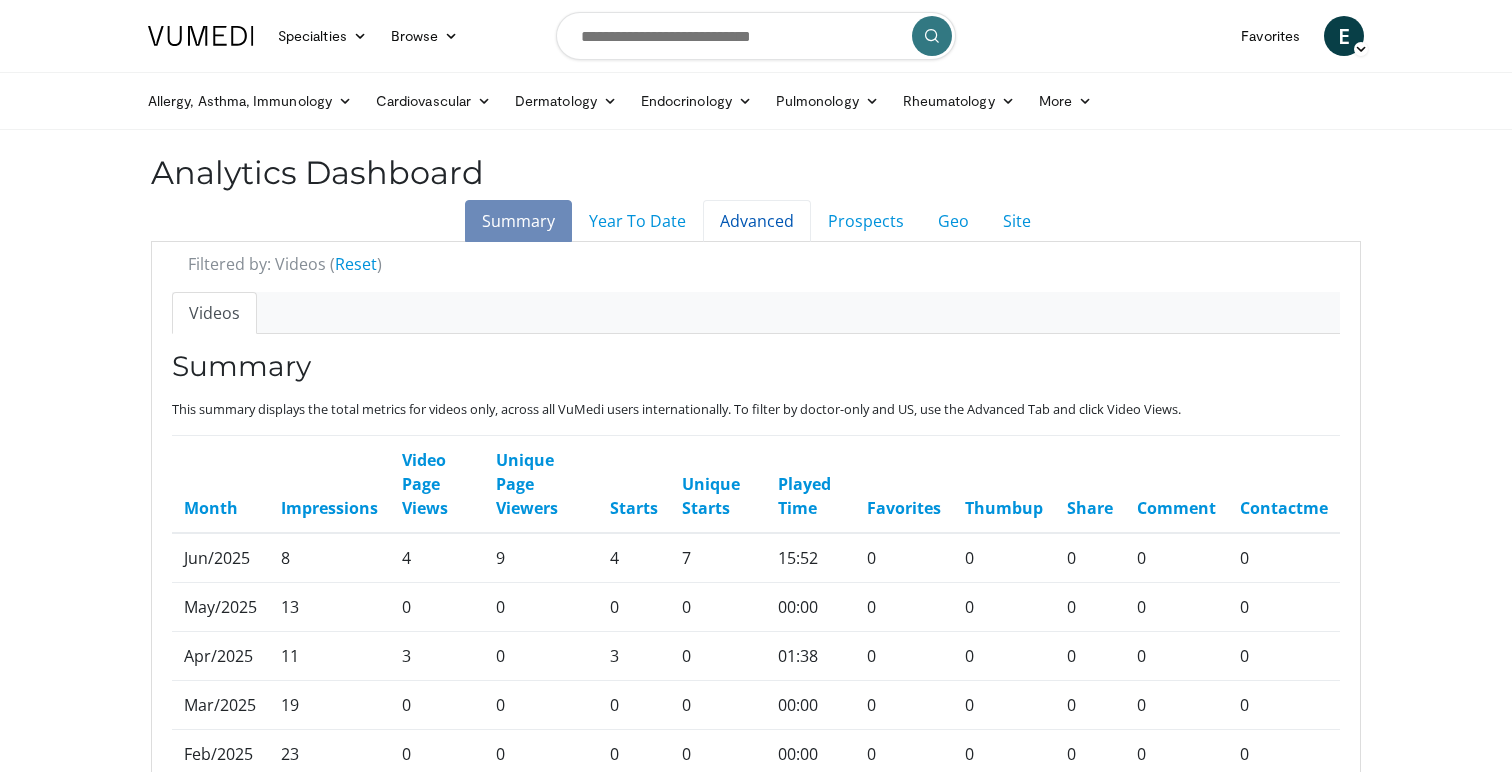 click on "Advanced" at bounding box center [757, 221] 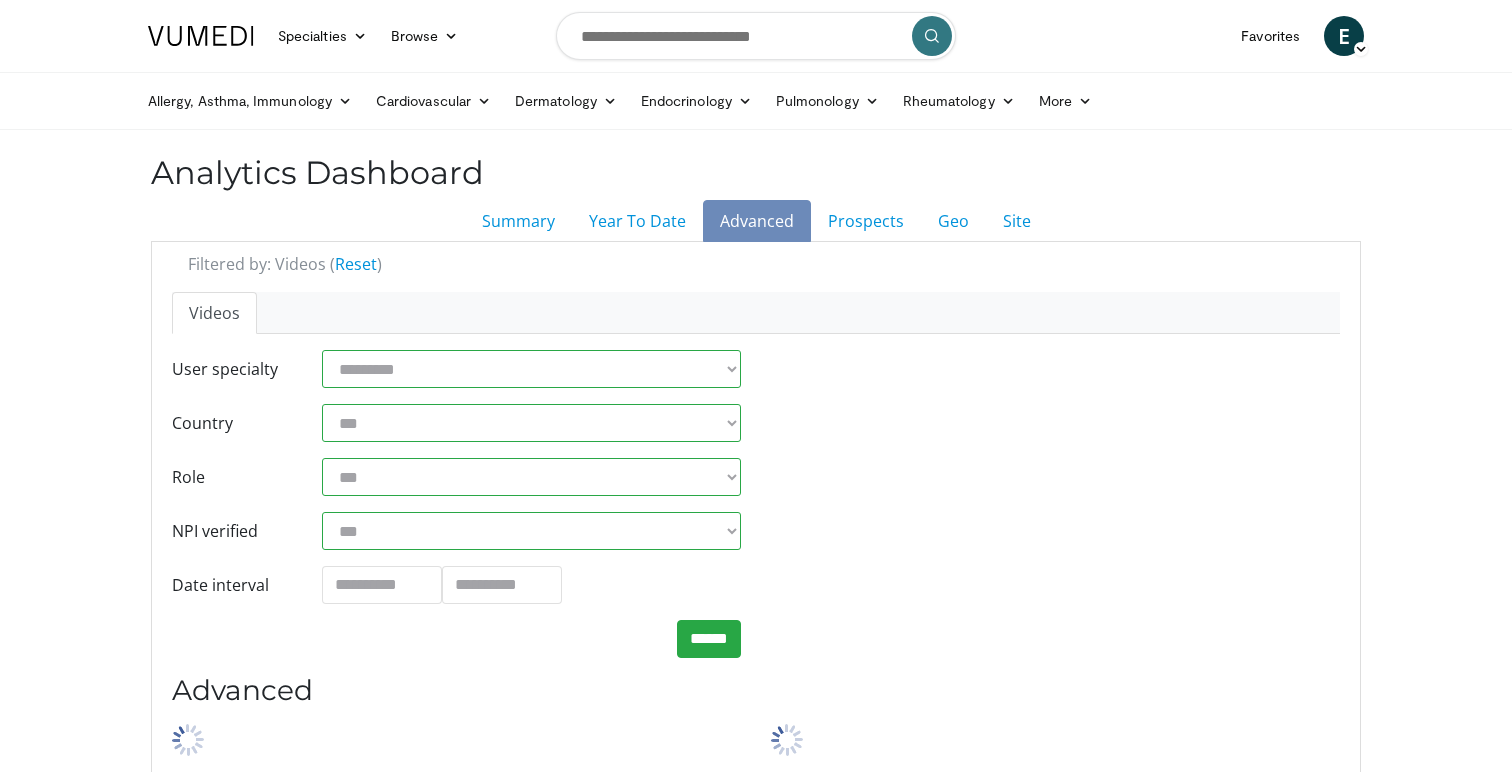 scroll, scrollTop: 0, scrollLeft: 0, axis: both 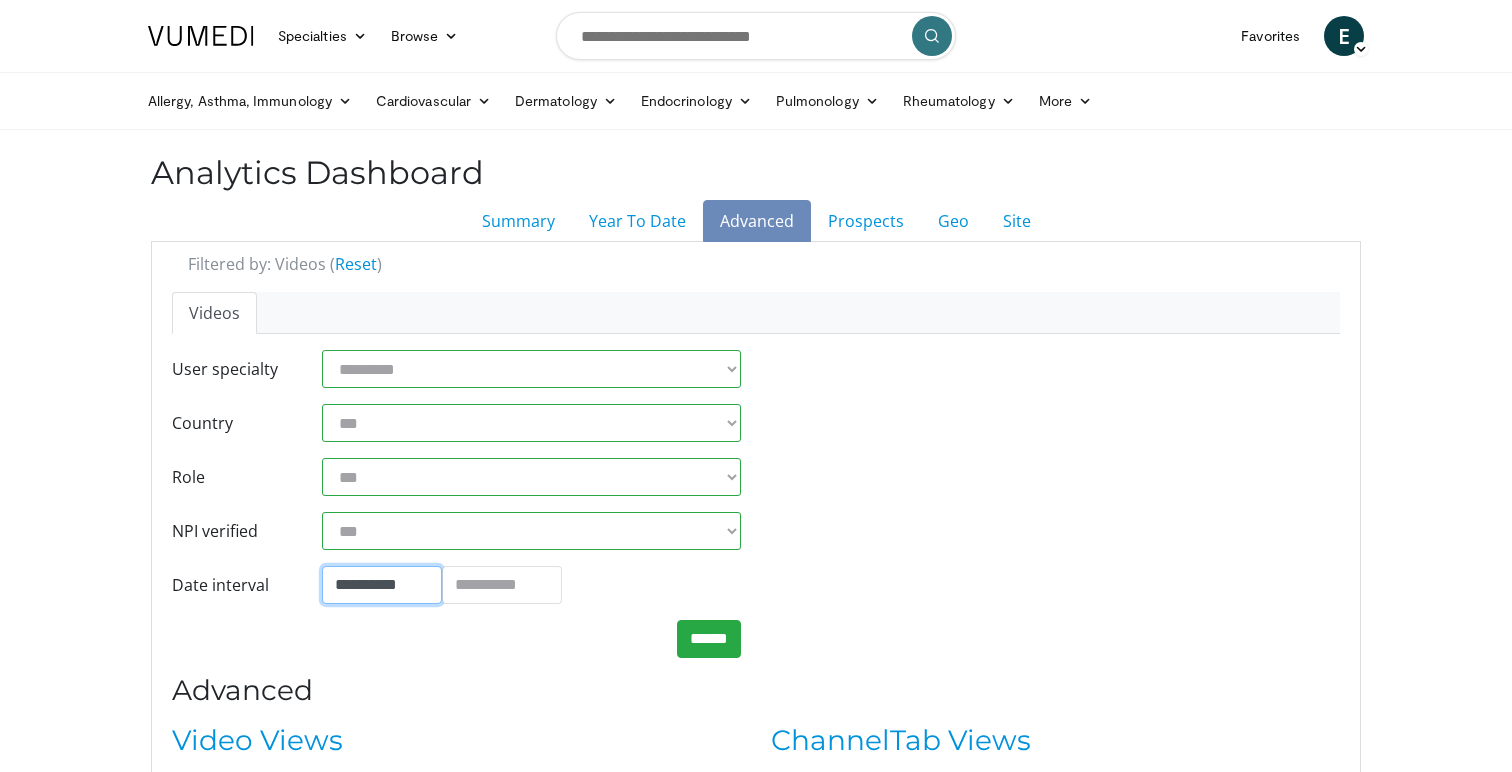 click on "**********" at bounding box center (382, 585) 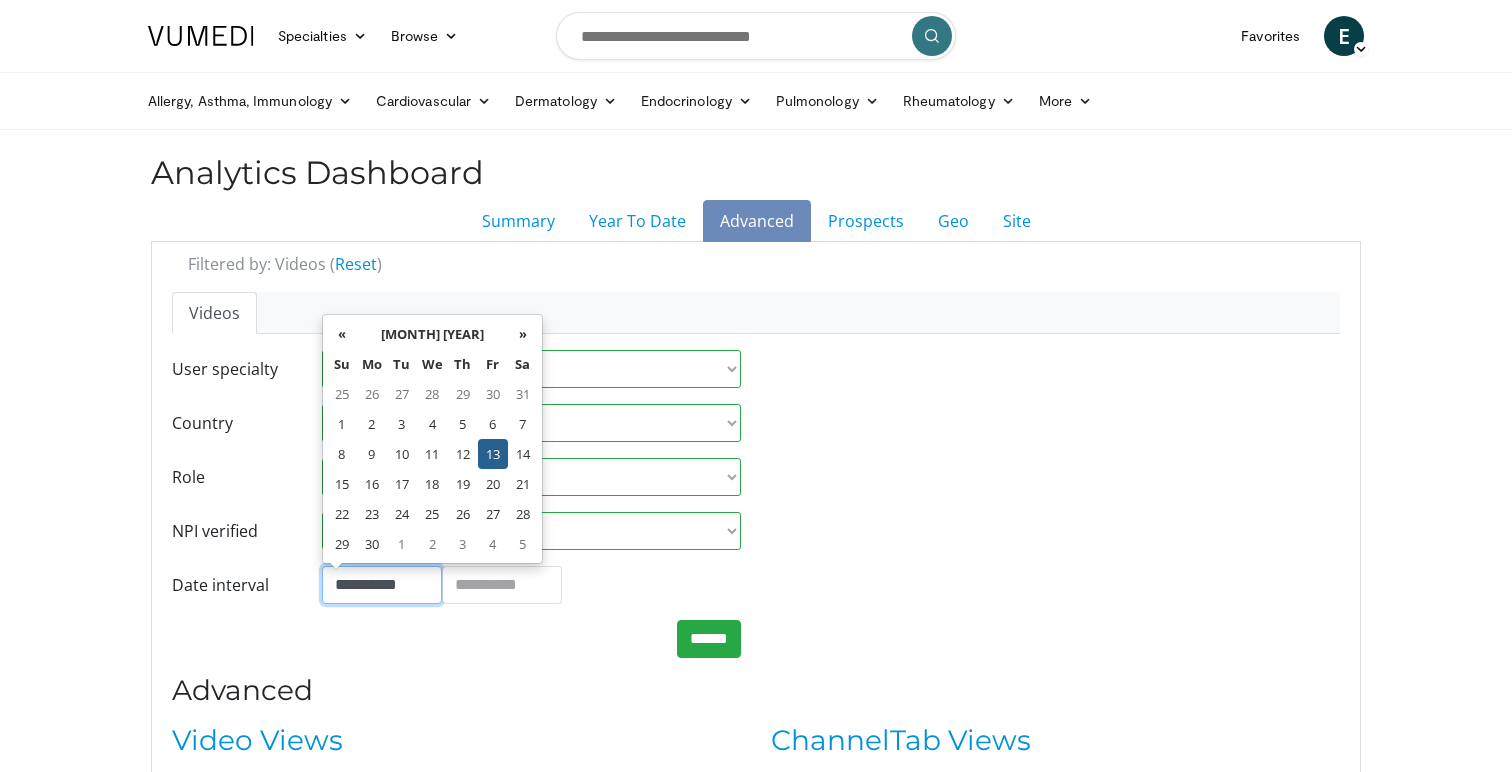 drag, startPoint x: 417, startPoint y: 587, endPoint x: 359, endPoint y: 586, distance: 58.00862 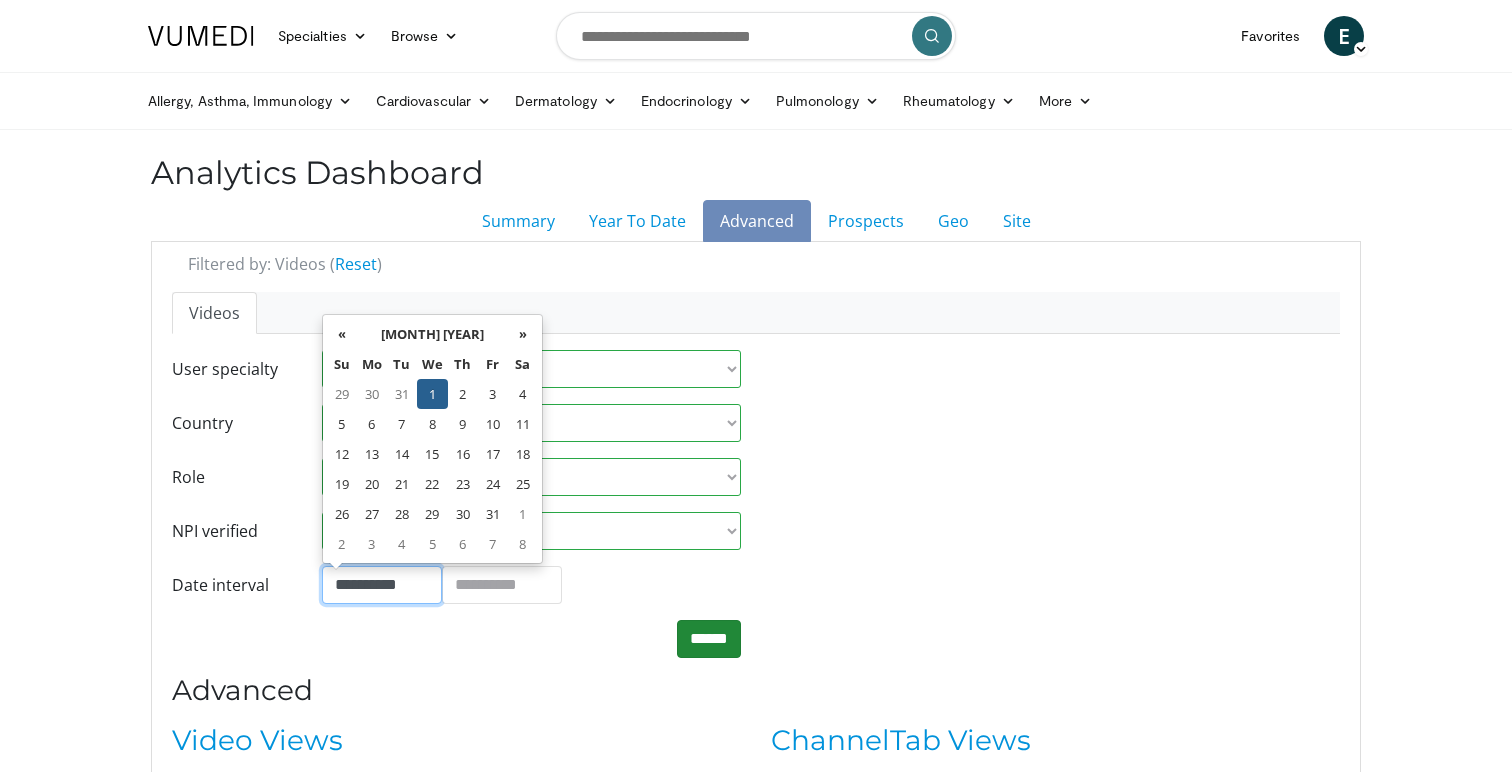type on "**********" 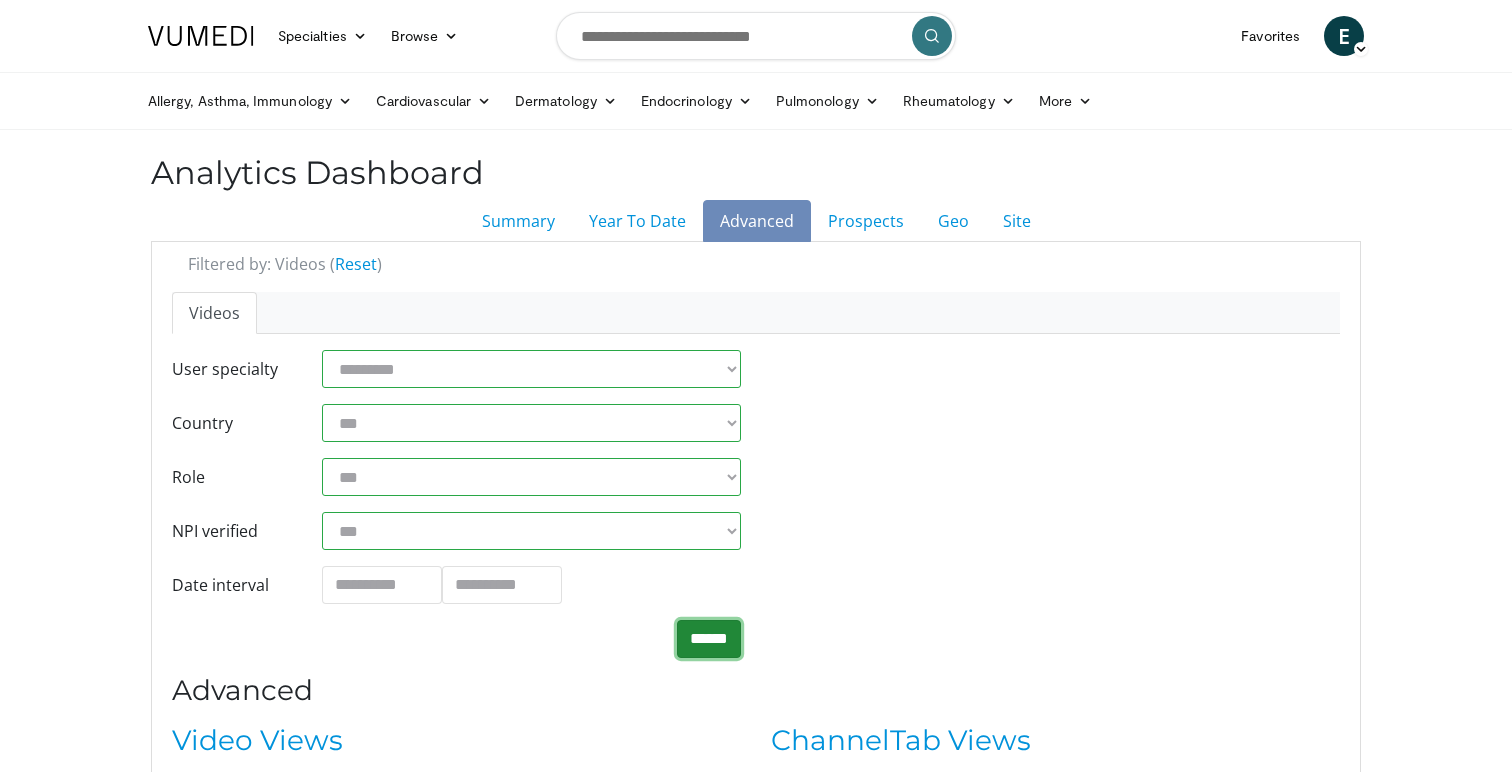 click on "******" at bounding box center [709, 639] 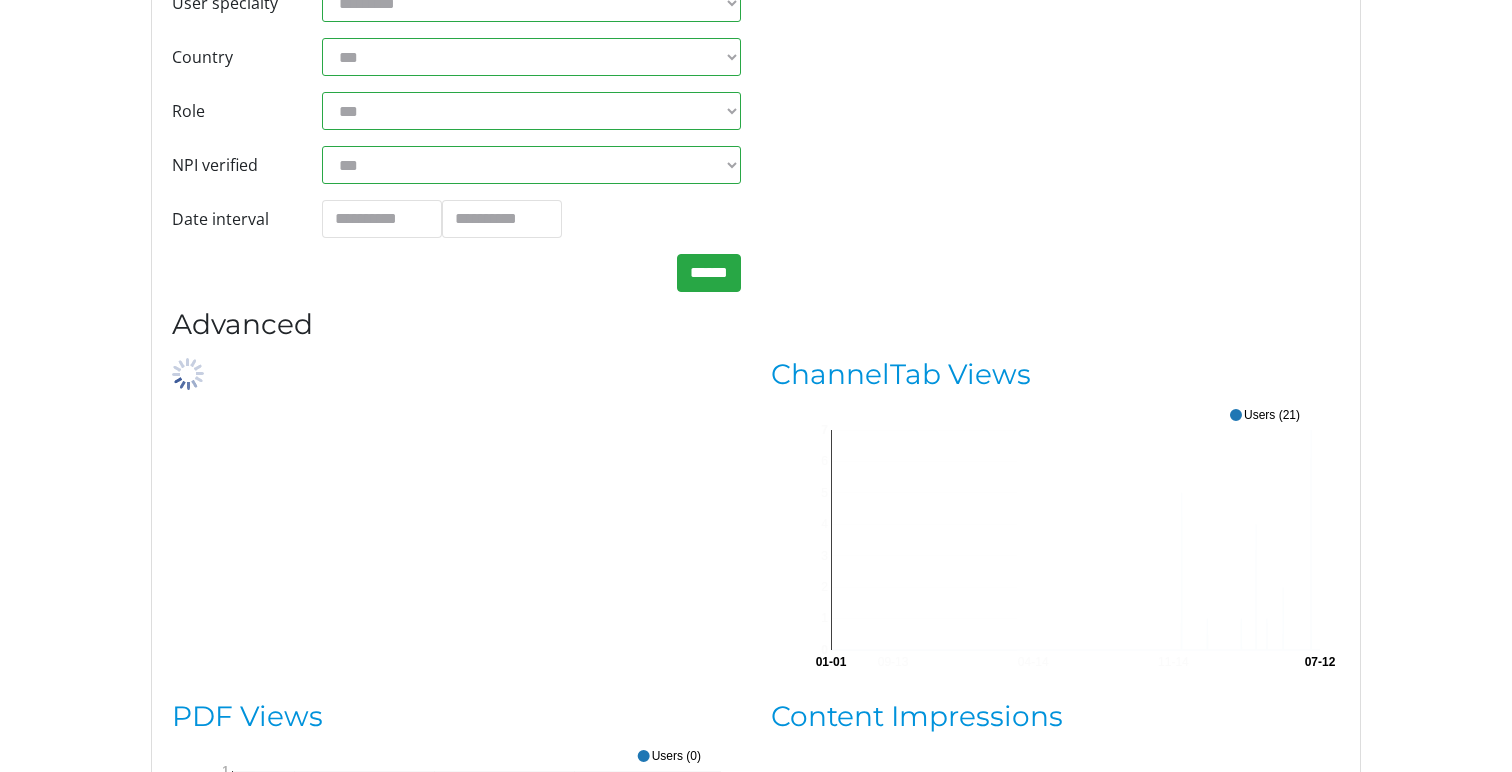 scroll, scrollTop: 426, scrollLeft: 0, axis: vertical 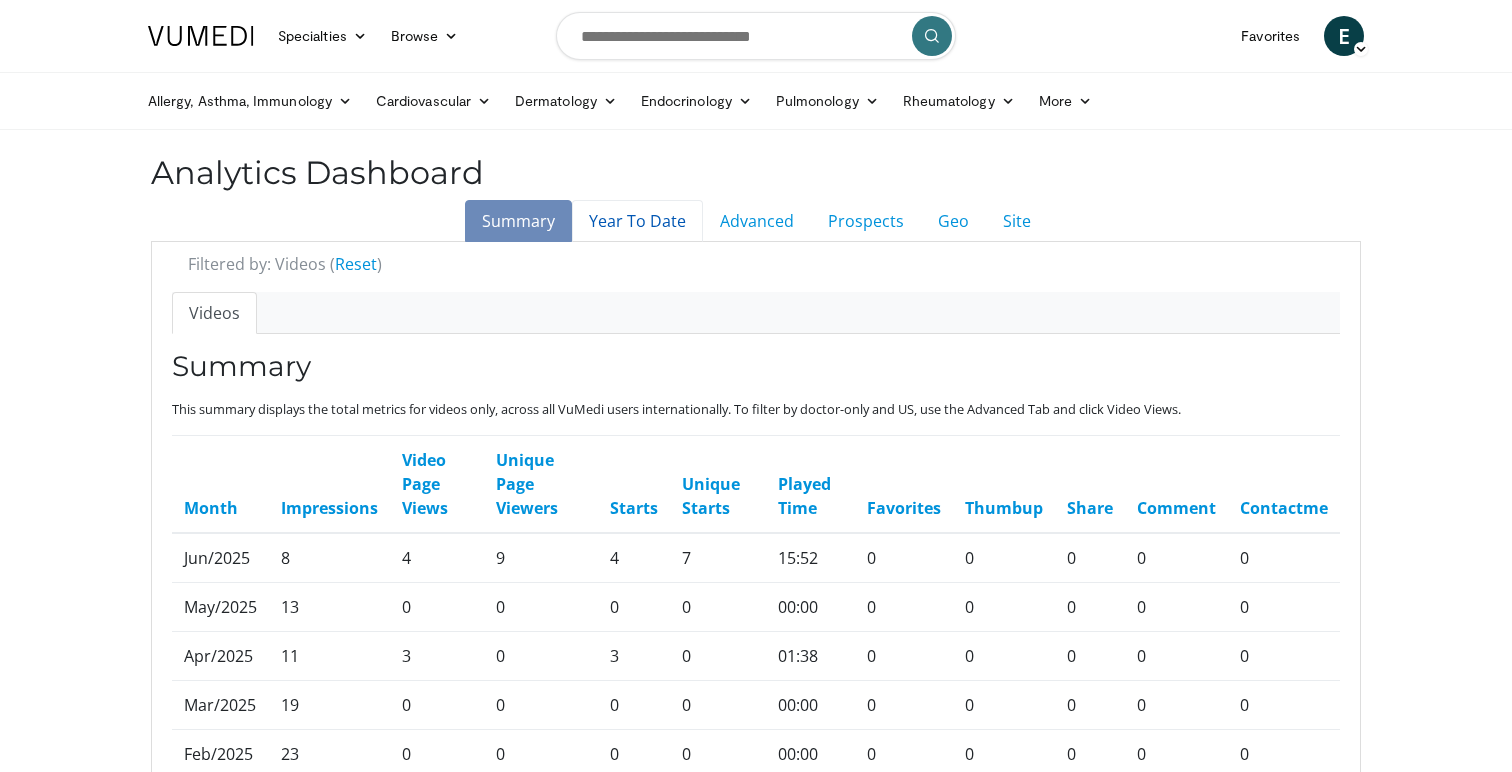 click on "Year To Date" at bounding box center [637, 221] 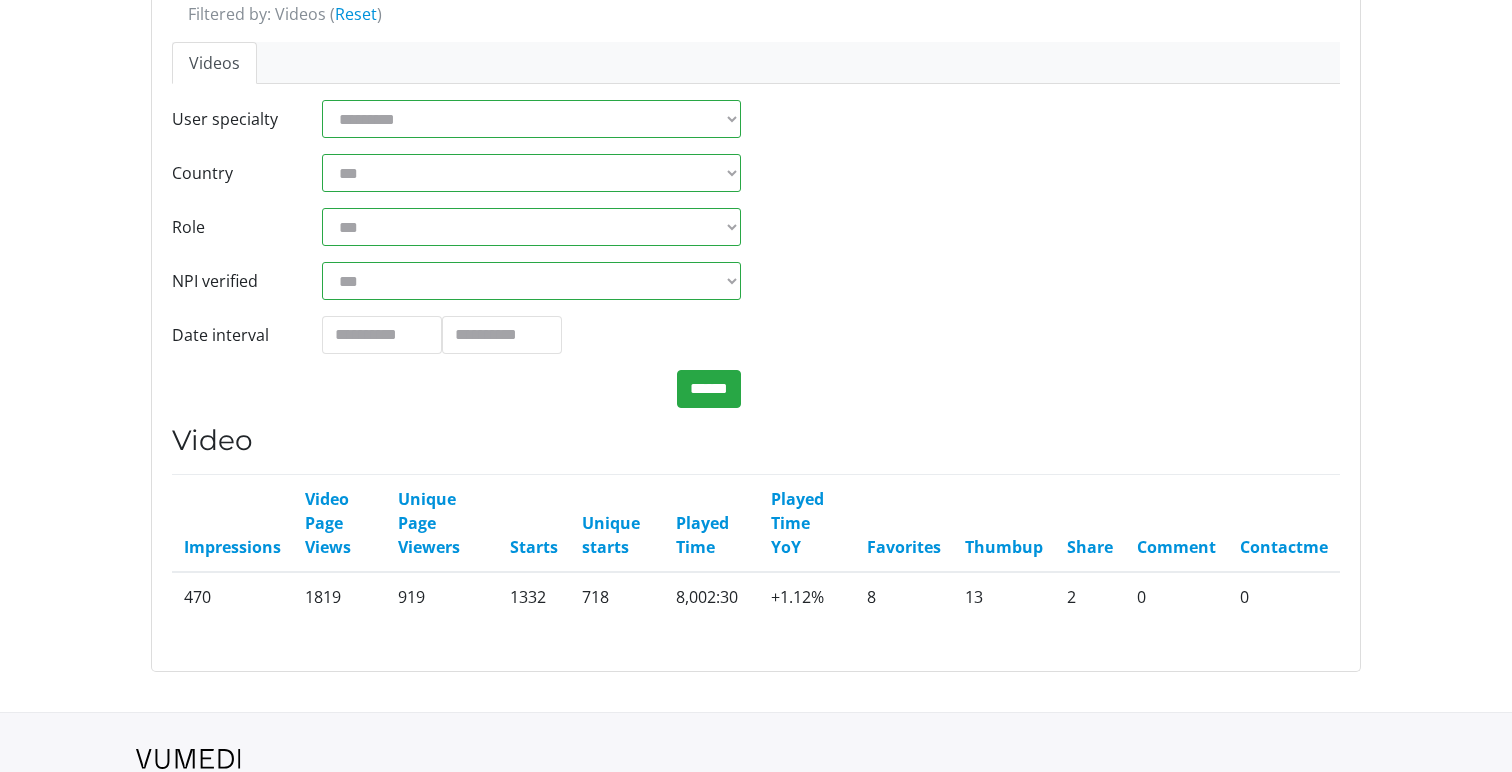 scroll, scrollTop: 262, scrollLeft: 0, axis: vertical 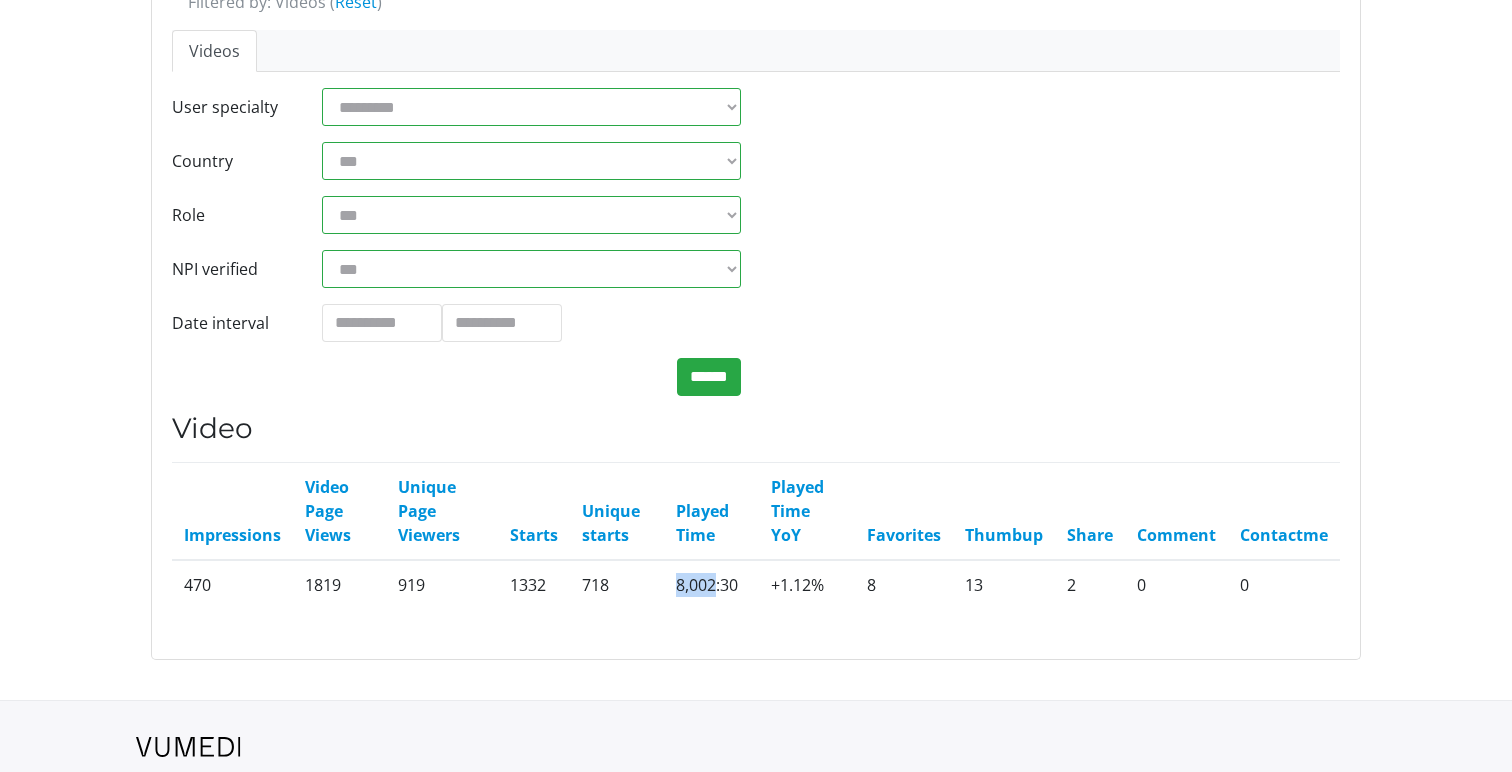 drag, startPoint x: 675, startPoint y: 587, endPoint x: 716, endPoint y: 587, distance: 41 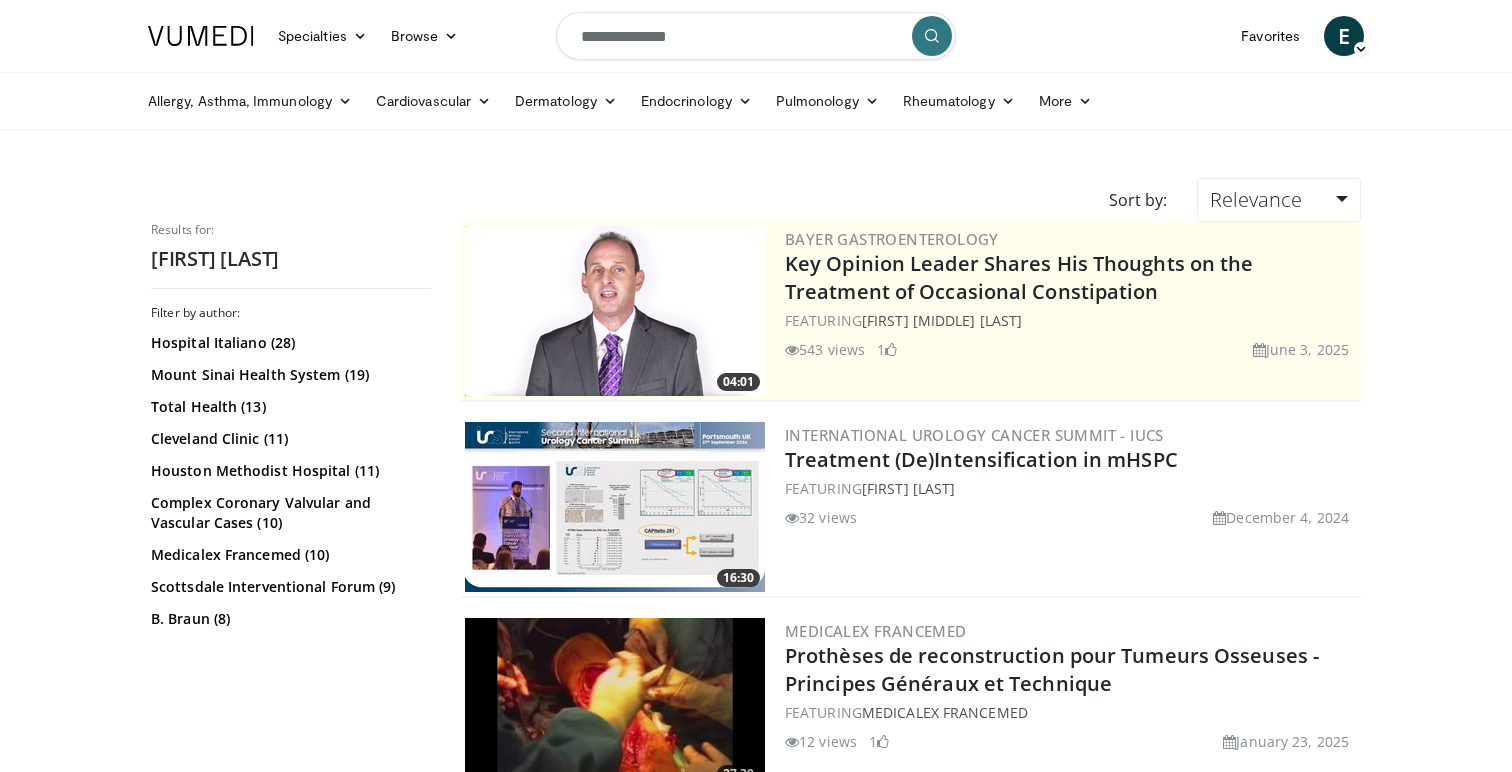 scroll, scrollTop: 0, scrollLeft: 0, axis: both 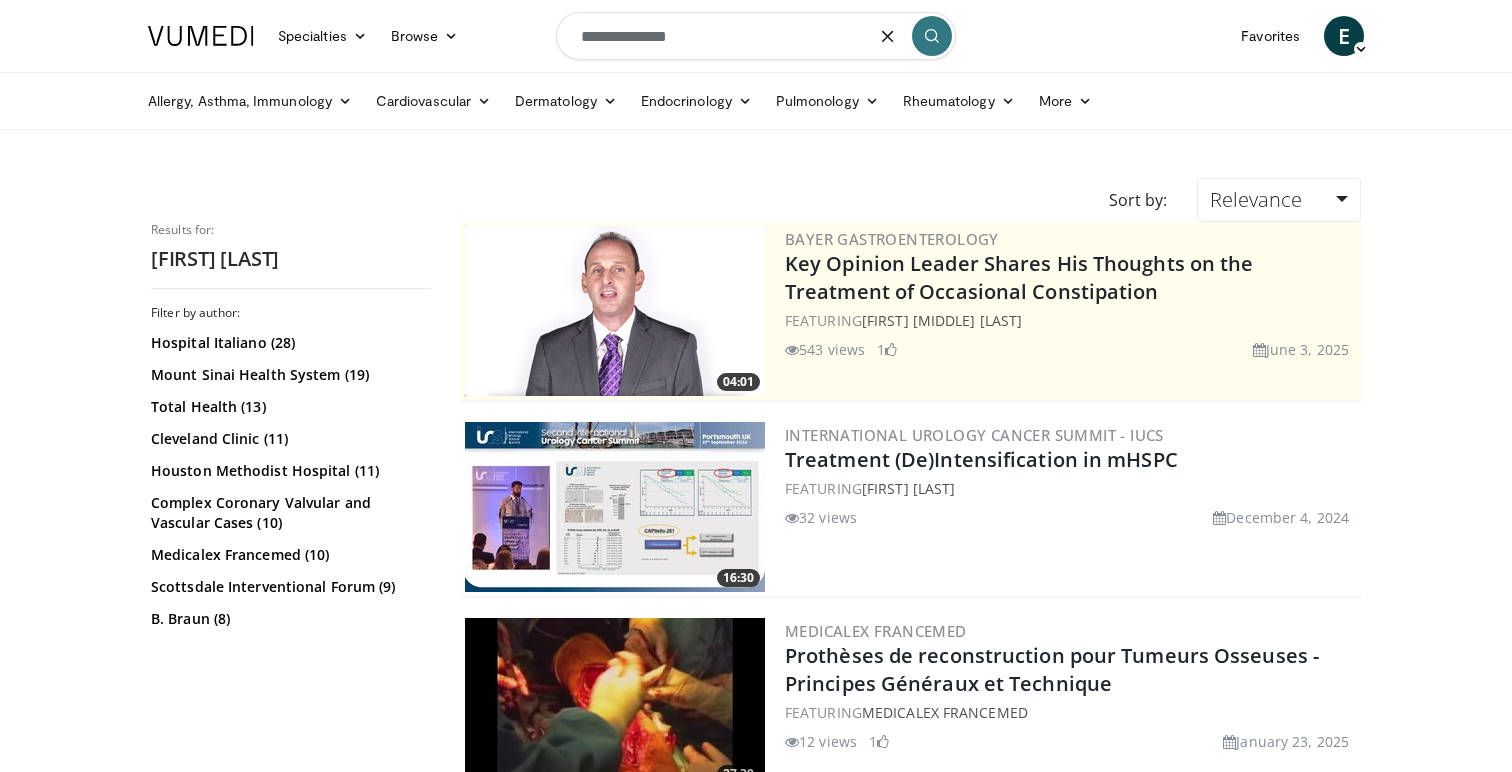 click on "**********" at bounding box center (756, 36) 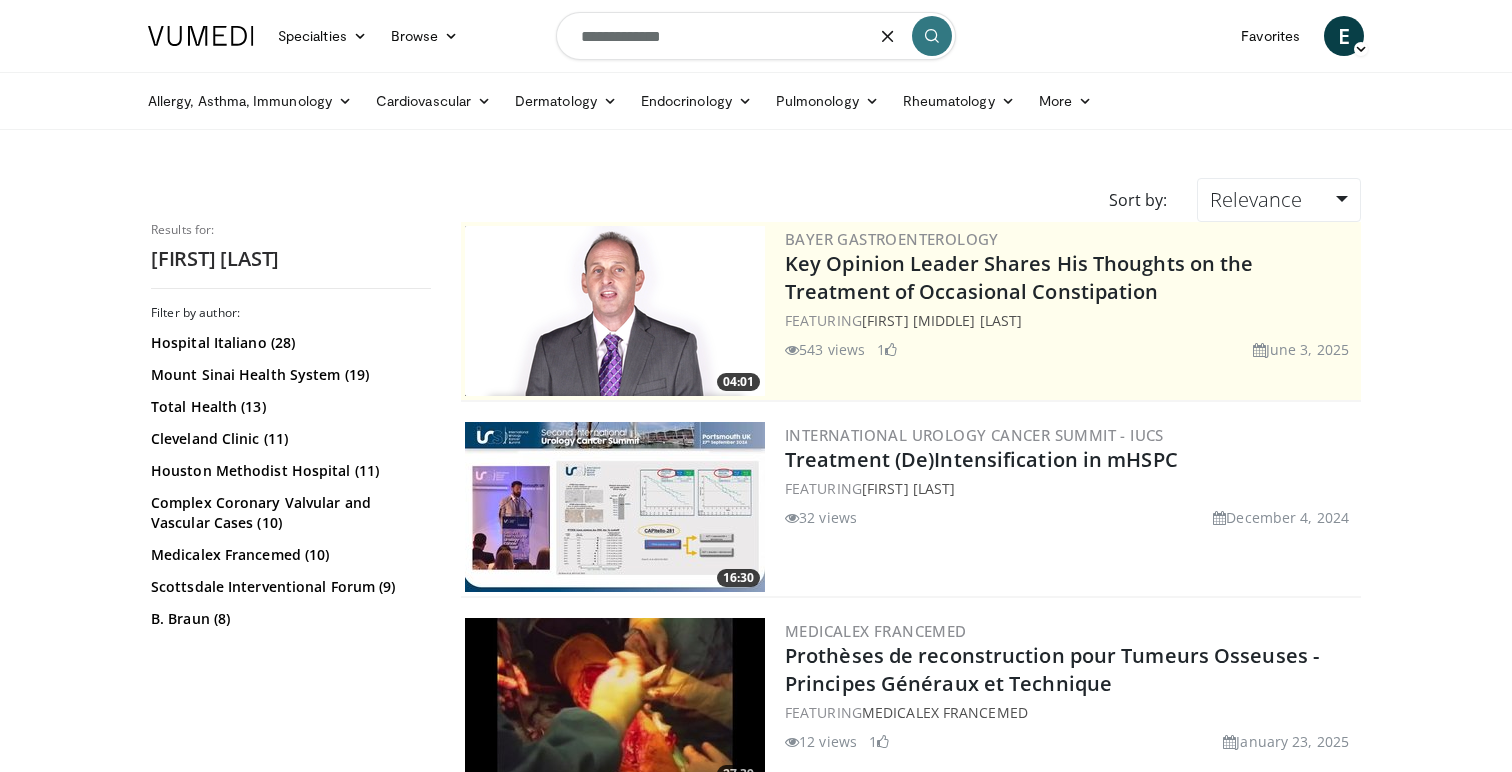 type on "**********" 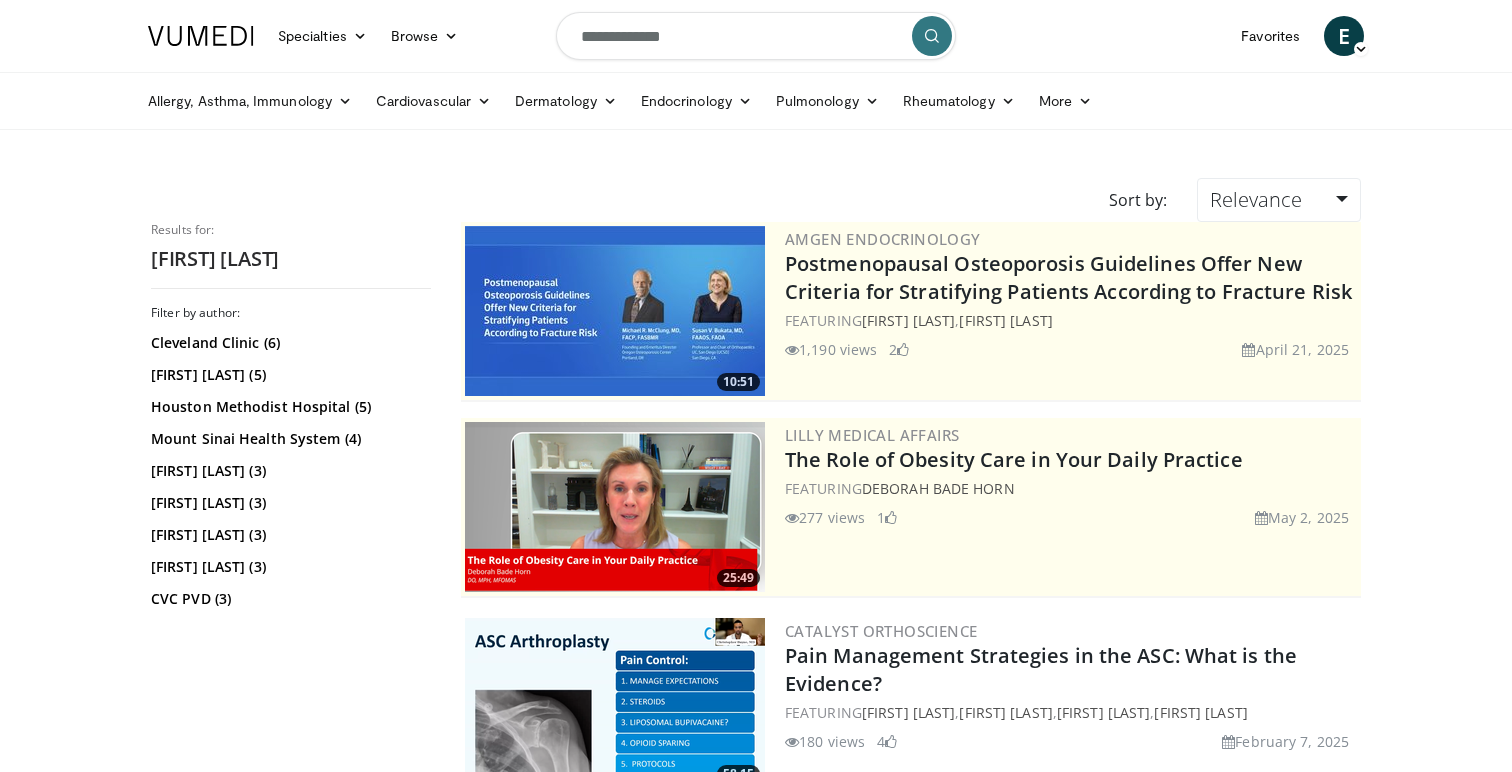 scroll, scrollTop: 0, scrollLeft: 0, axis: both 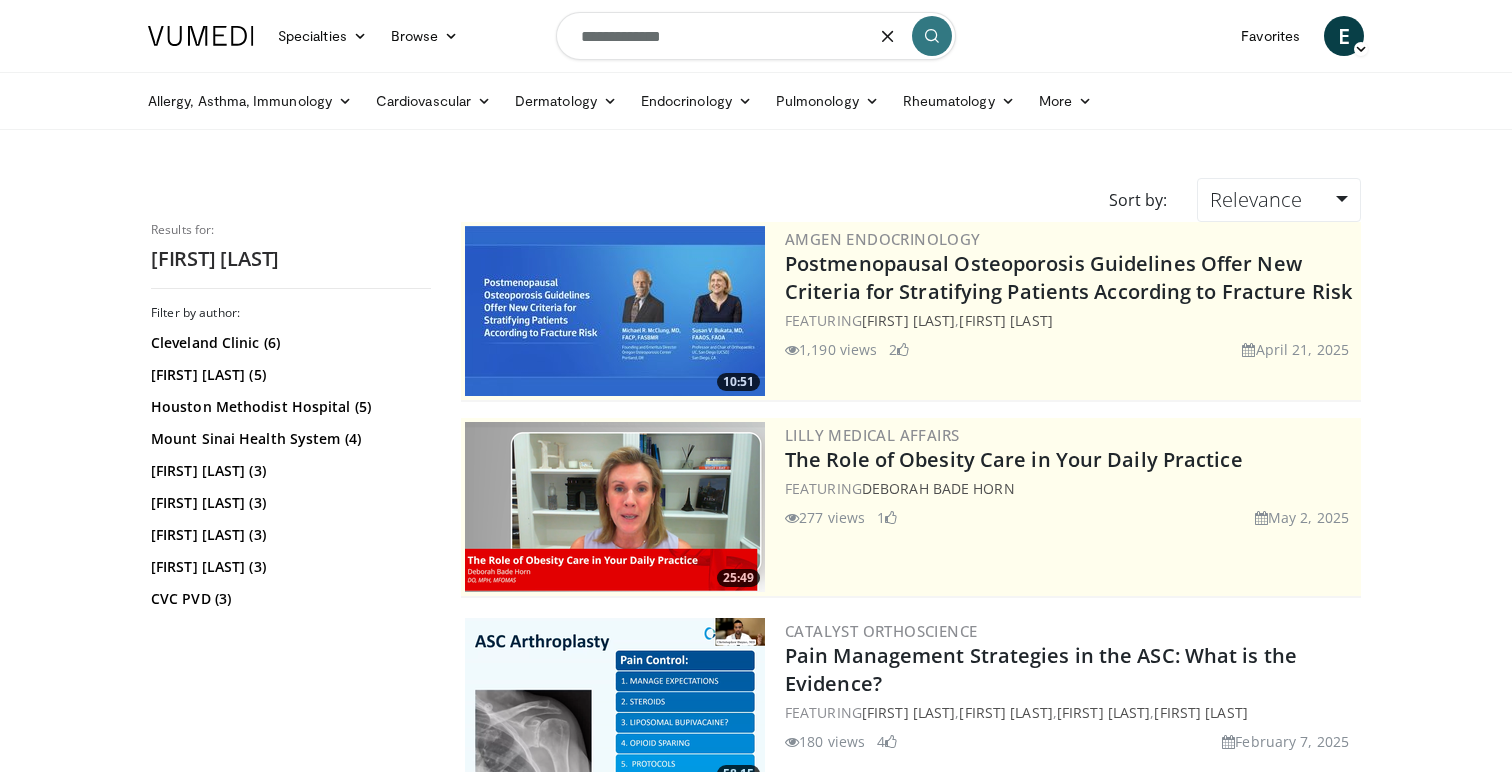 click on "**********" at bounding box center [756, 36] 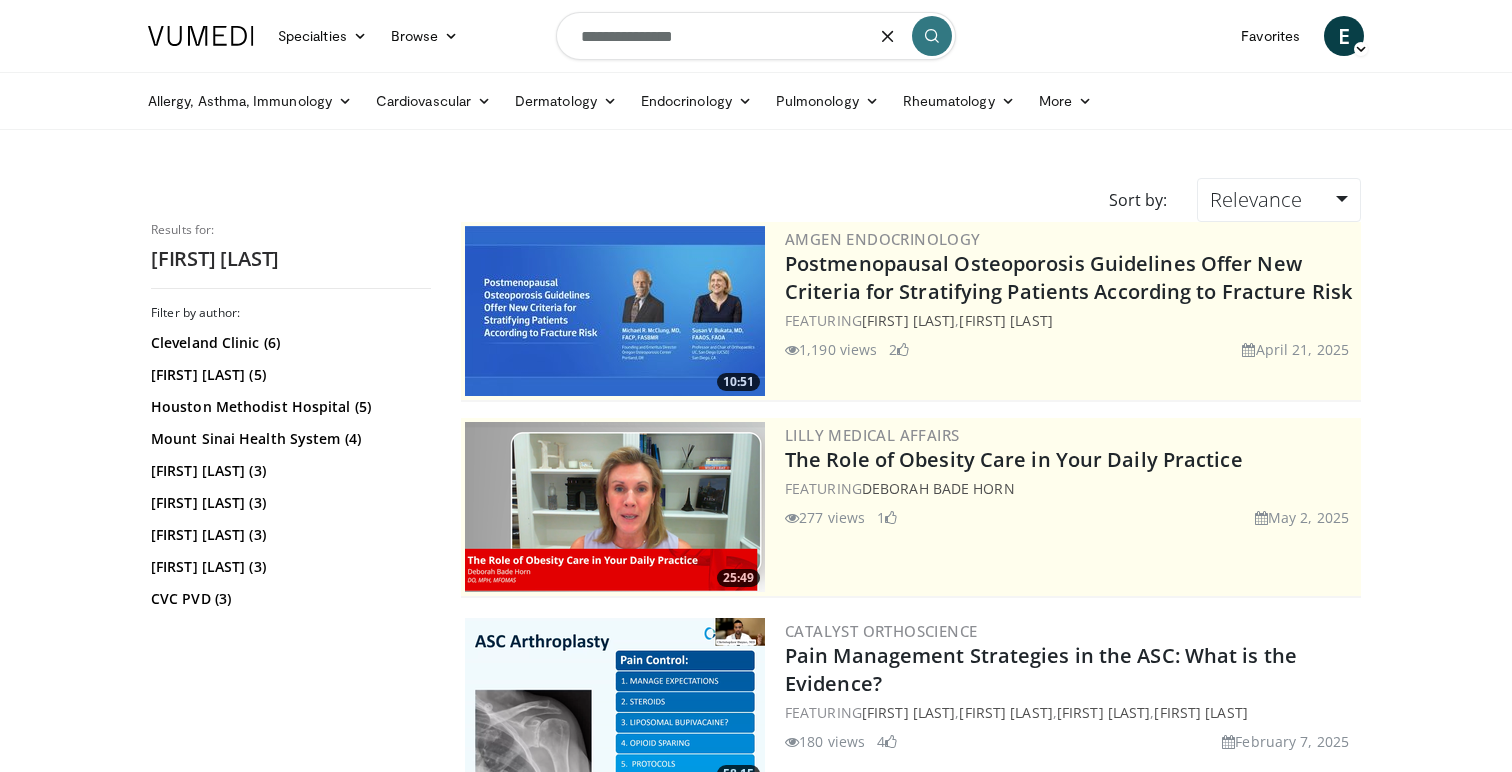 type on "**********" 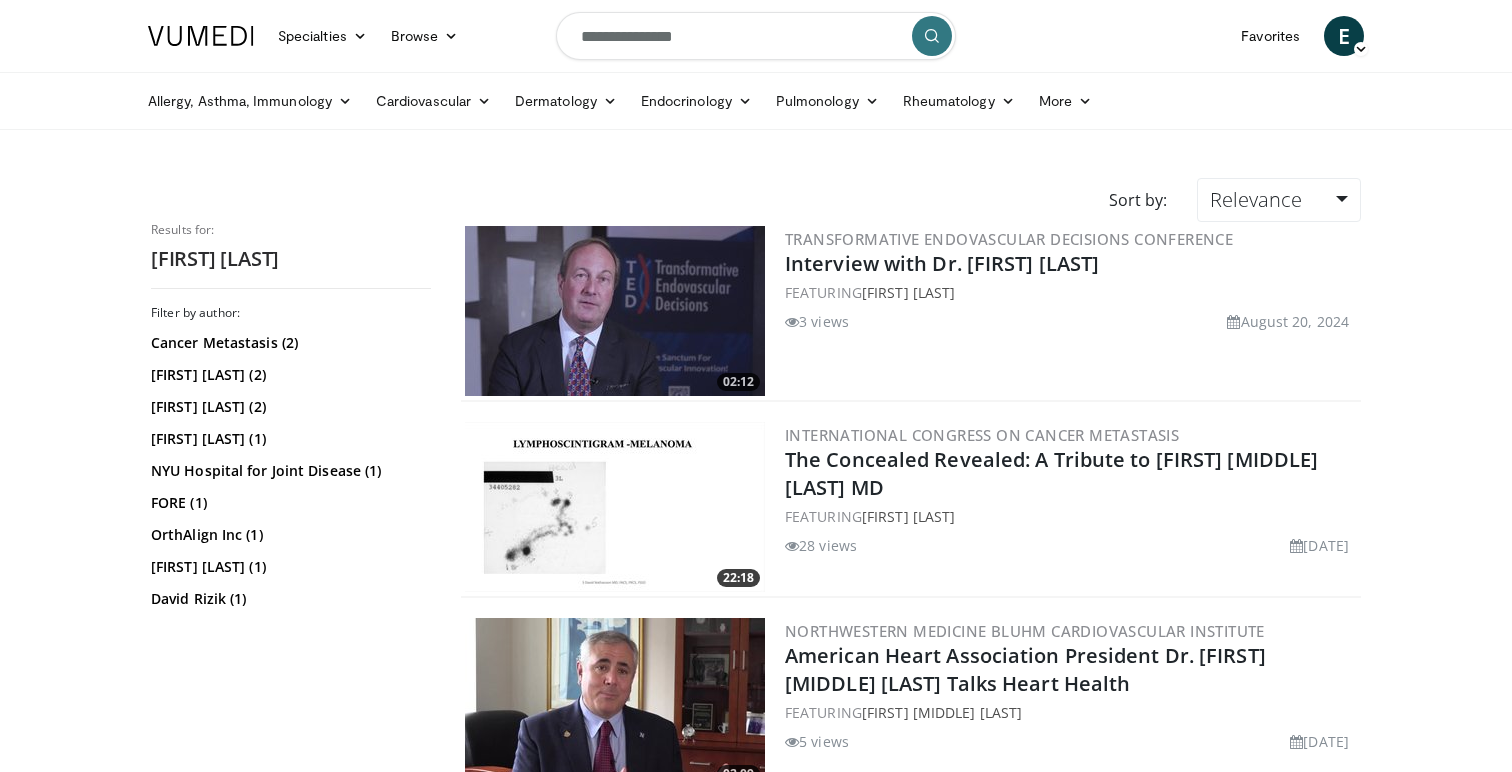 scroll, scrollTop: 0, scrollLeft: 0, axis: both 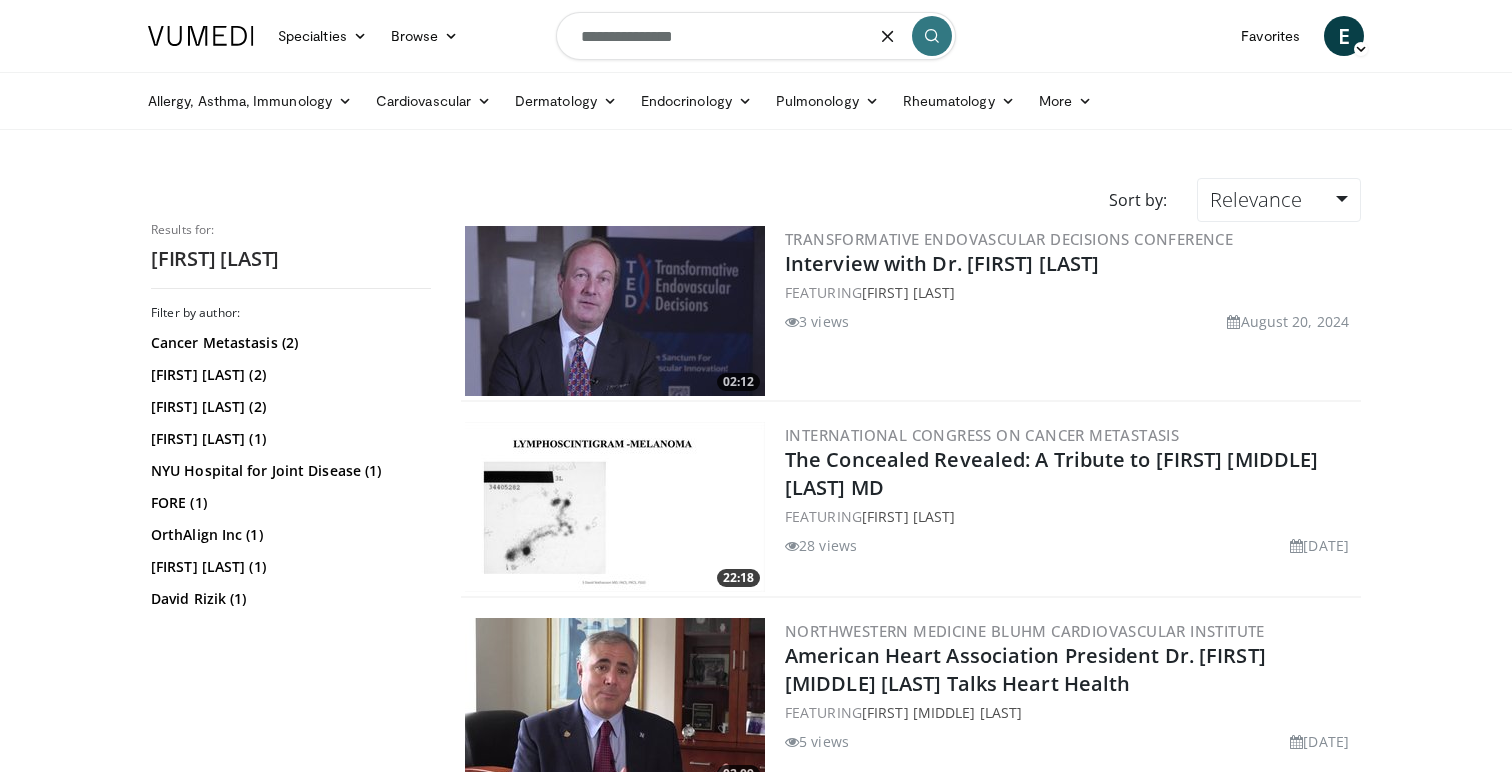 click on "**********" at bounding box center [756, 36] 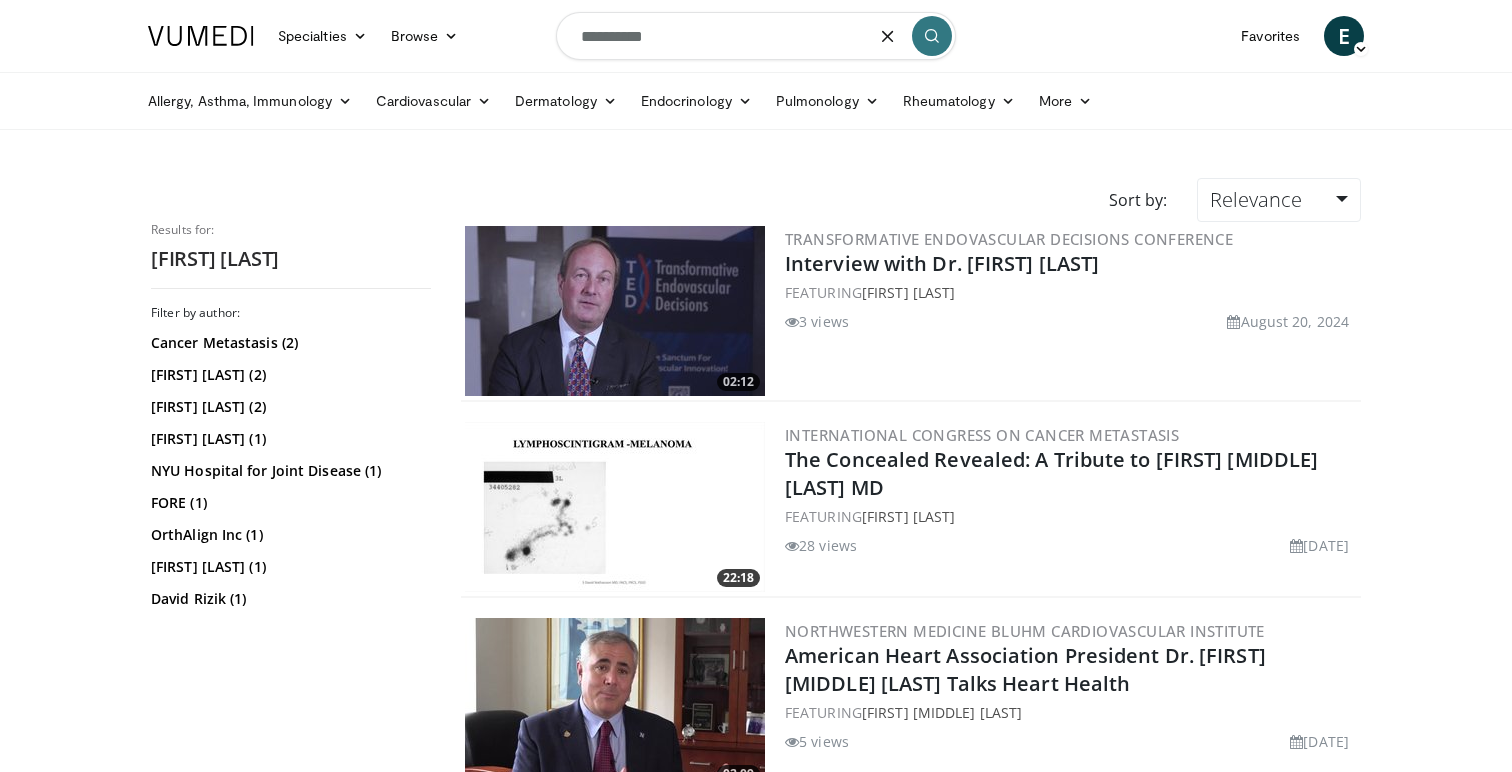 type on "**********" 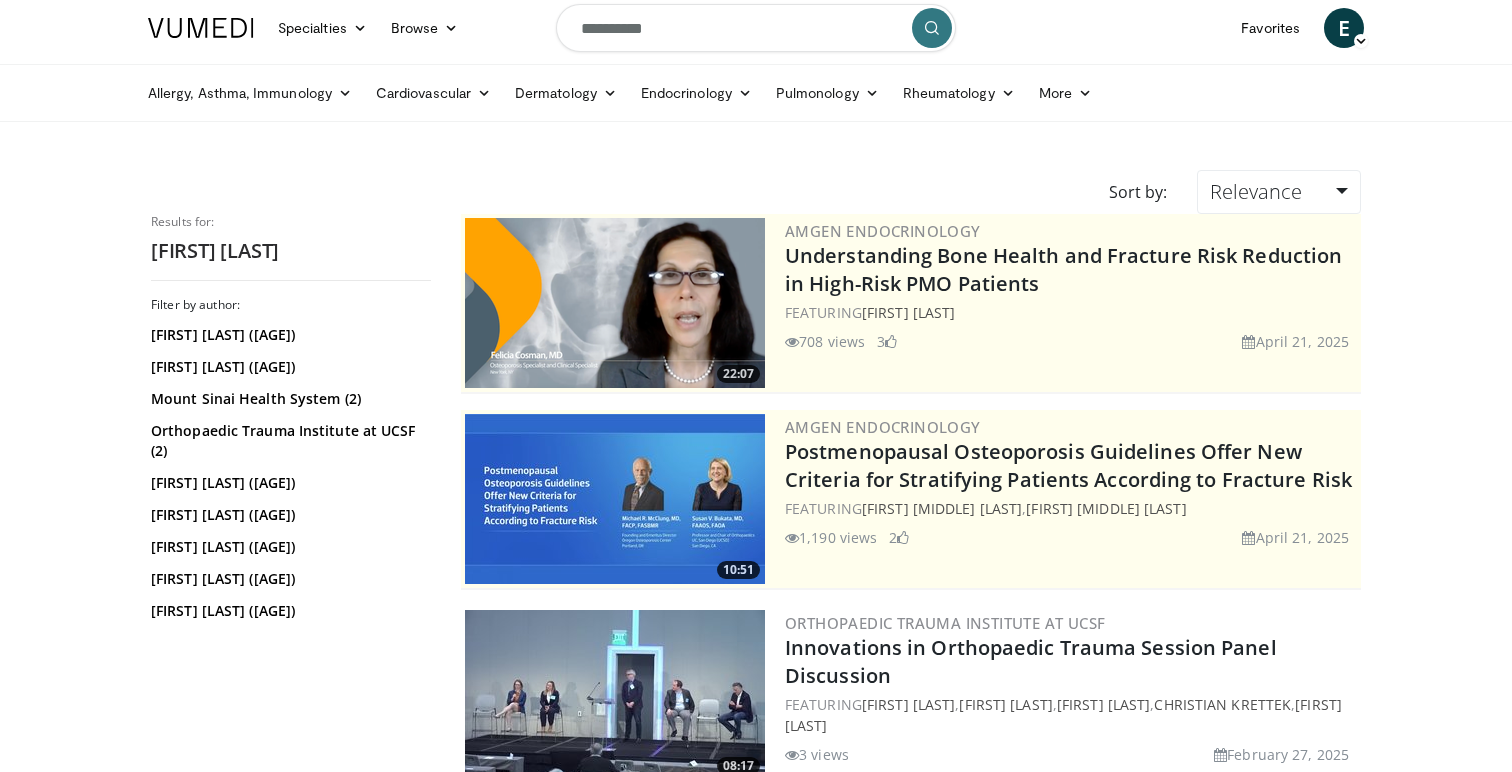 scroll, scrollTop: 0, scrollLeft: 0, axis: both 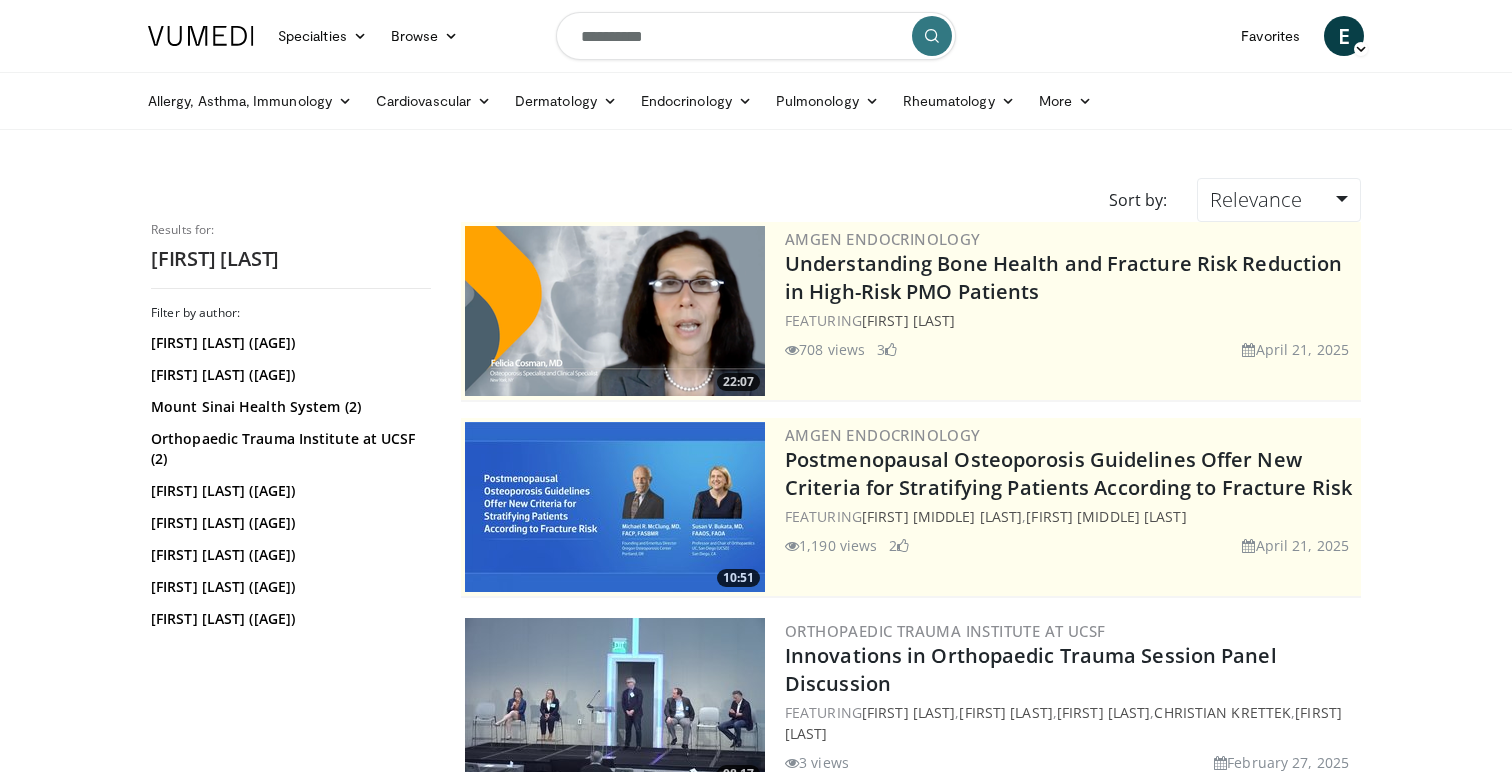 click on "**********" at bounding box center (756, 36) 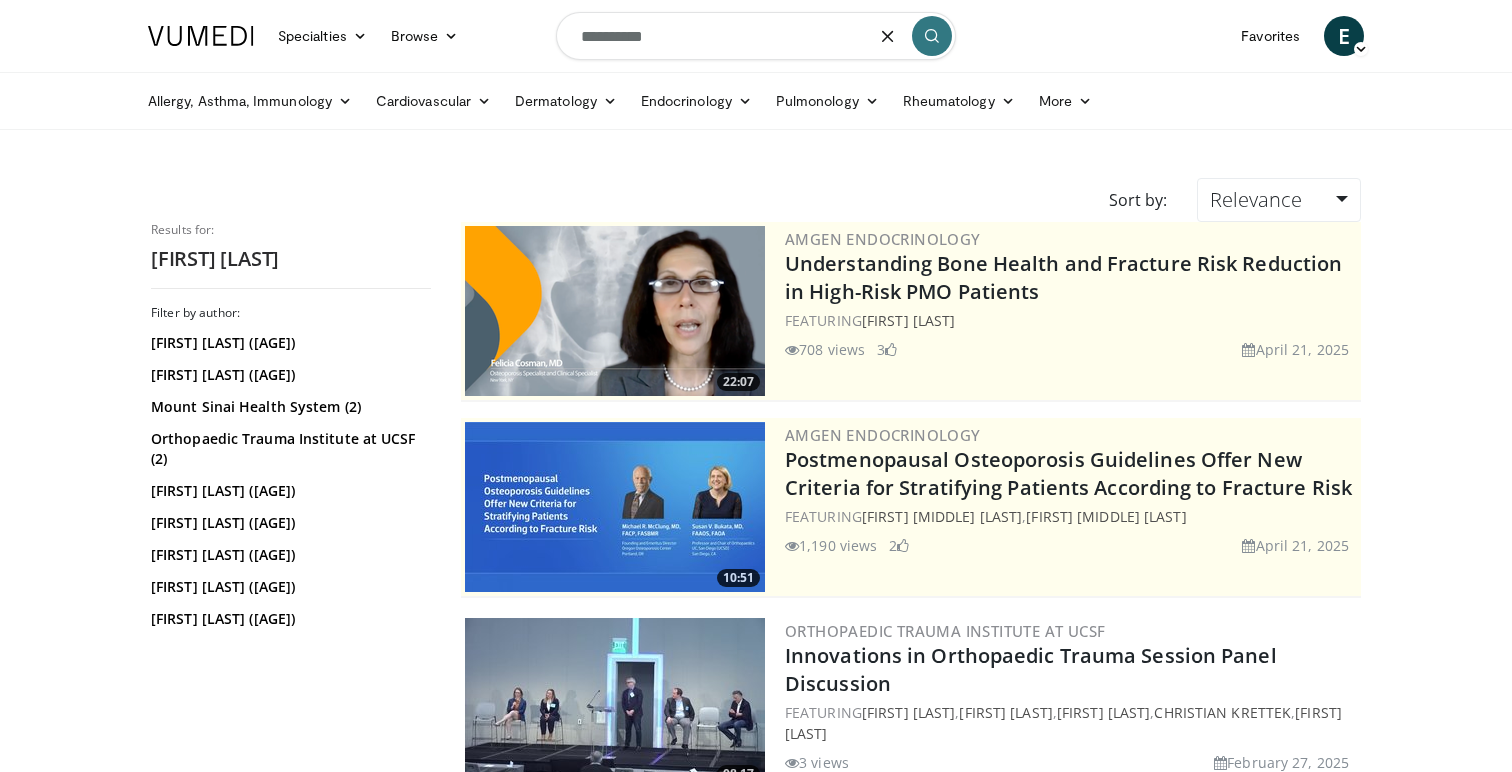 click on "**********" at bounding box center [756, 36] 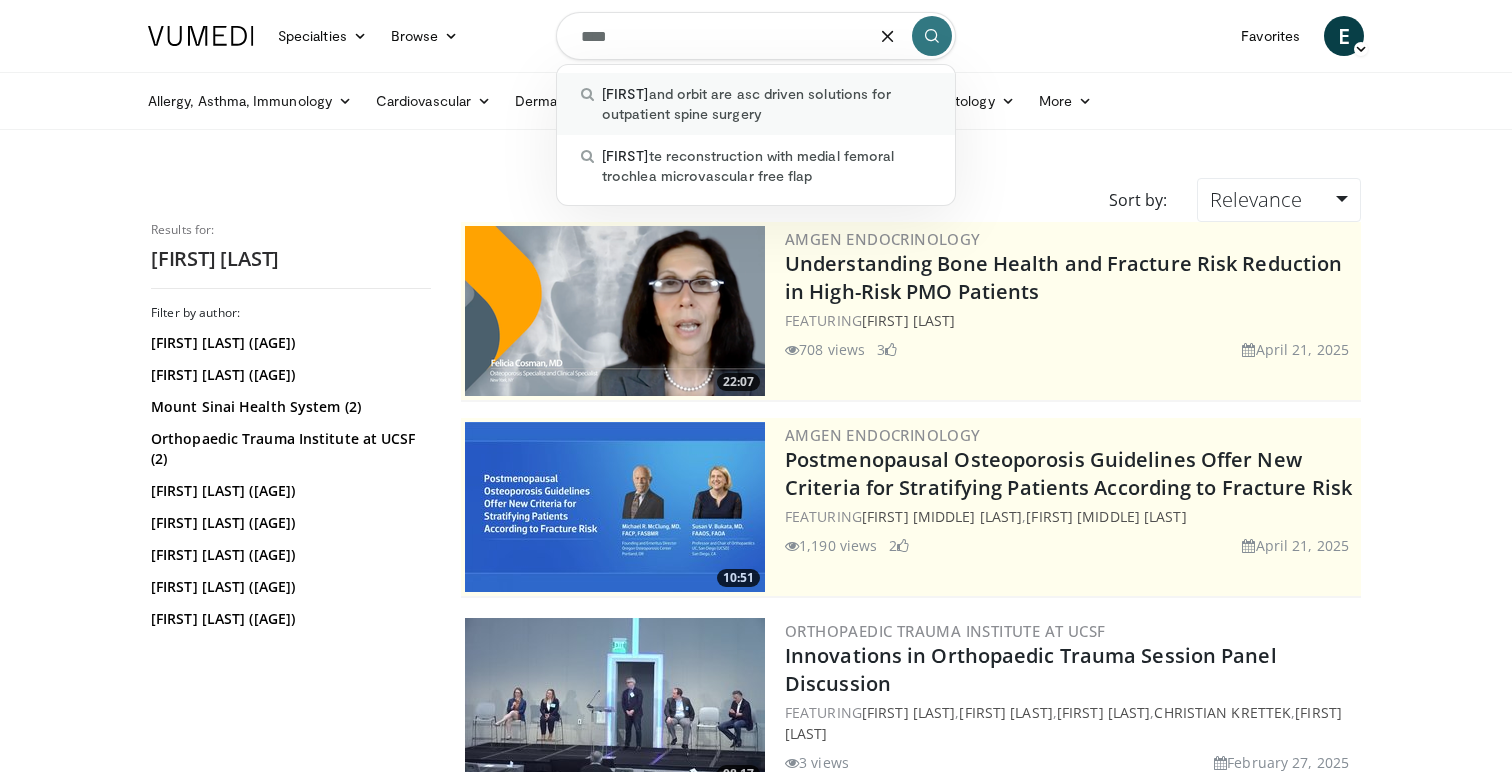 type on "****" 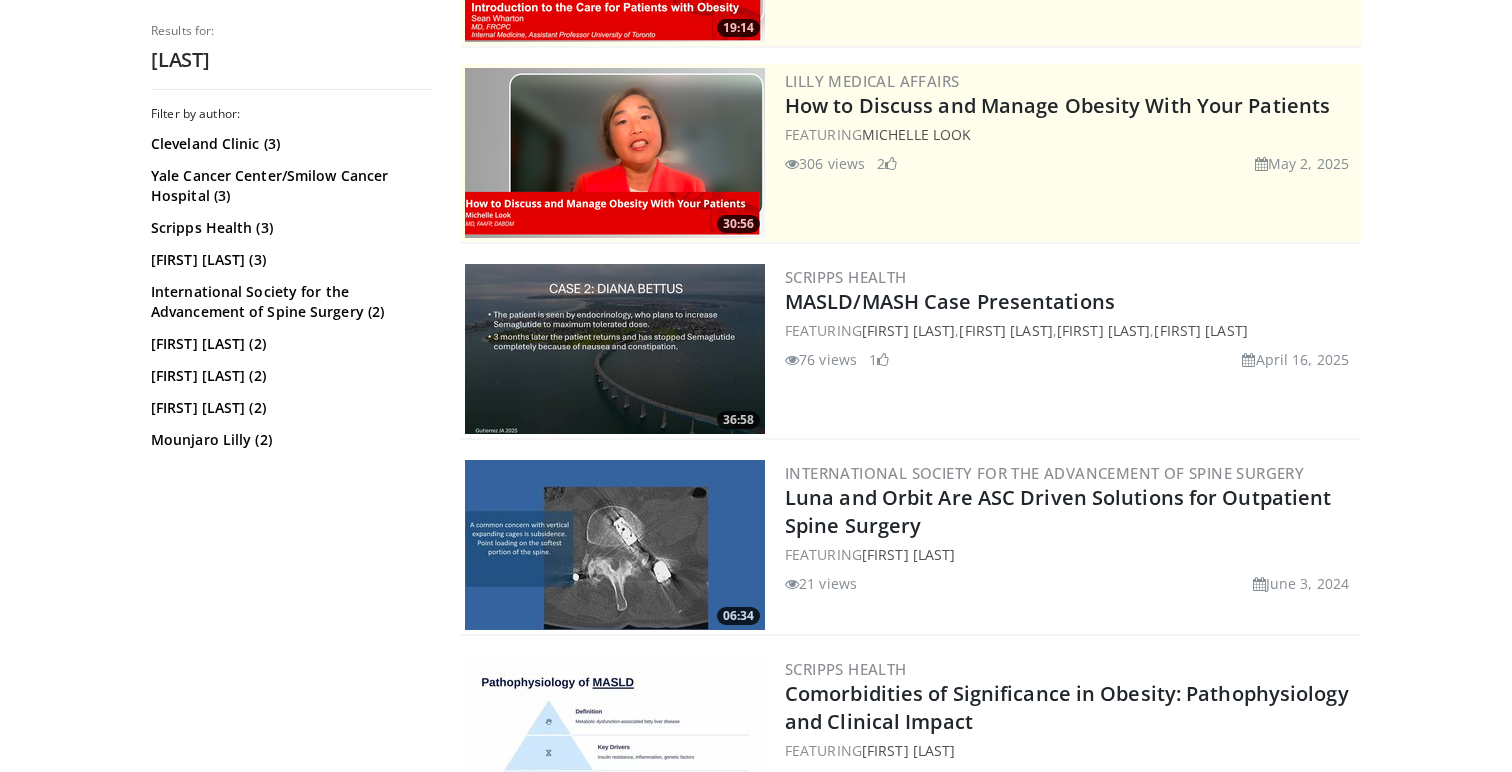 scroll, scrollTop: 0, scrollLeft: 0, axis: both 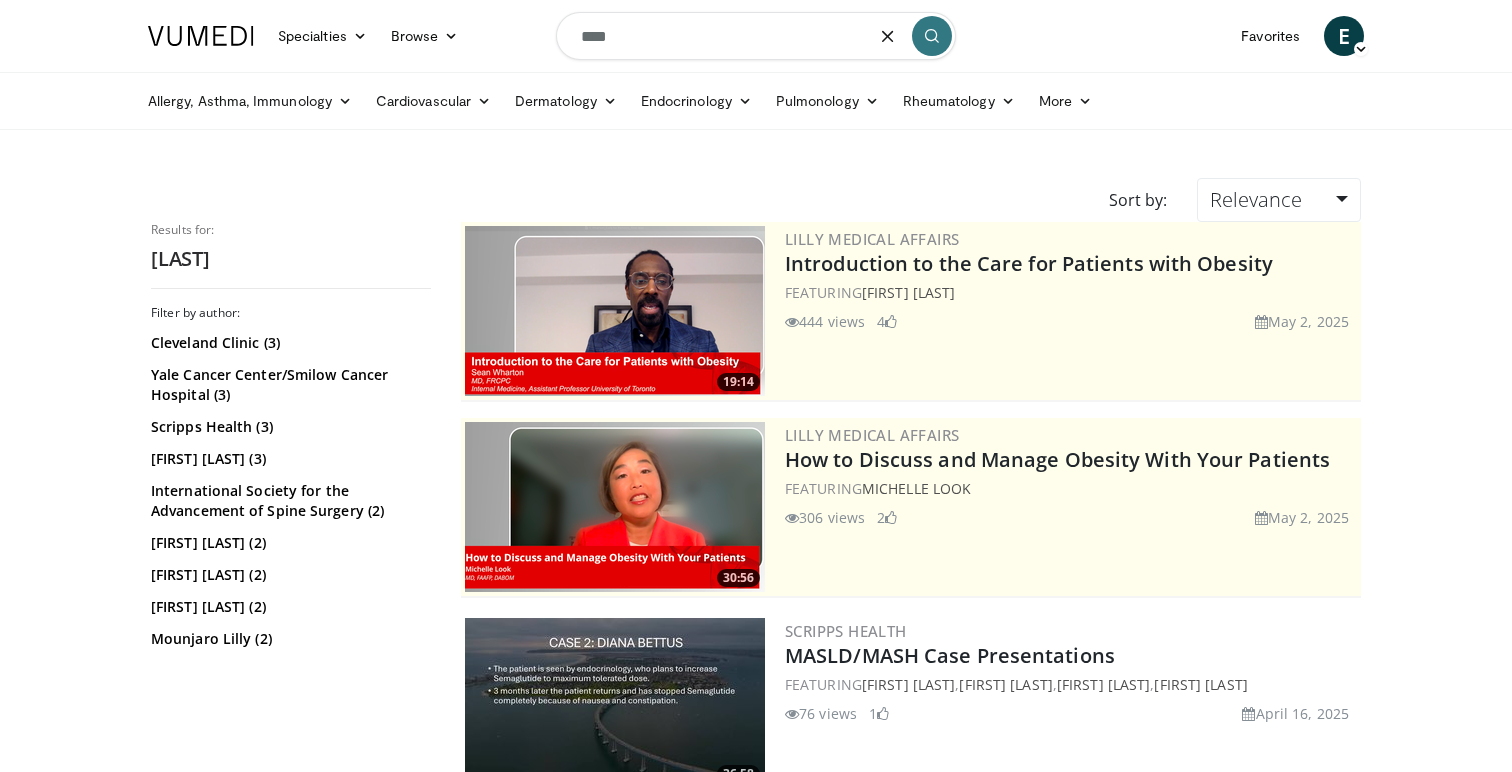 click on "****" at bounding box center (756, 36) 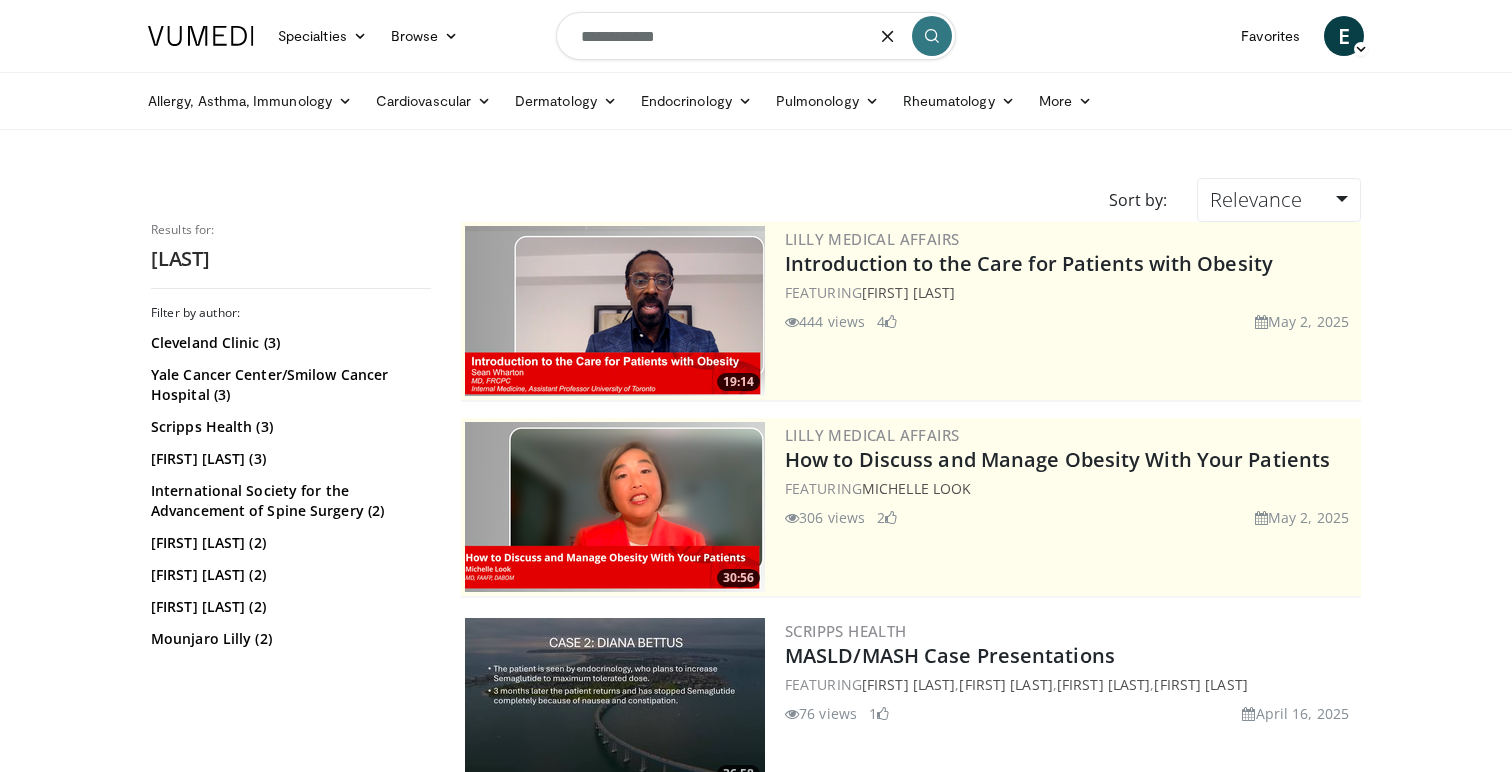 type on "**********" 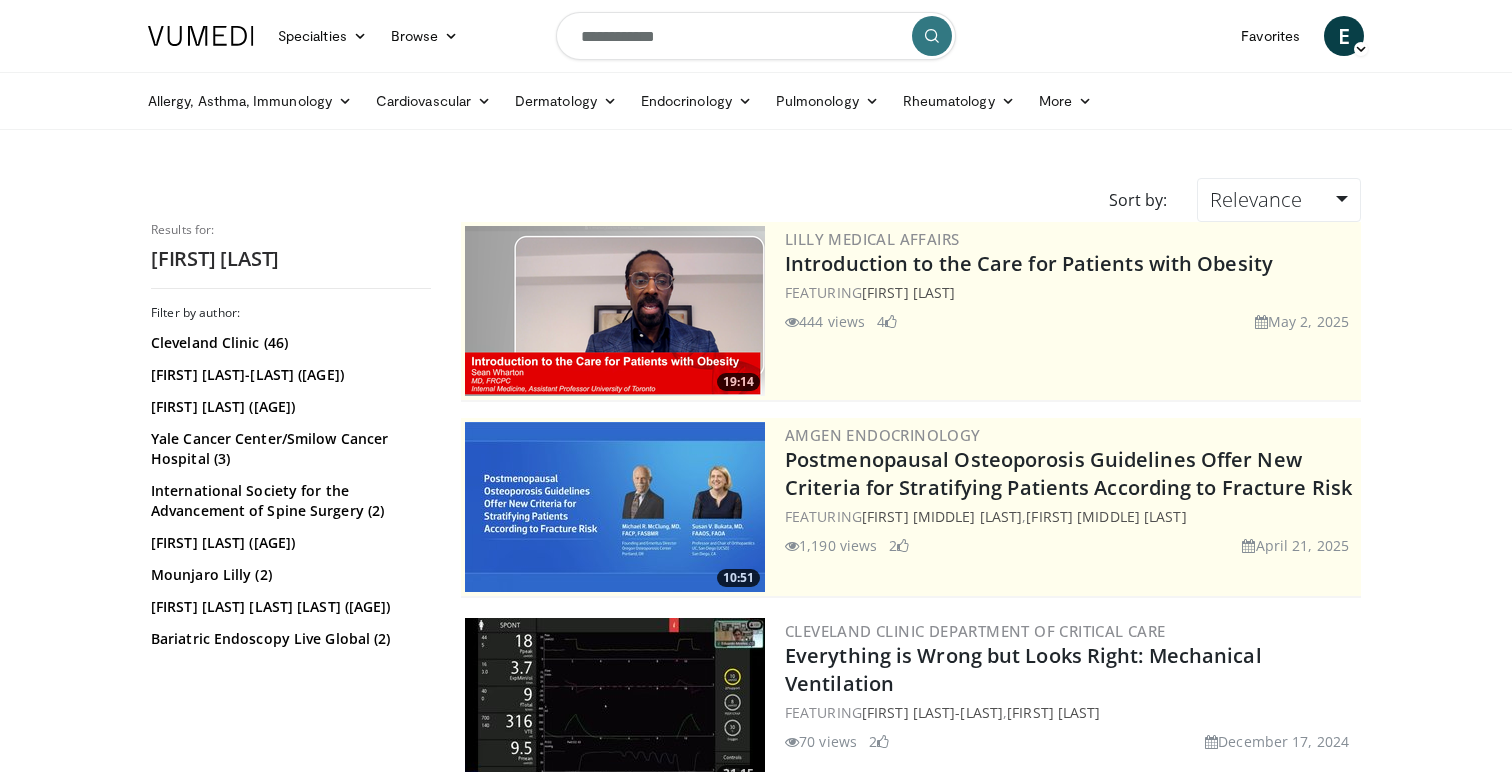 scroll, scrollTop: 0, scrollLeft: 0, axis: both 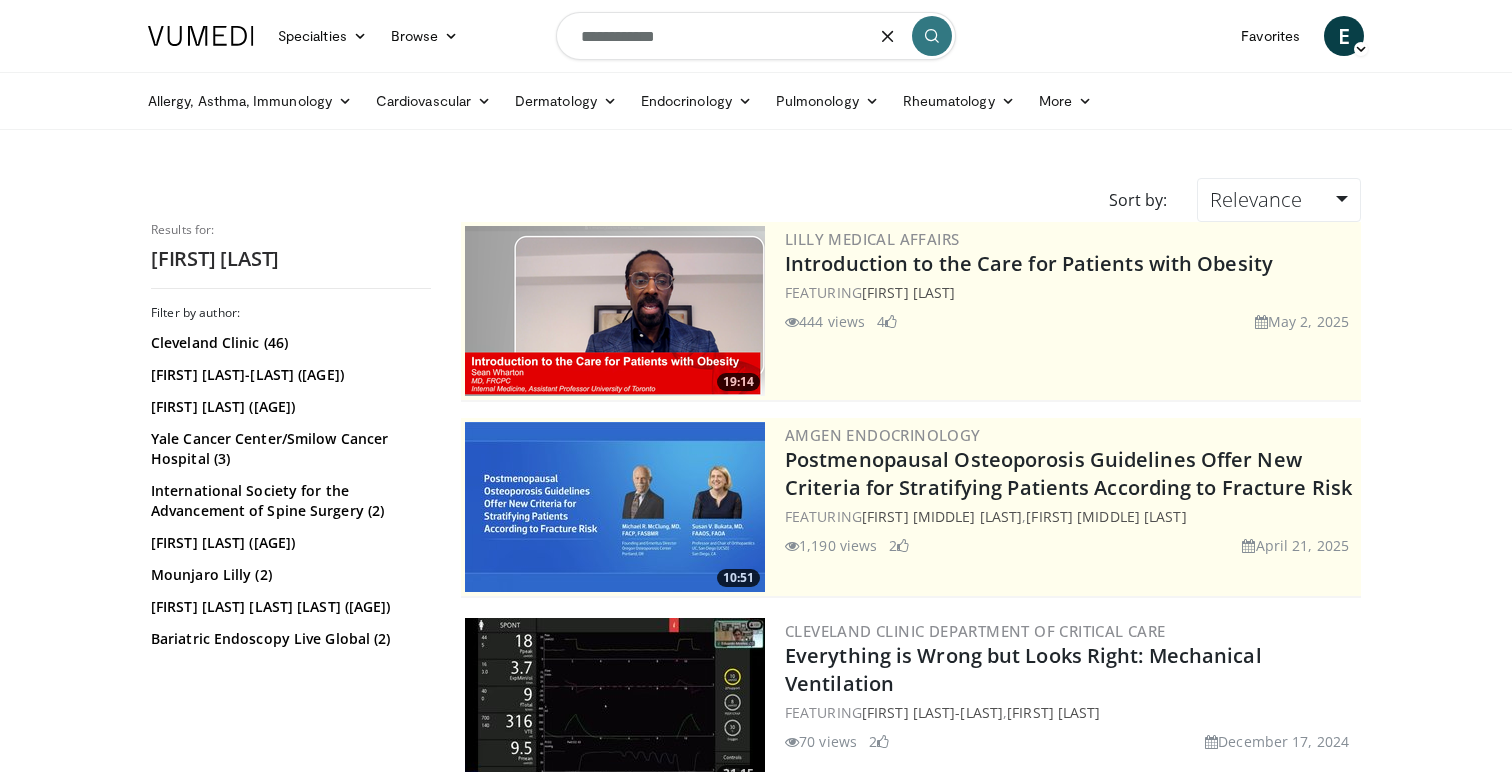 click on "**********" at bounding box center [756, 36] 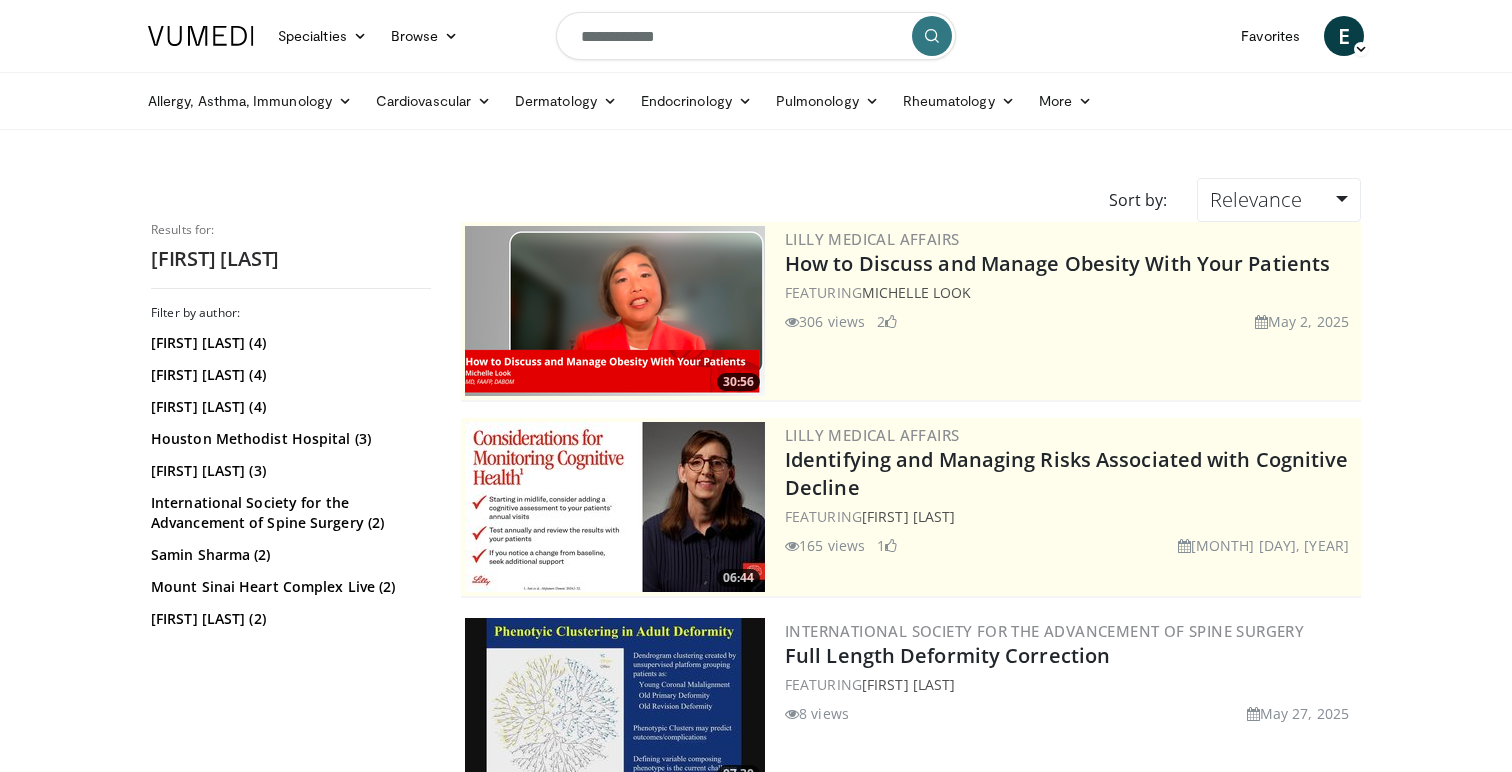 scroll, scrollTop: 0, scrollLeft: 0, axis: both 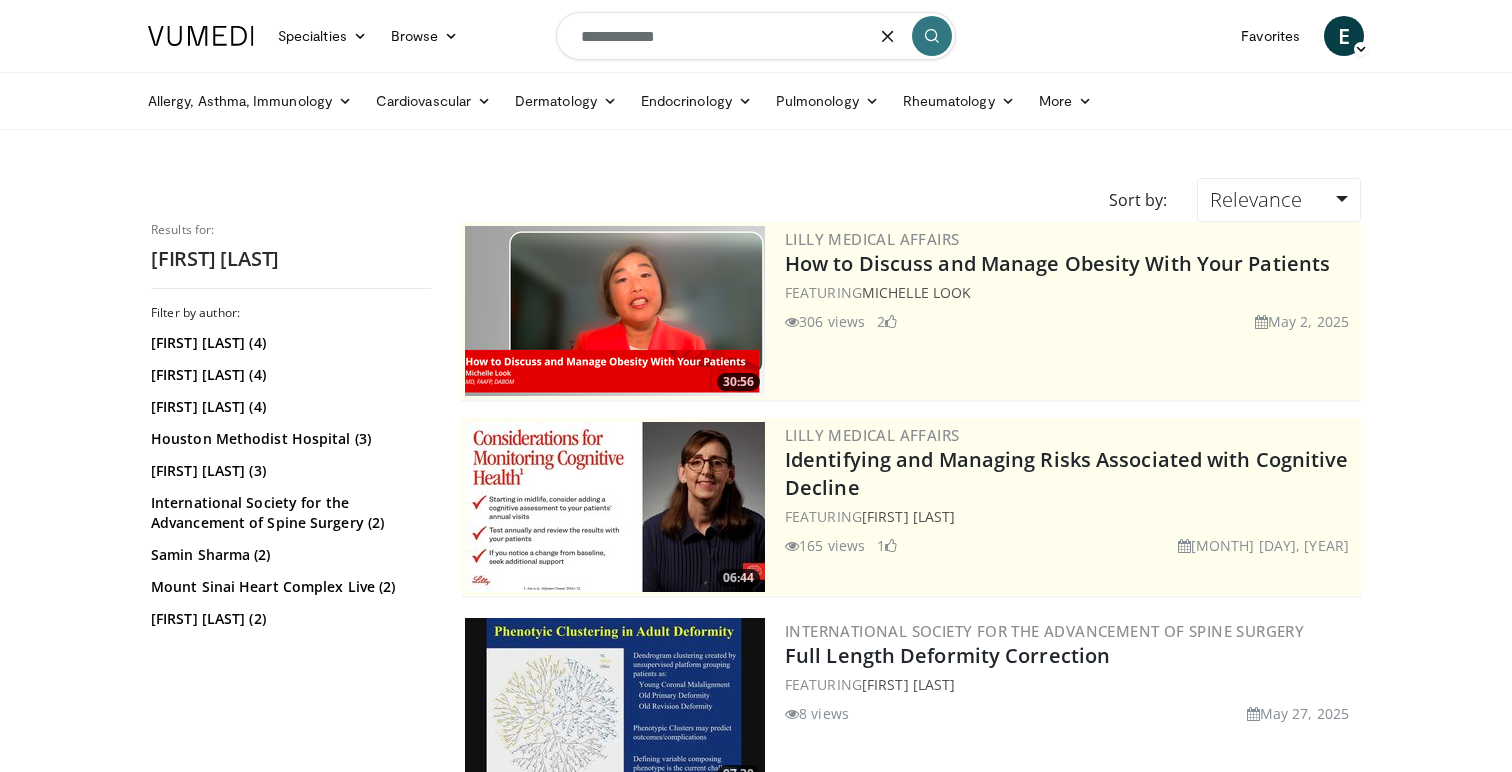 click on "**********" at bounding box center (756, 36) 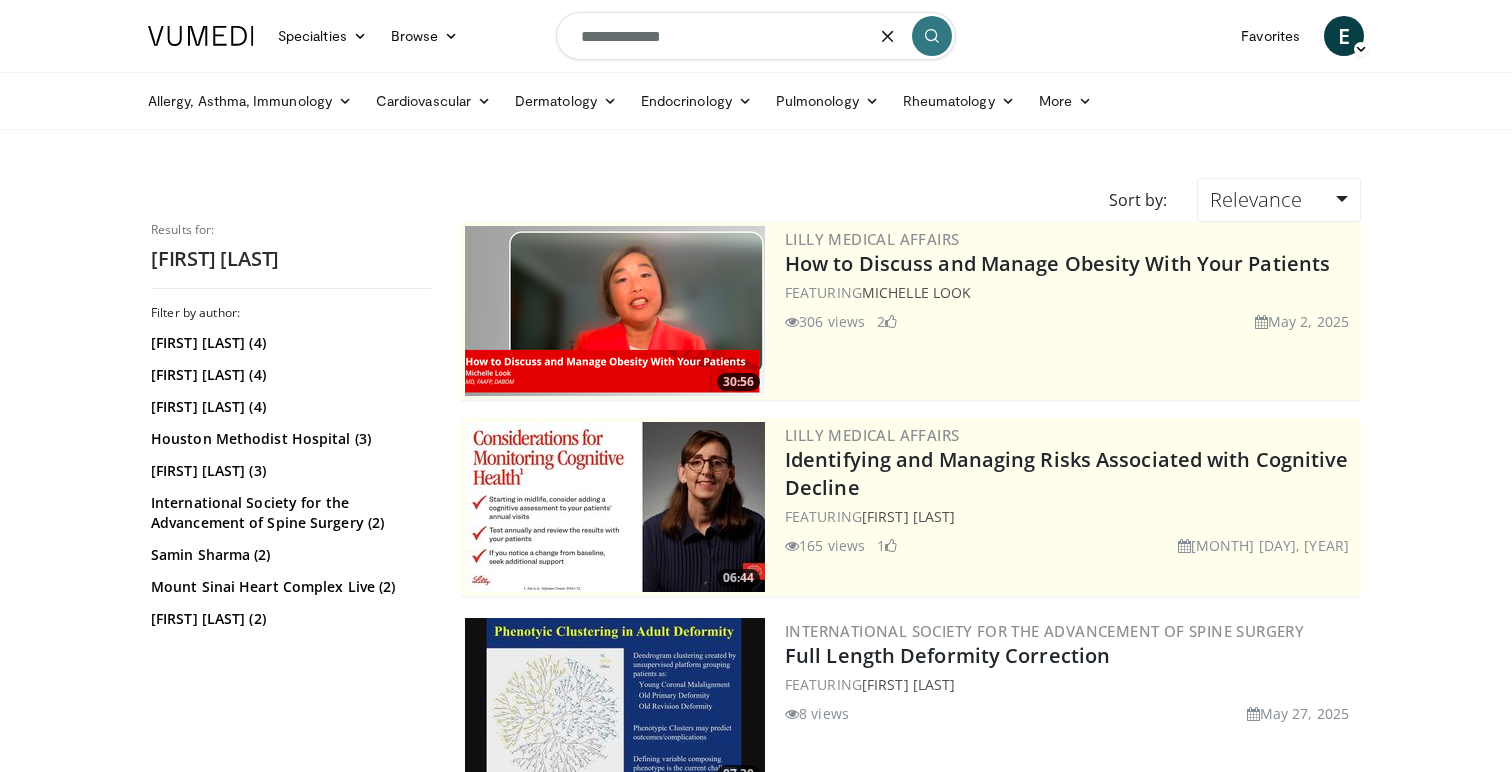 type on "**********" 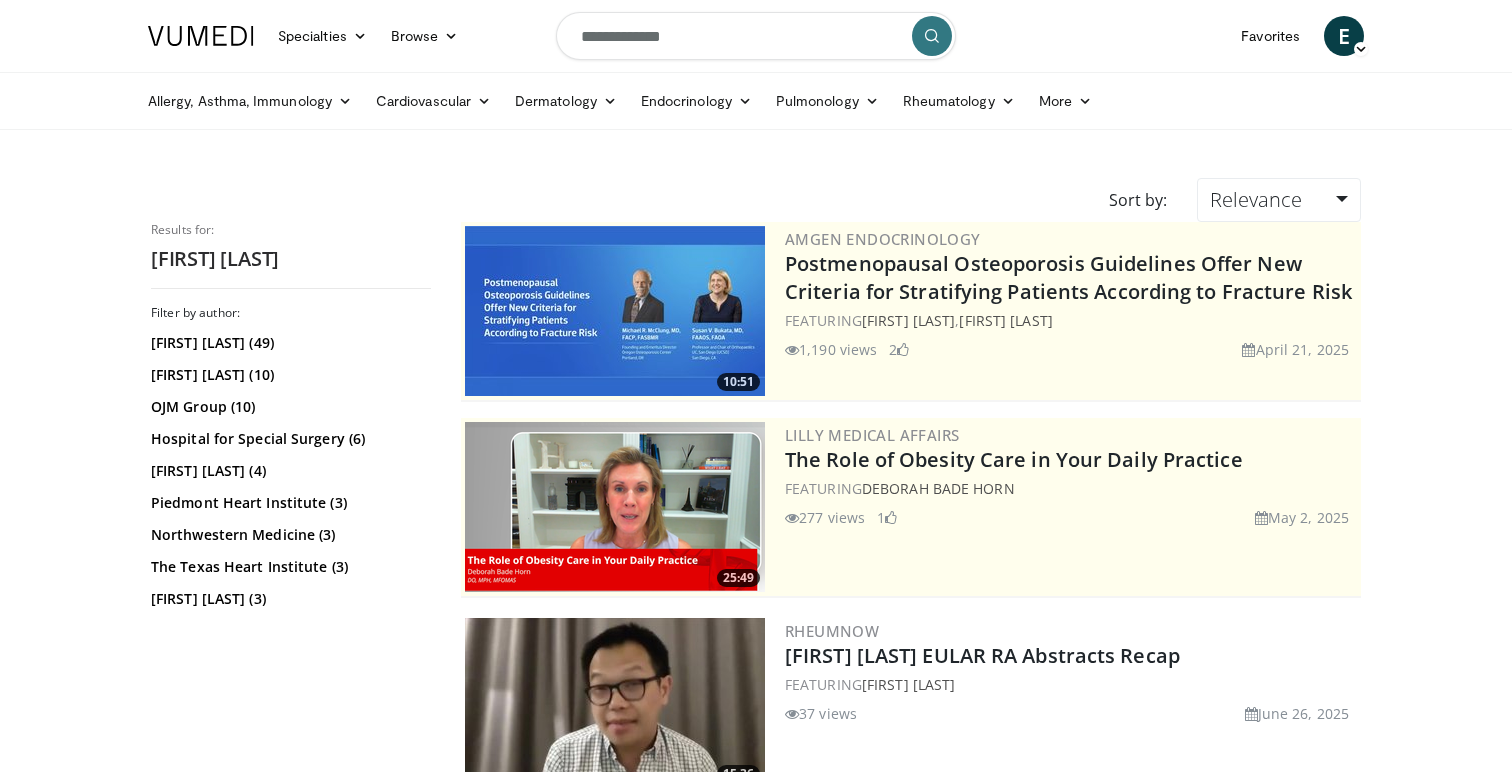scroll, scrollTop: 0, scrollLeft: 0, axis: both 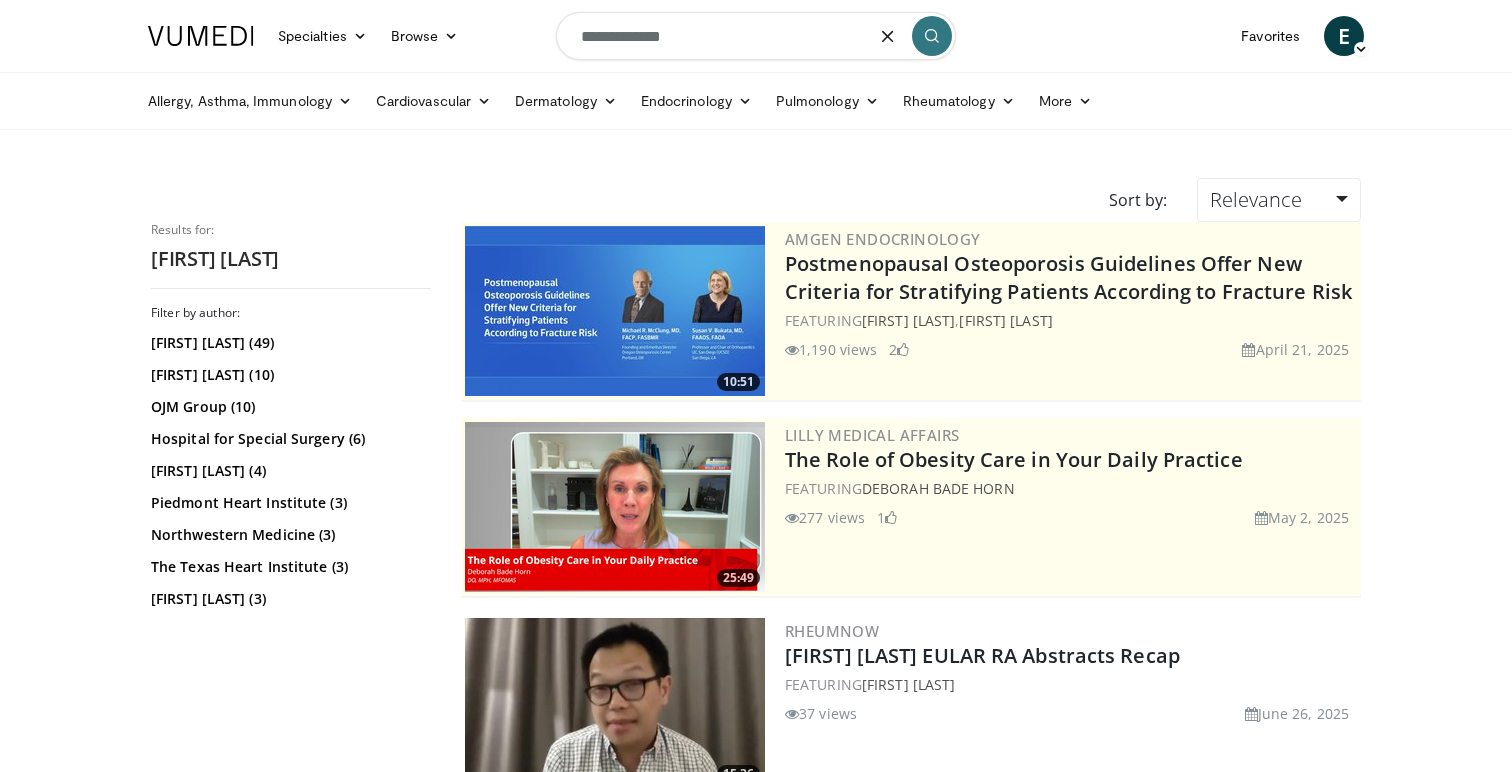 click on "**********" at bounding box center [756, 36] 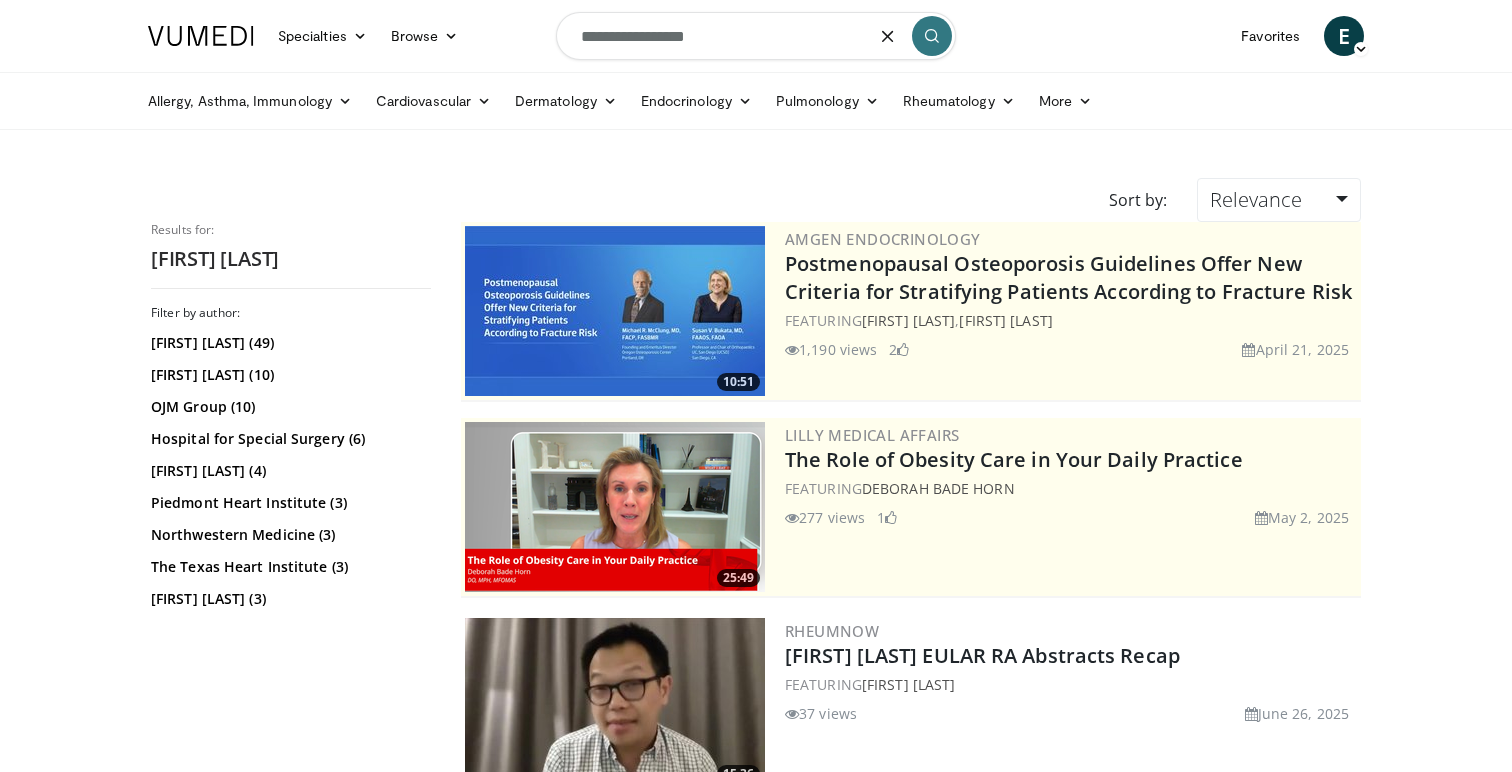 type on "**********" 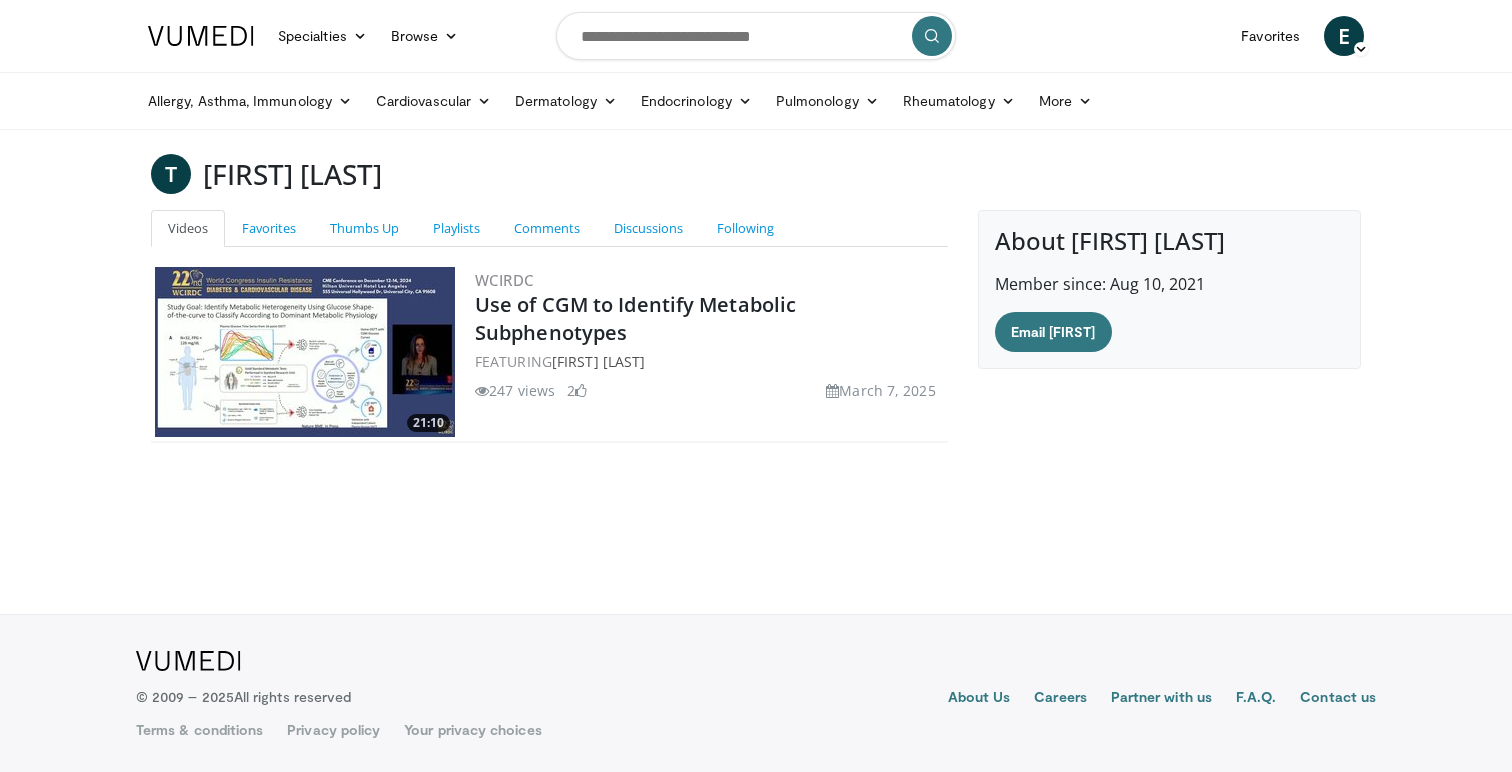 scroll, scrollTop: 0, scrollLeft: 0, axis: both 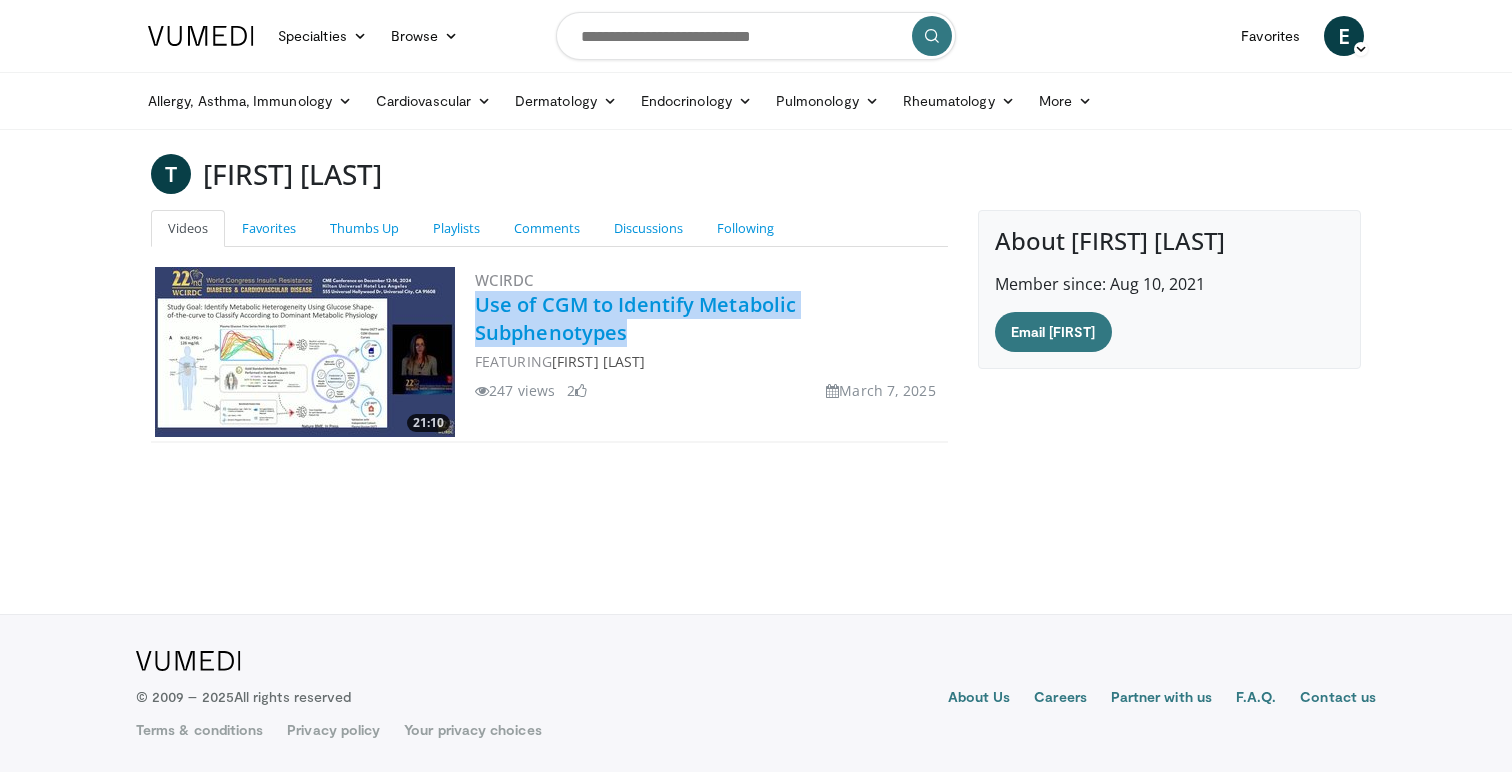 drag, startPoint x: 659, startPoint y: 336, endPoint x: 479, endPoint y: 301, distance: 183.37122 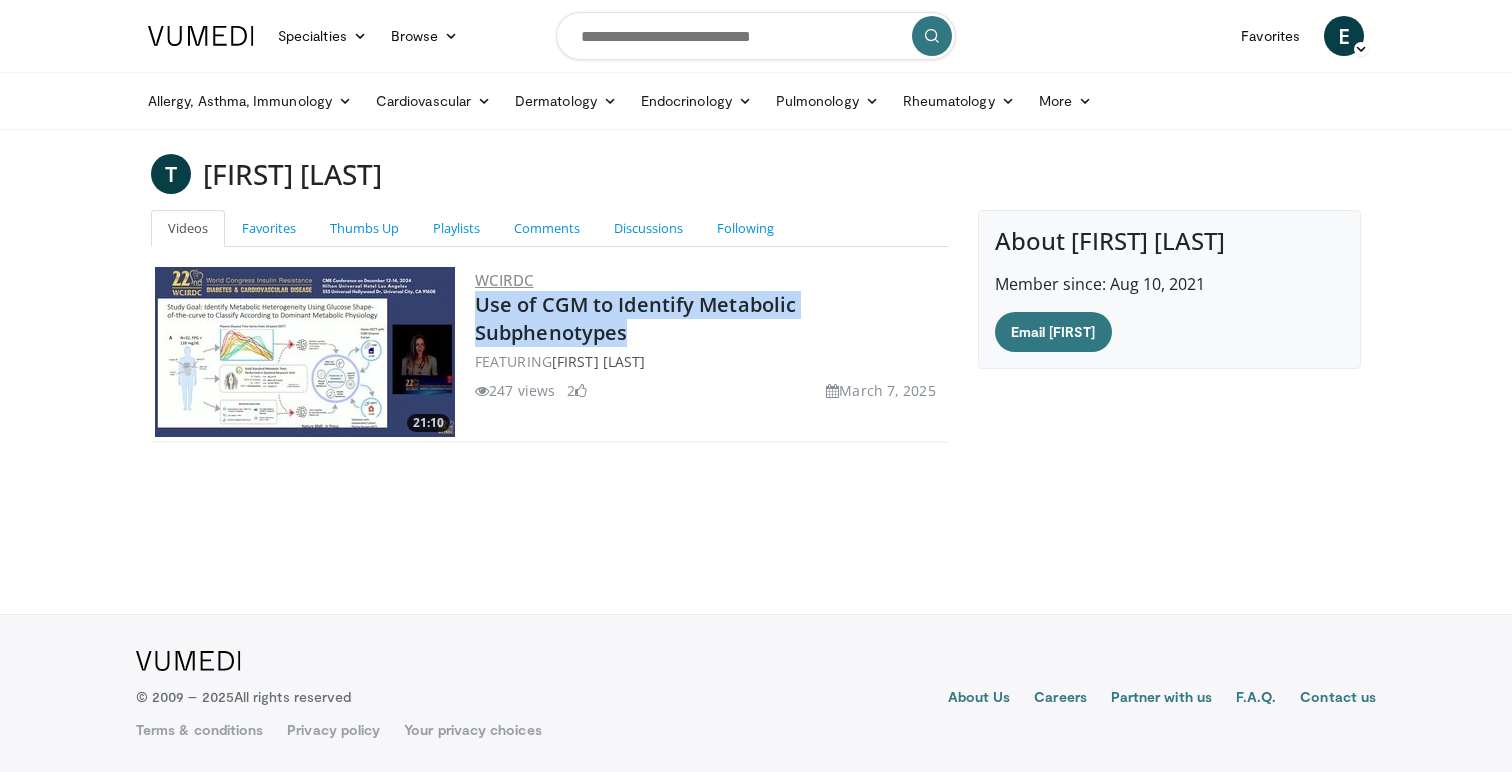 click on "WCIRDC" at bounding box center (504, 280) 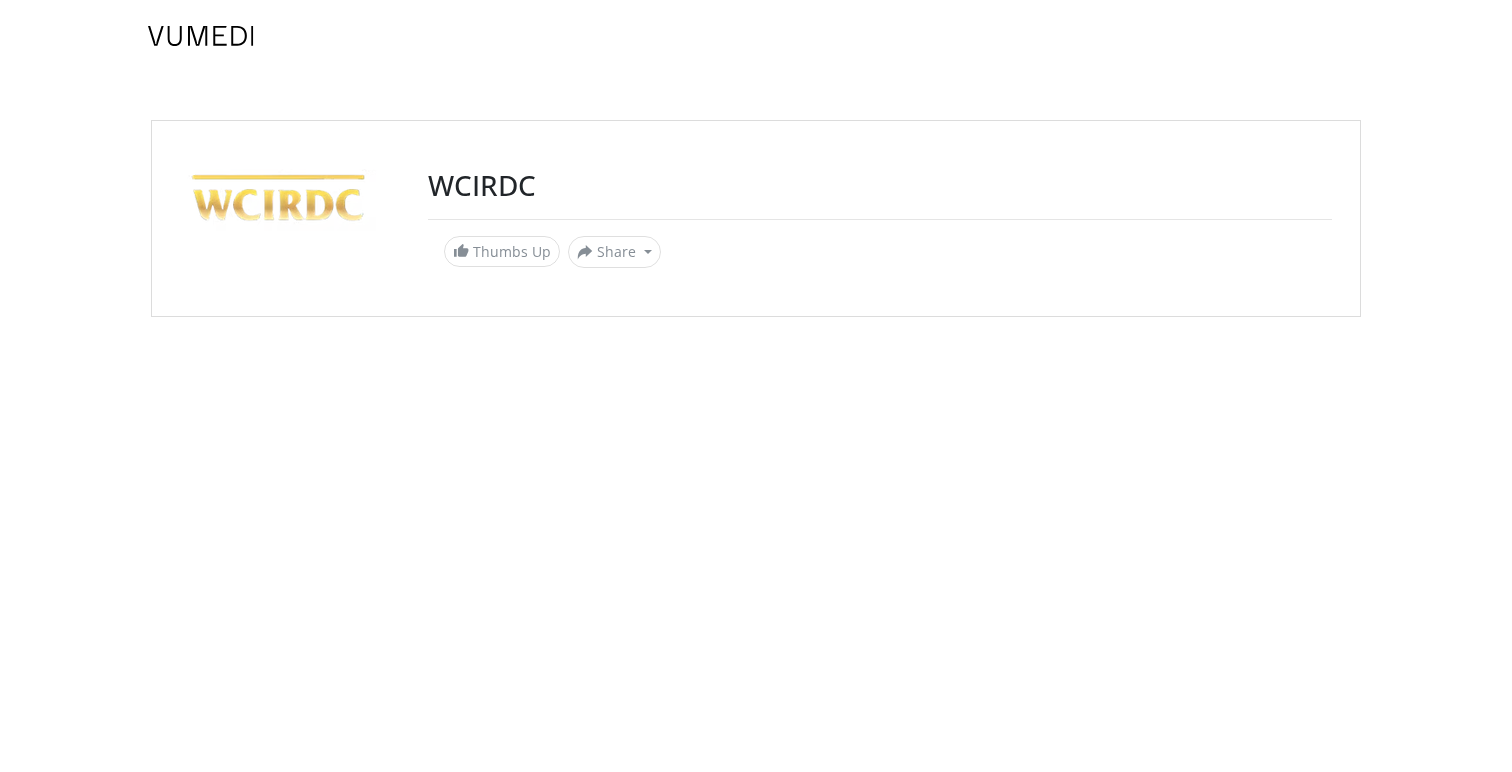scroll, scrollTop: 0, scrollLeft: 0, axis: both 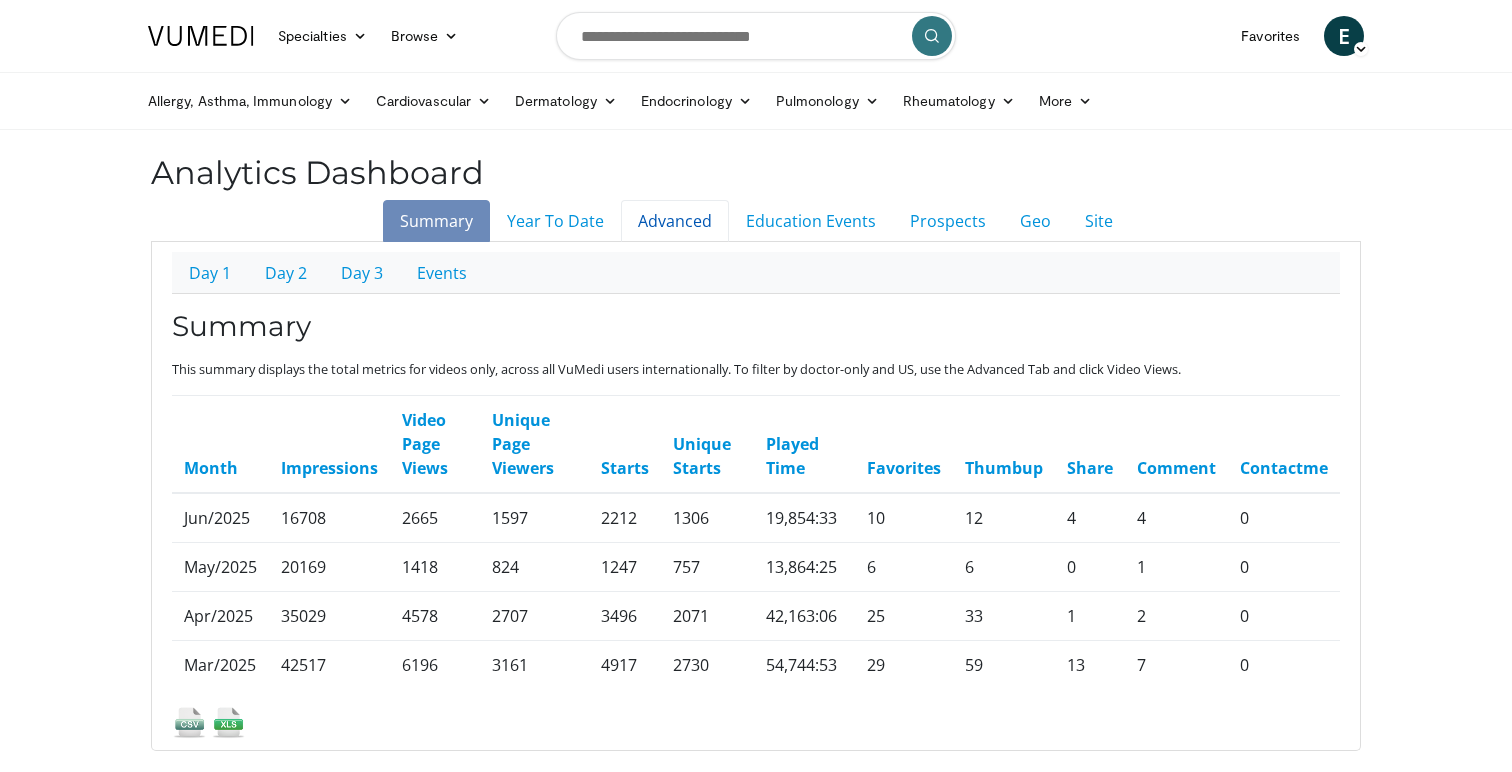 click on "Advanced" at bounding box center [675, 221] 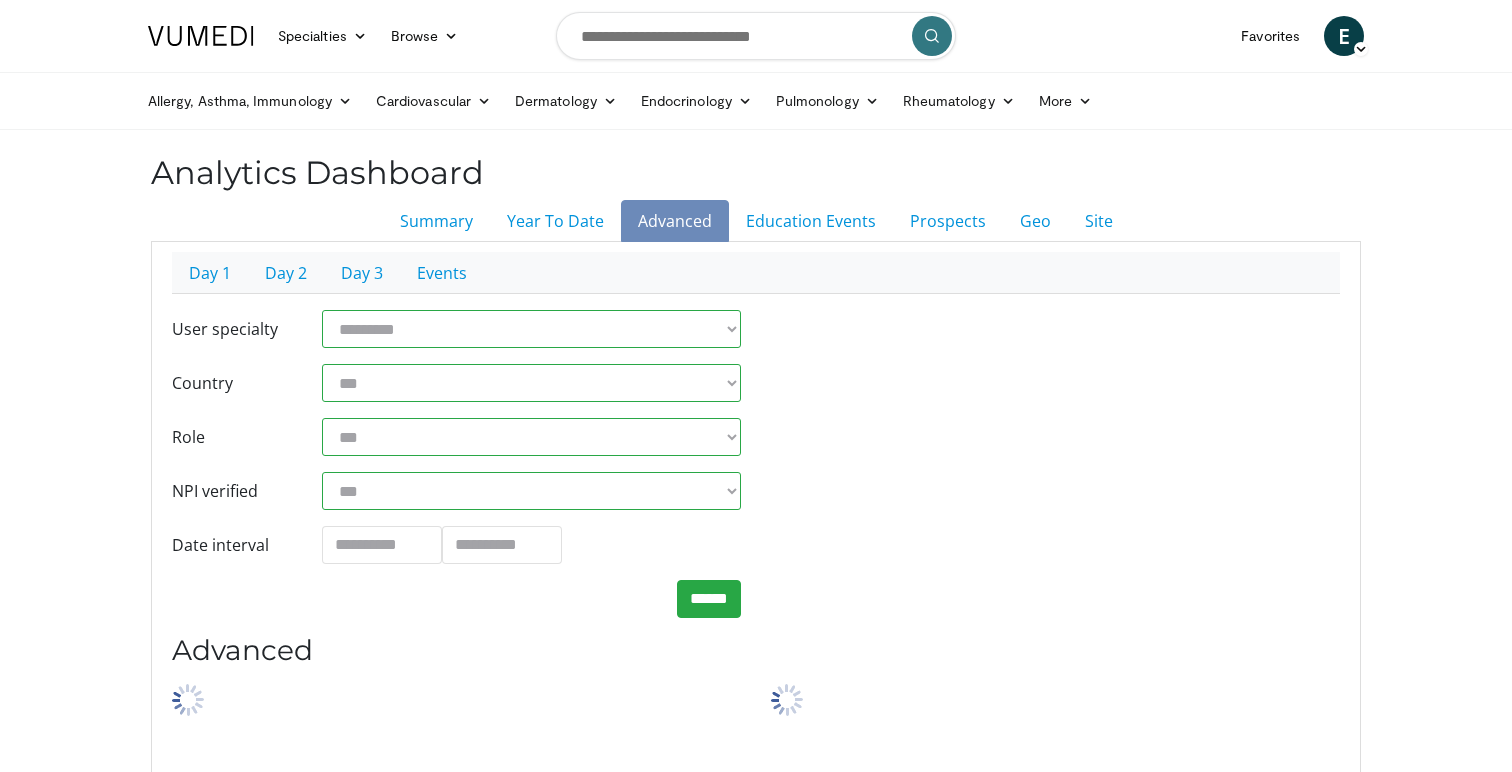 scroll, scrollTop: 0, scrollLeft: 0, axis: both 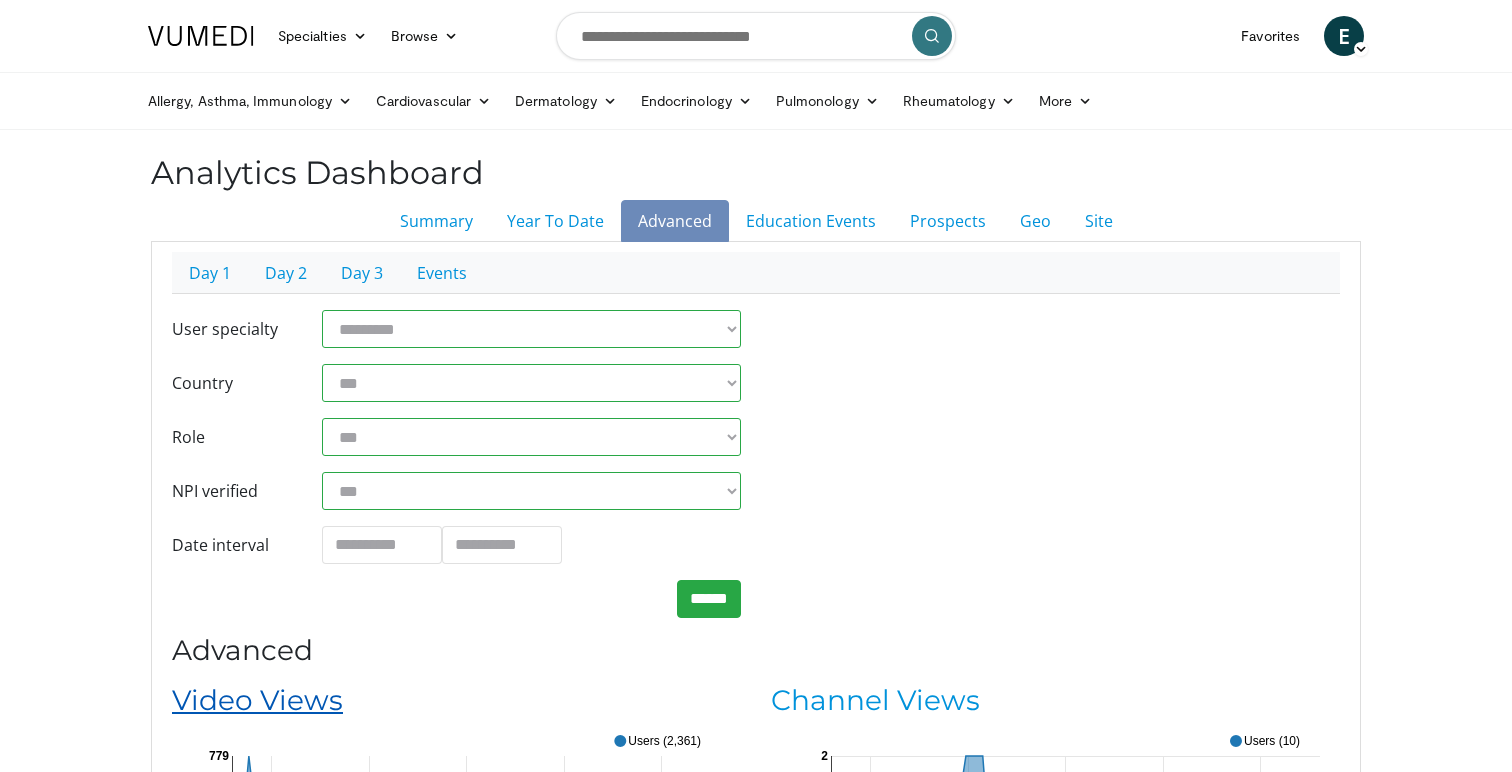 click on "Video Views" at bounding box center [257, 700] 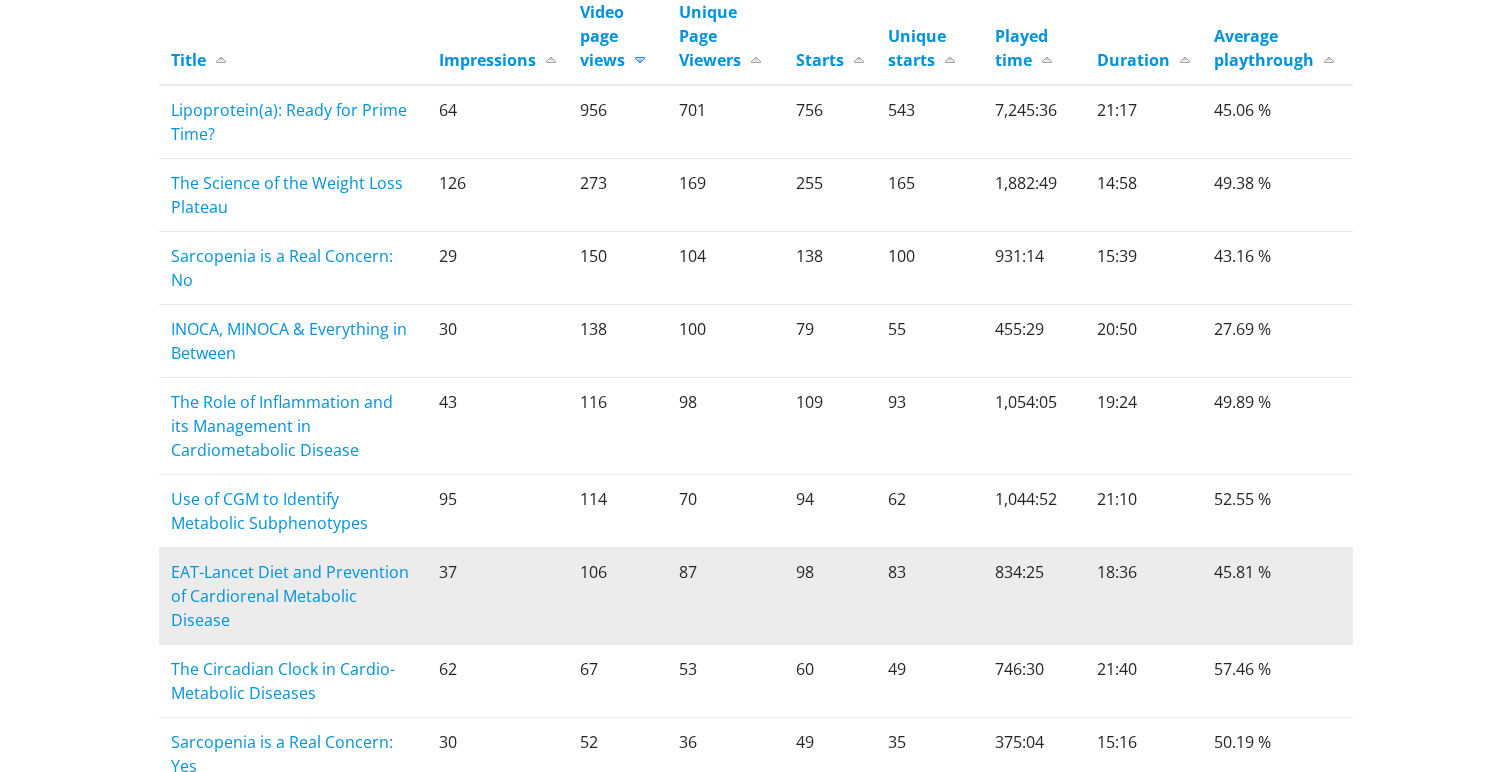 scroll, scrollTop: 0, scrollLeft: 0, axis: both 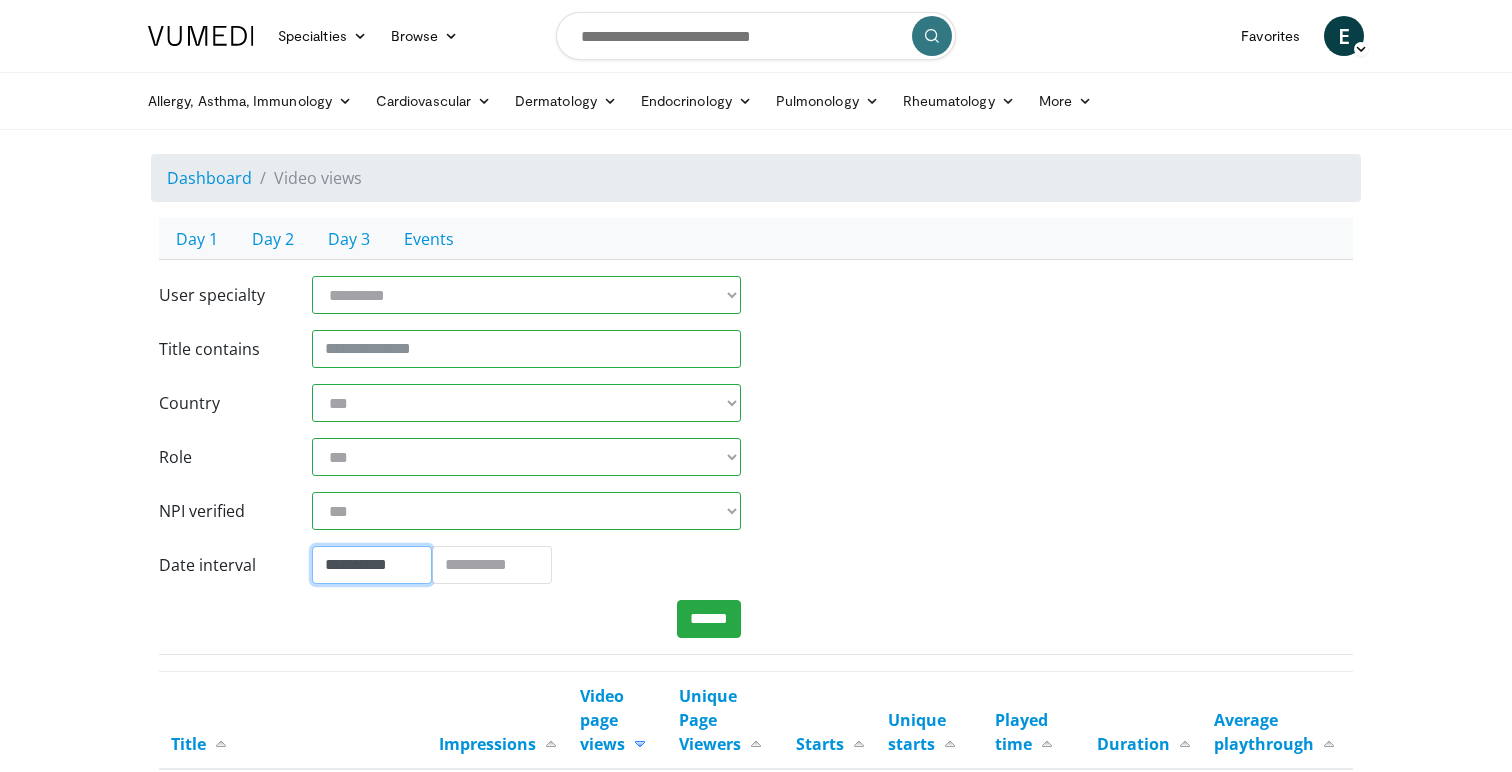 click on "**********" at bounding box center (372, 565) 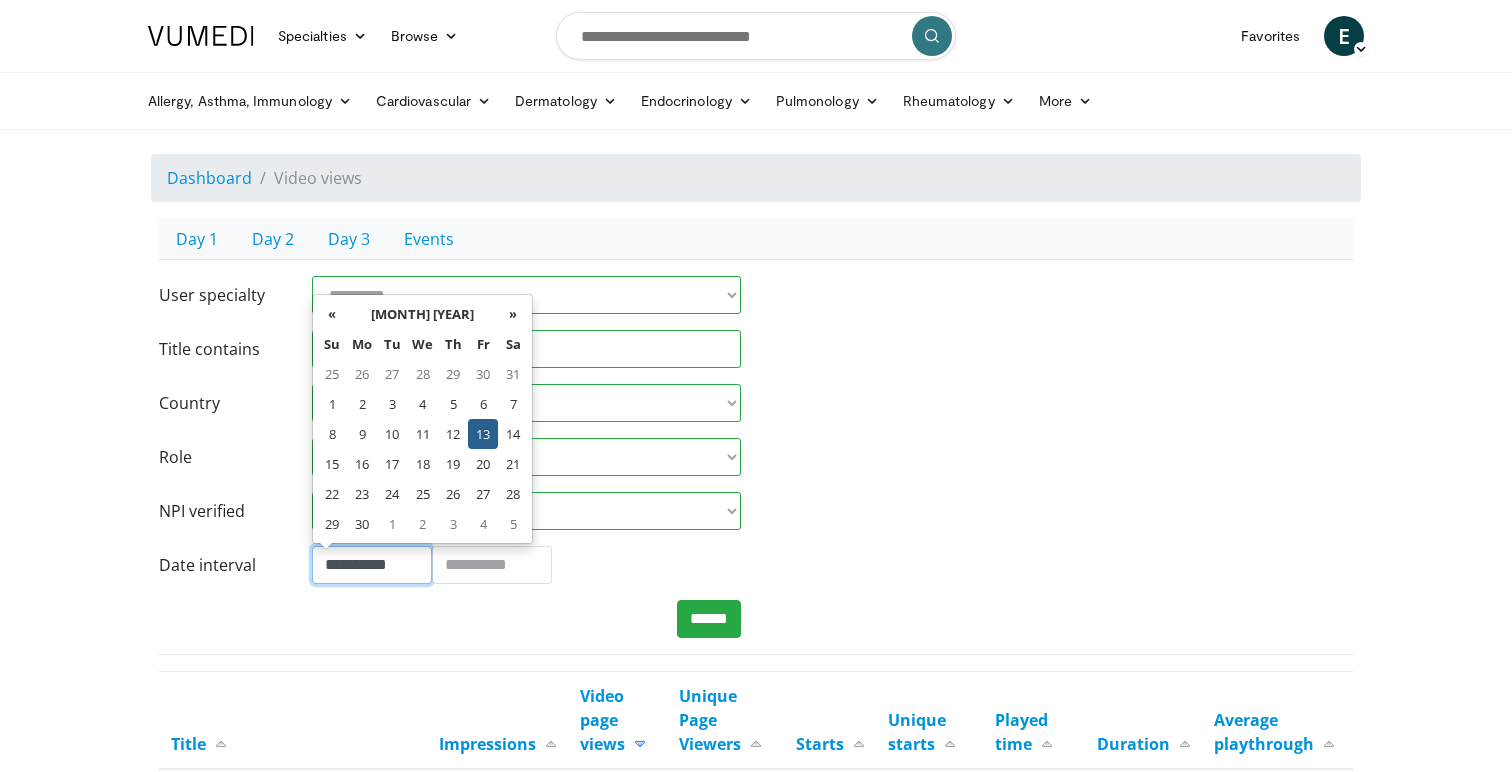 click on "**********" at bounding box center [372, 565] 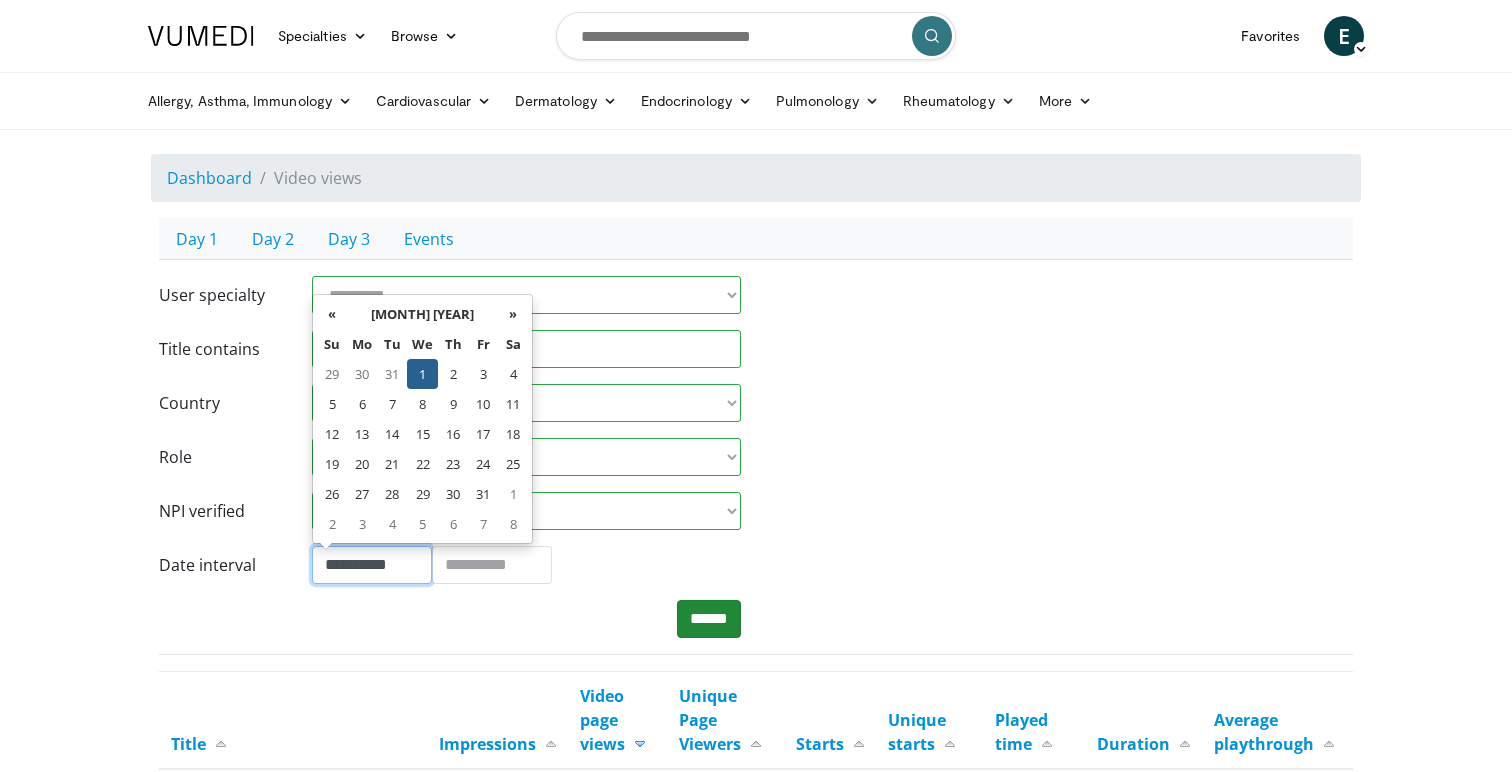 type on "**********" 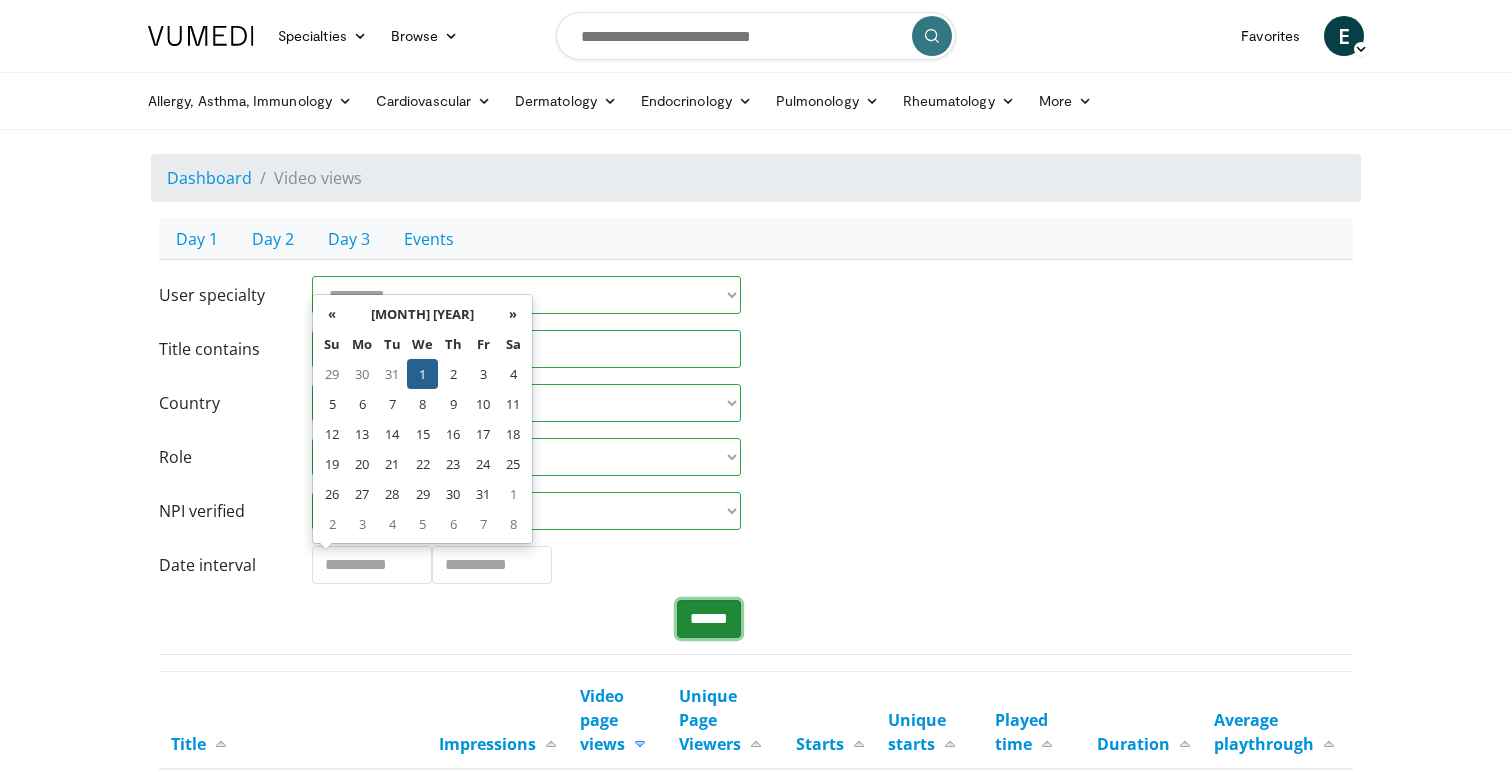 click on "******" at bounding box center [709, 619] 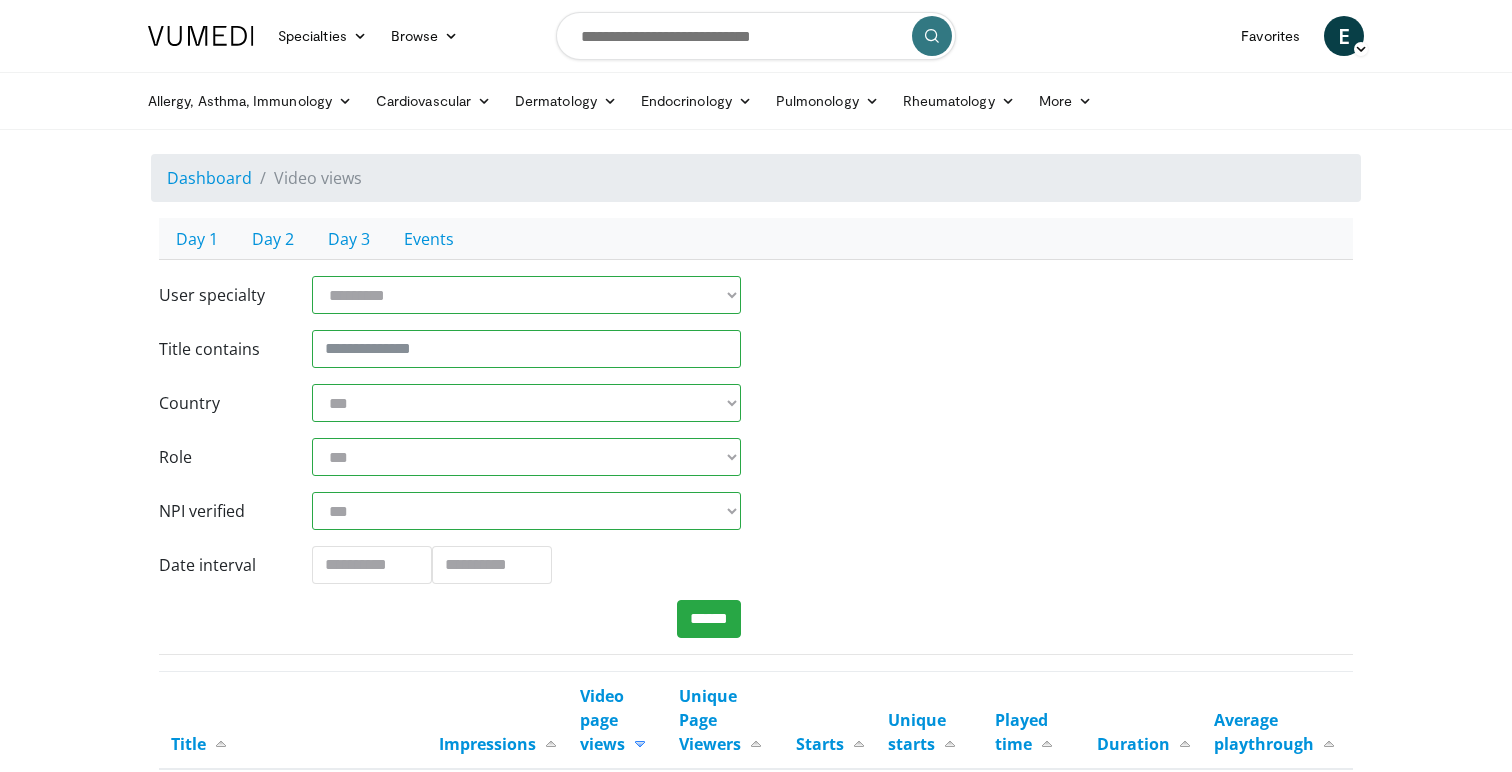 scroll, scrollTop: 1899, scrollLeft: 0, axis: vertical 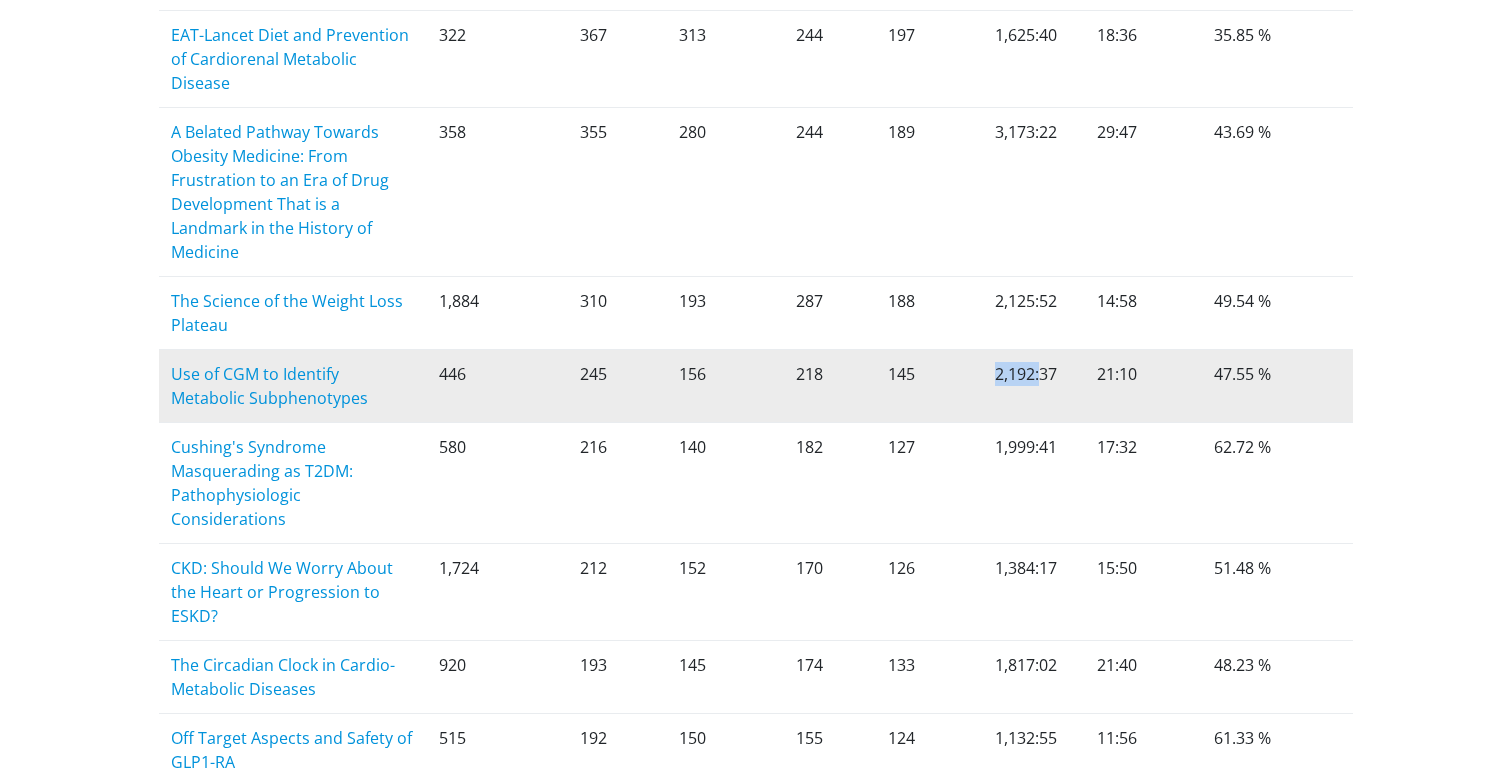 drag, startPoint x: 995, startPoint y: 375, endPoint x: 1041, endPoint y: 377, distance: 46.043457 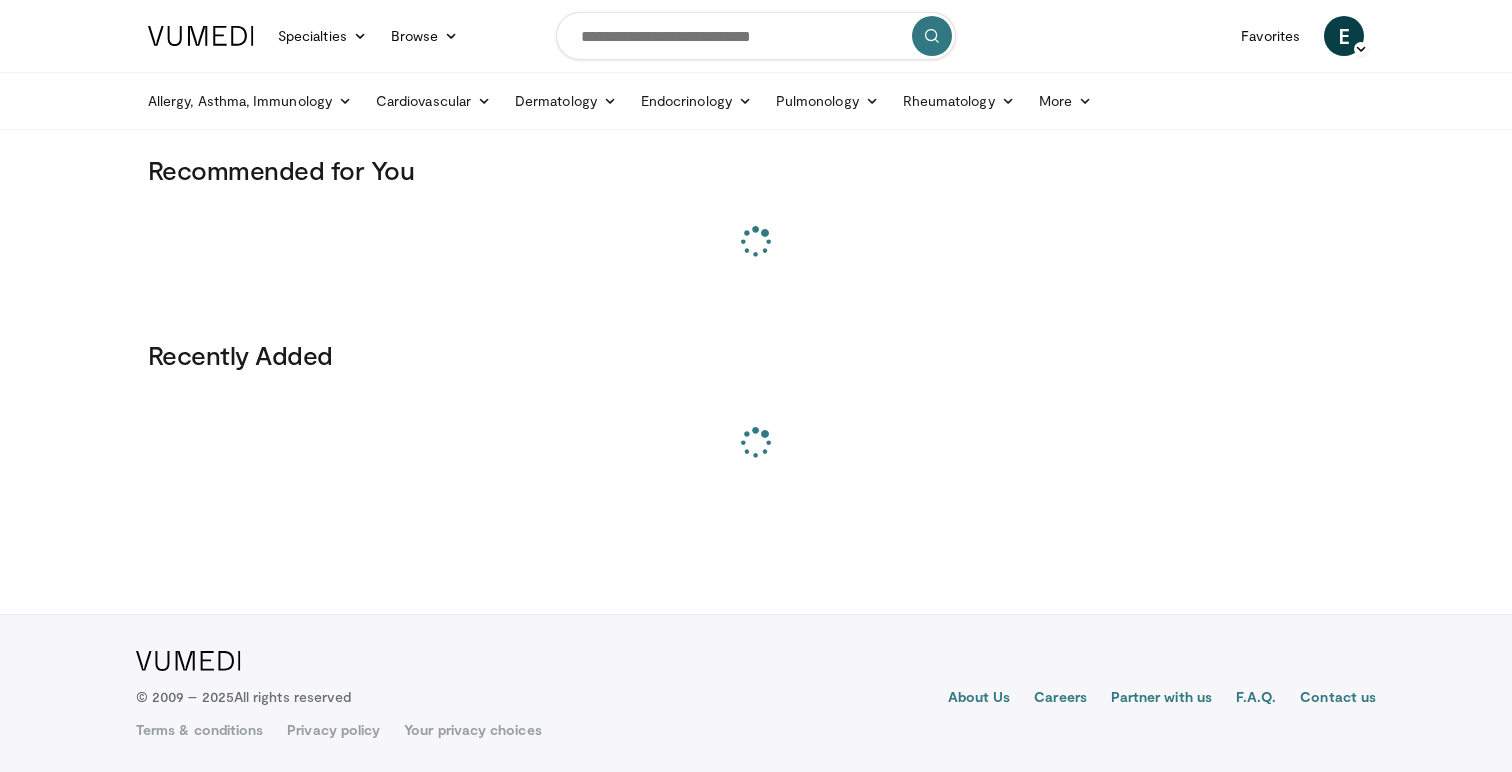 scroll, scrollTop: 0, scrollLeft: 0, axis: both 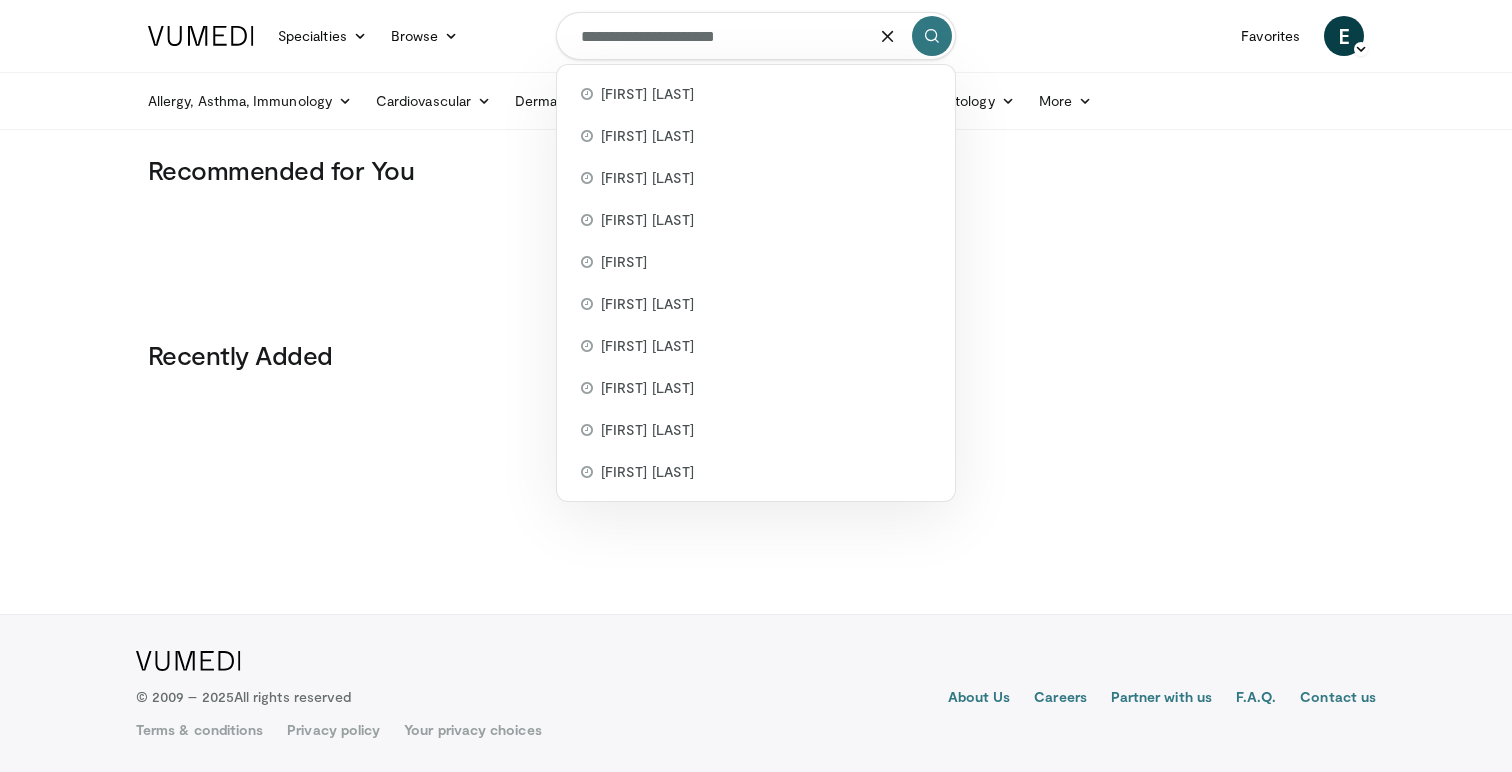 click on "**********" at bounding box center [756, 36] 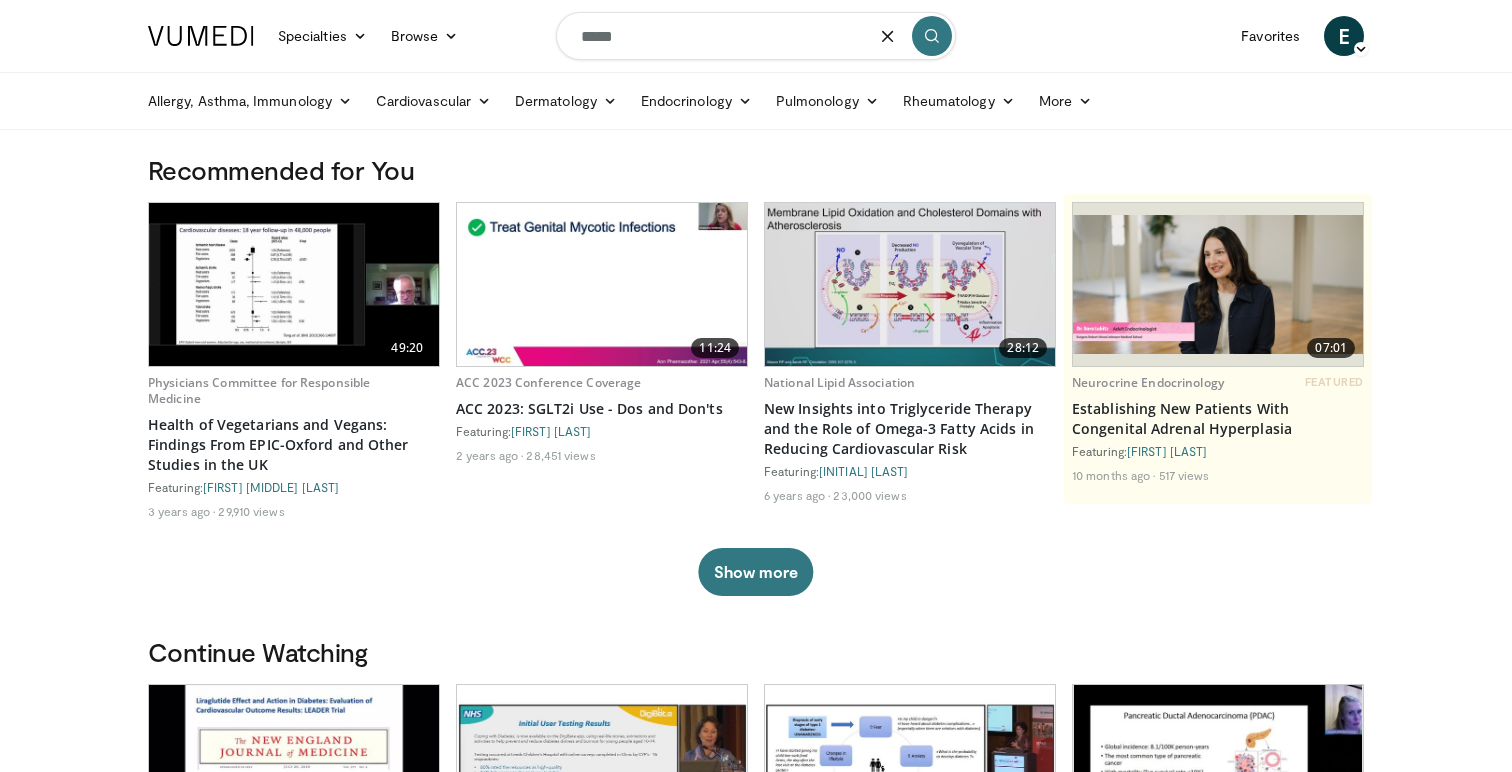 type on "*****" 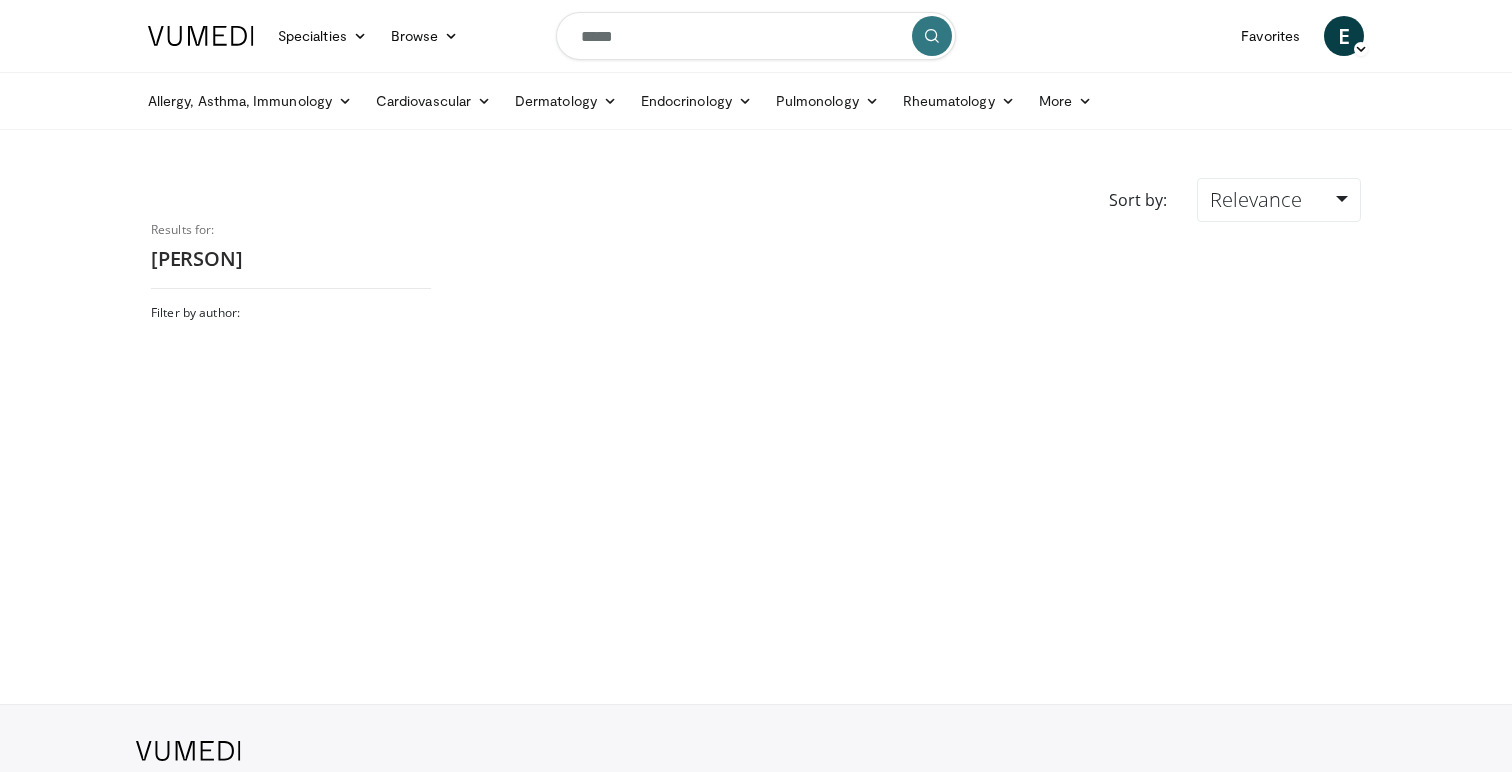 scroll, scrollTop: 0, scrollLeft: 0, axis: both 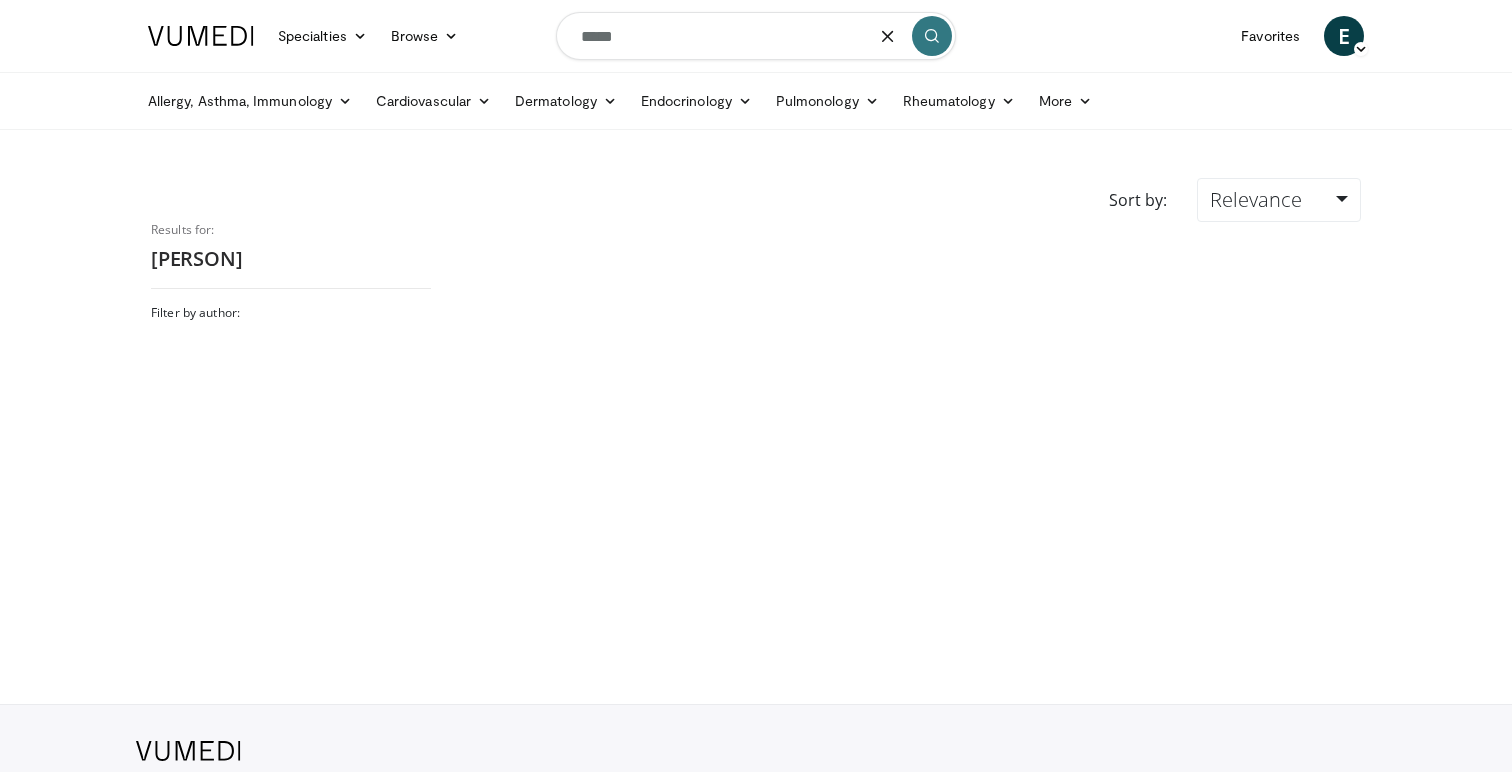 click on "*****" at bounding box center (756, 36) 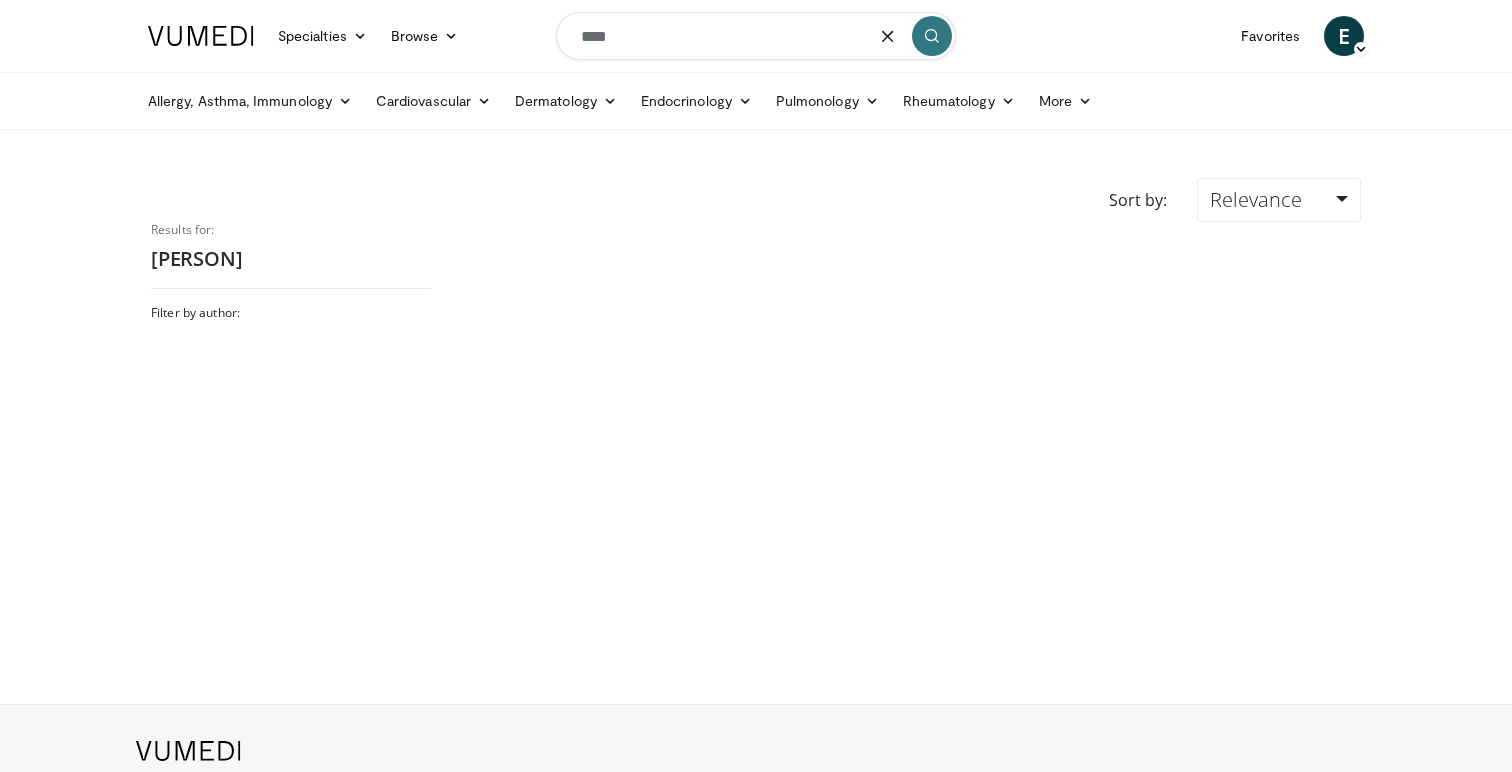 type on "****" 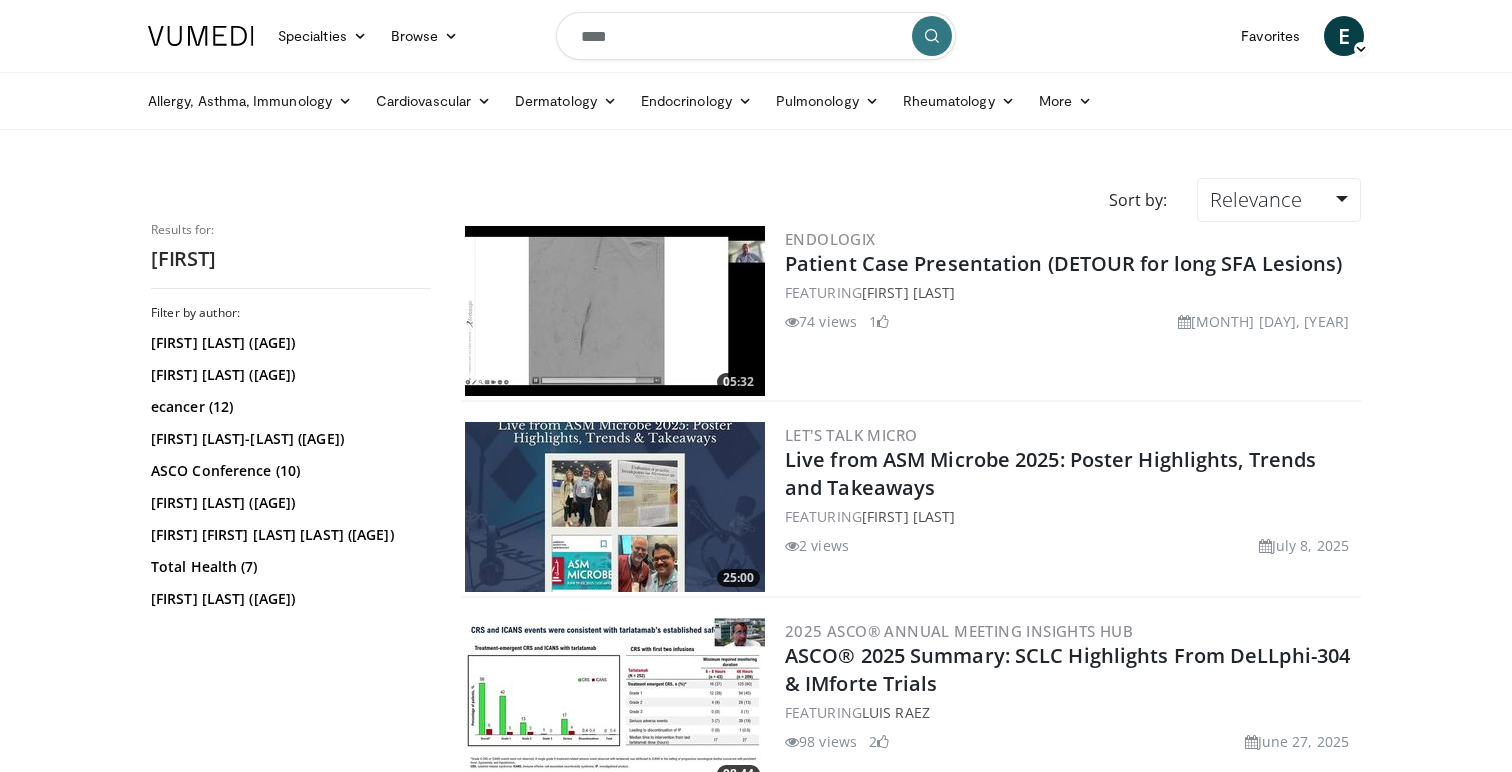 scroll, scrollTop: 0, scrollLeft: 0, axis: both 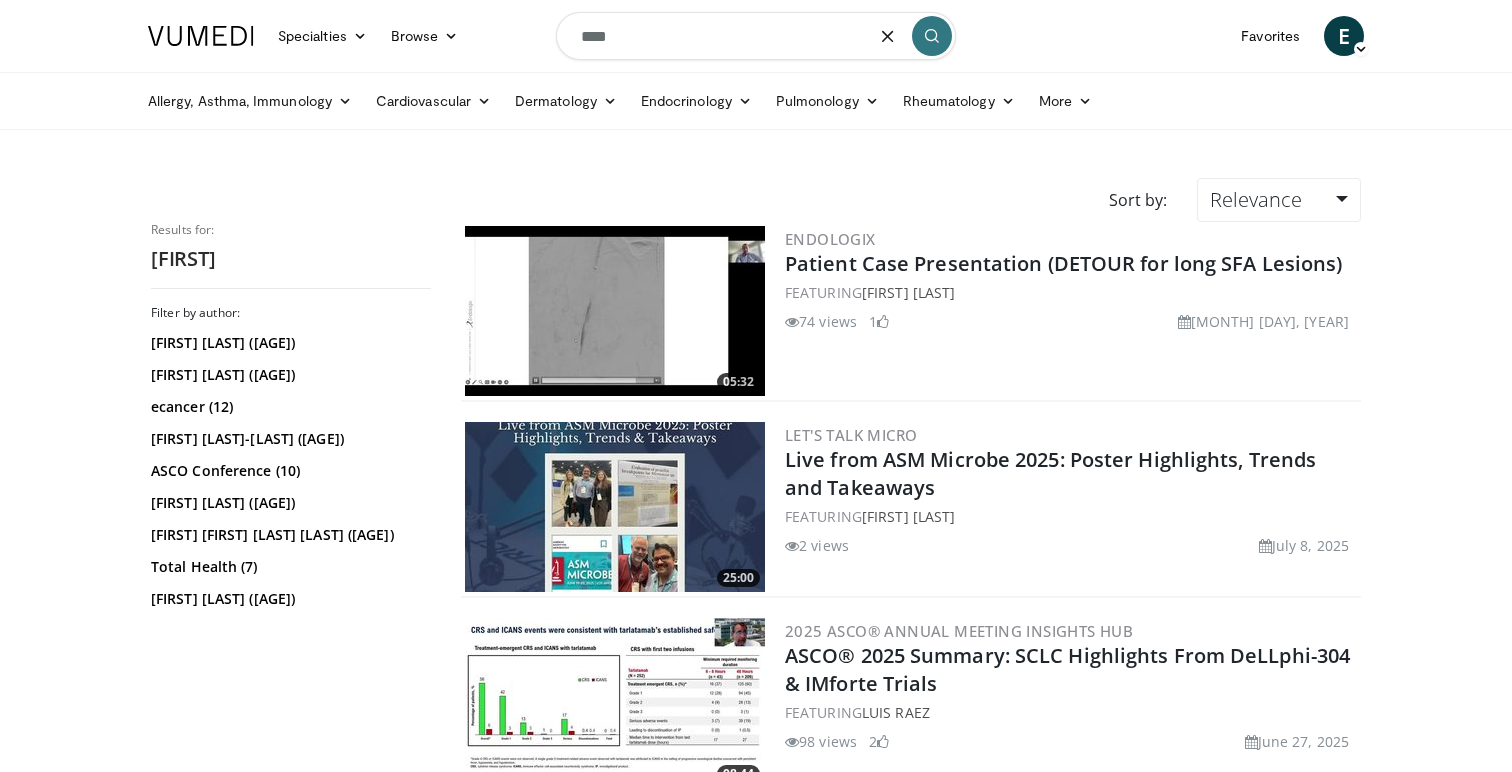 click on "****" at bounding box center [756, 36] 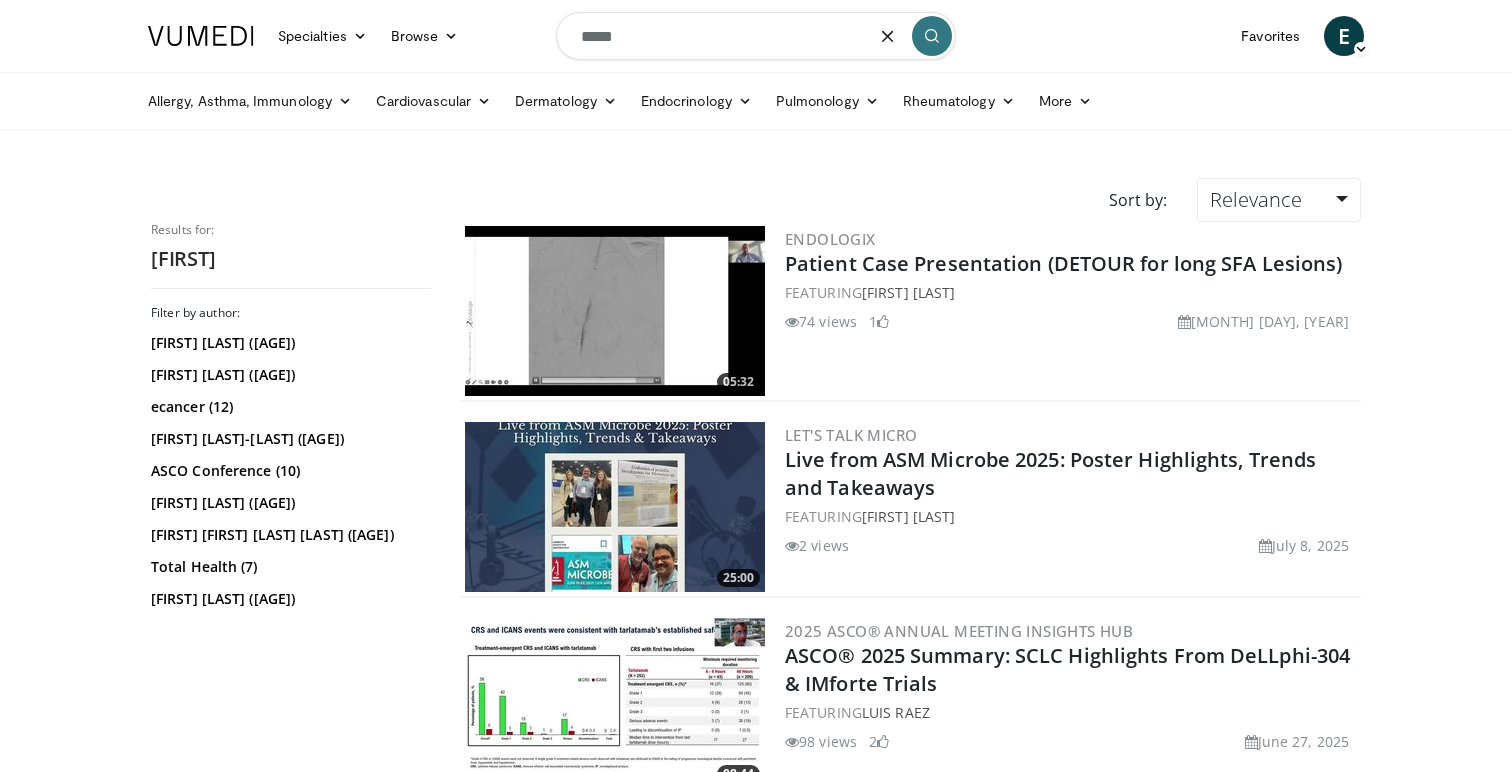 type on "*****" 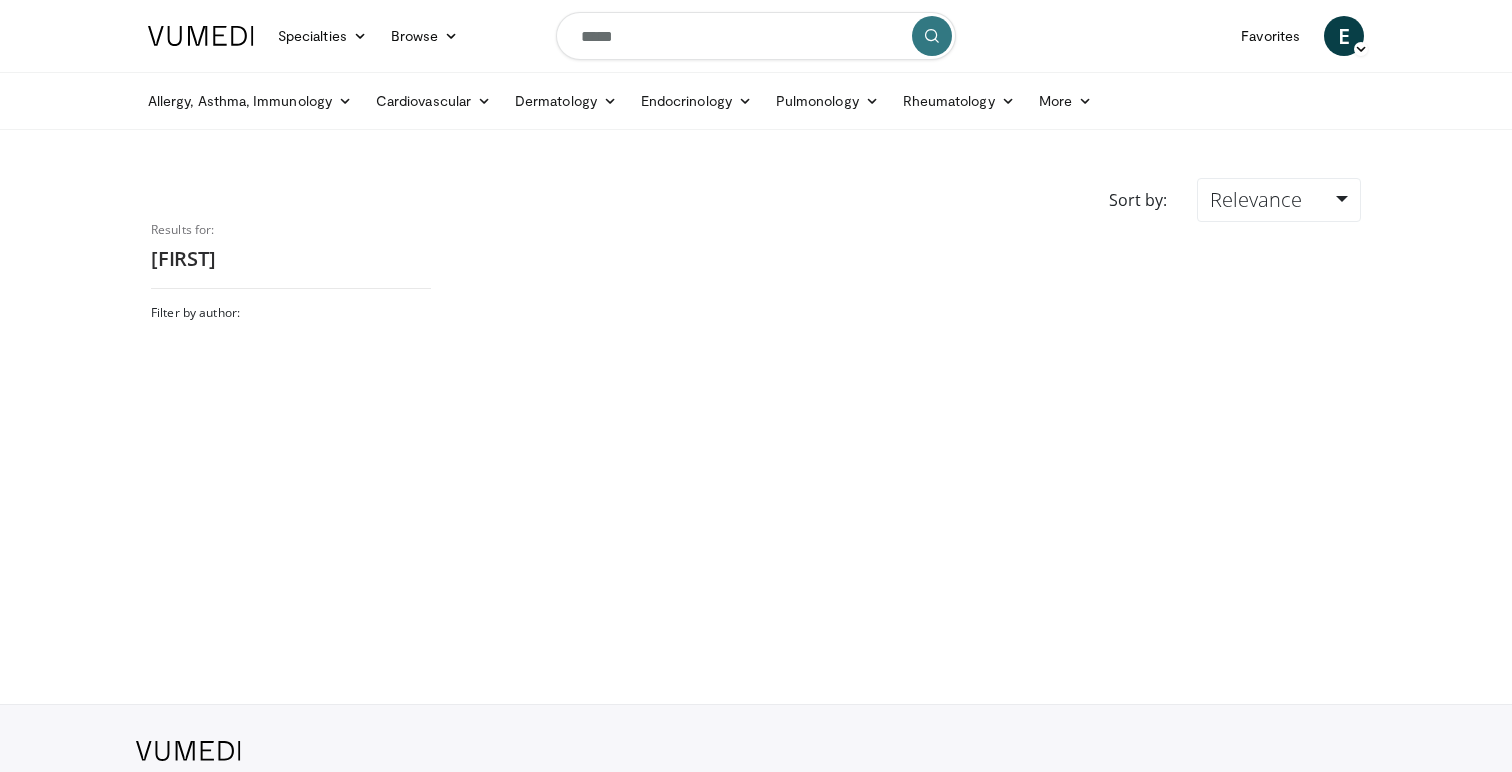 scroll, scrollTop: 0, scrollLeft: 0, axis: both 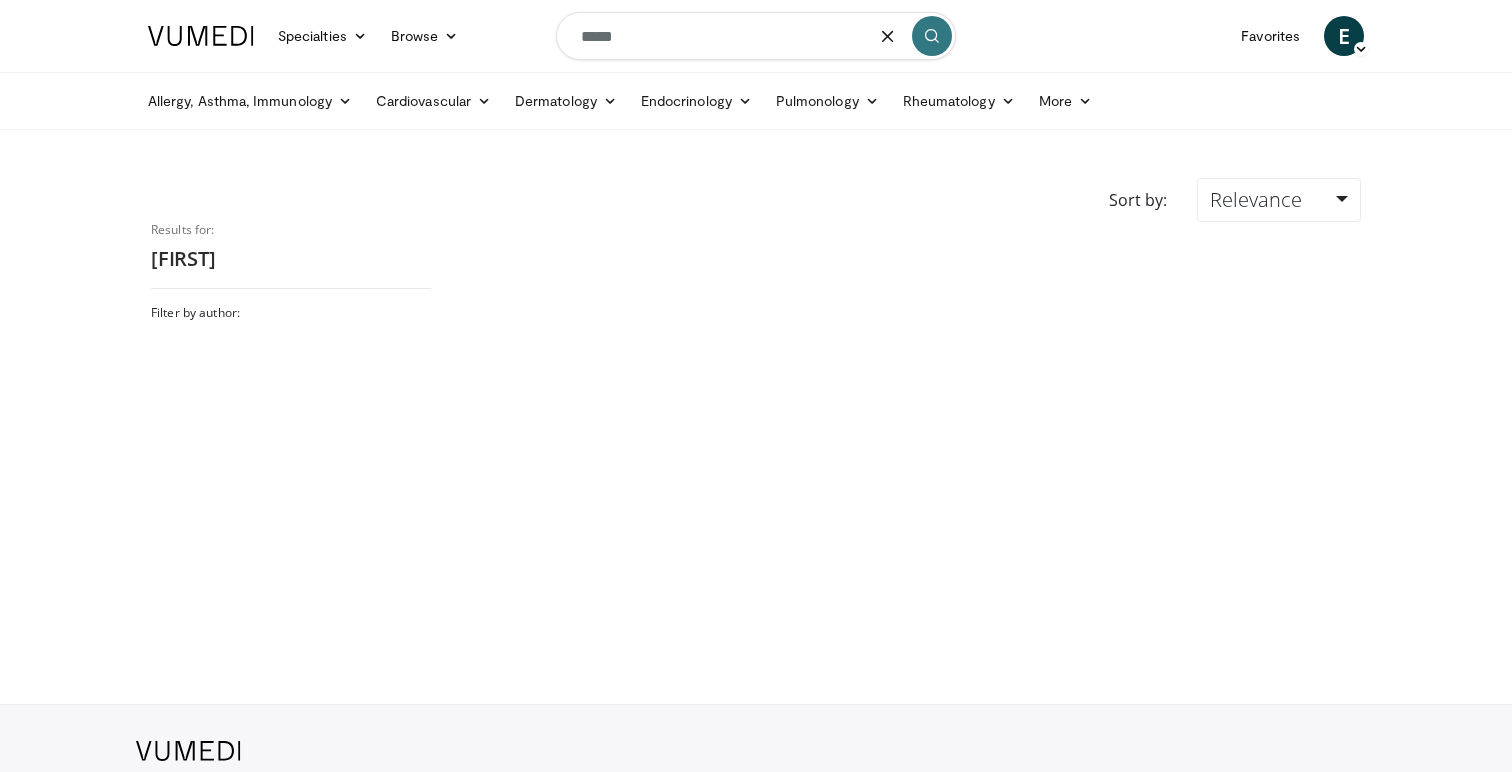 click on "*****" at bounding box center [756, 36] 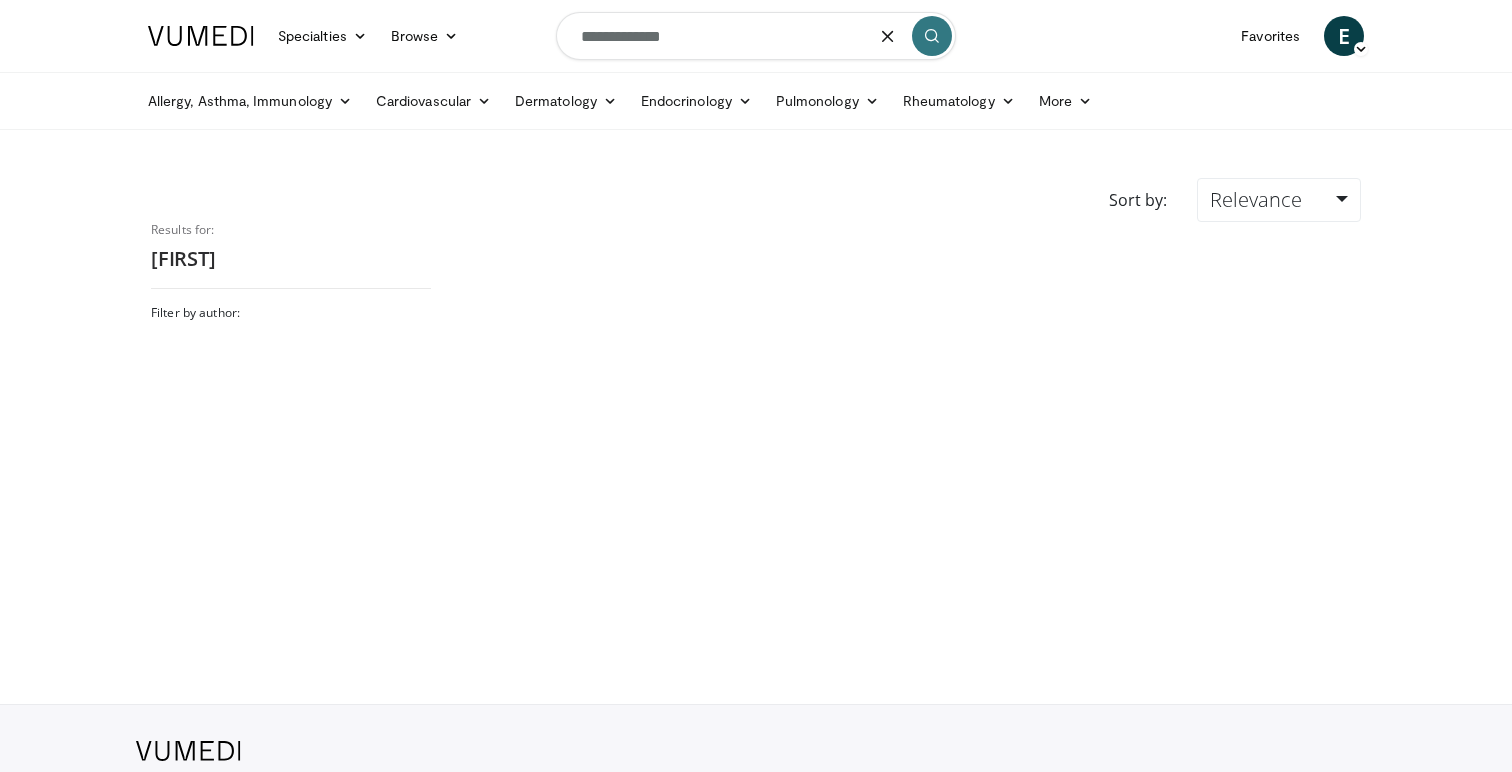 type on "**********" 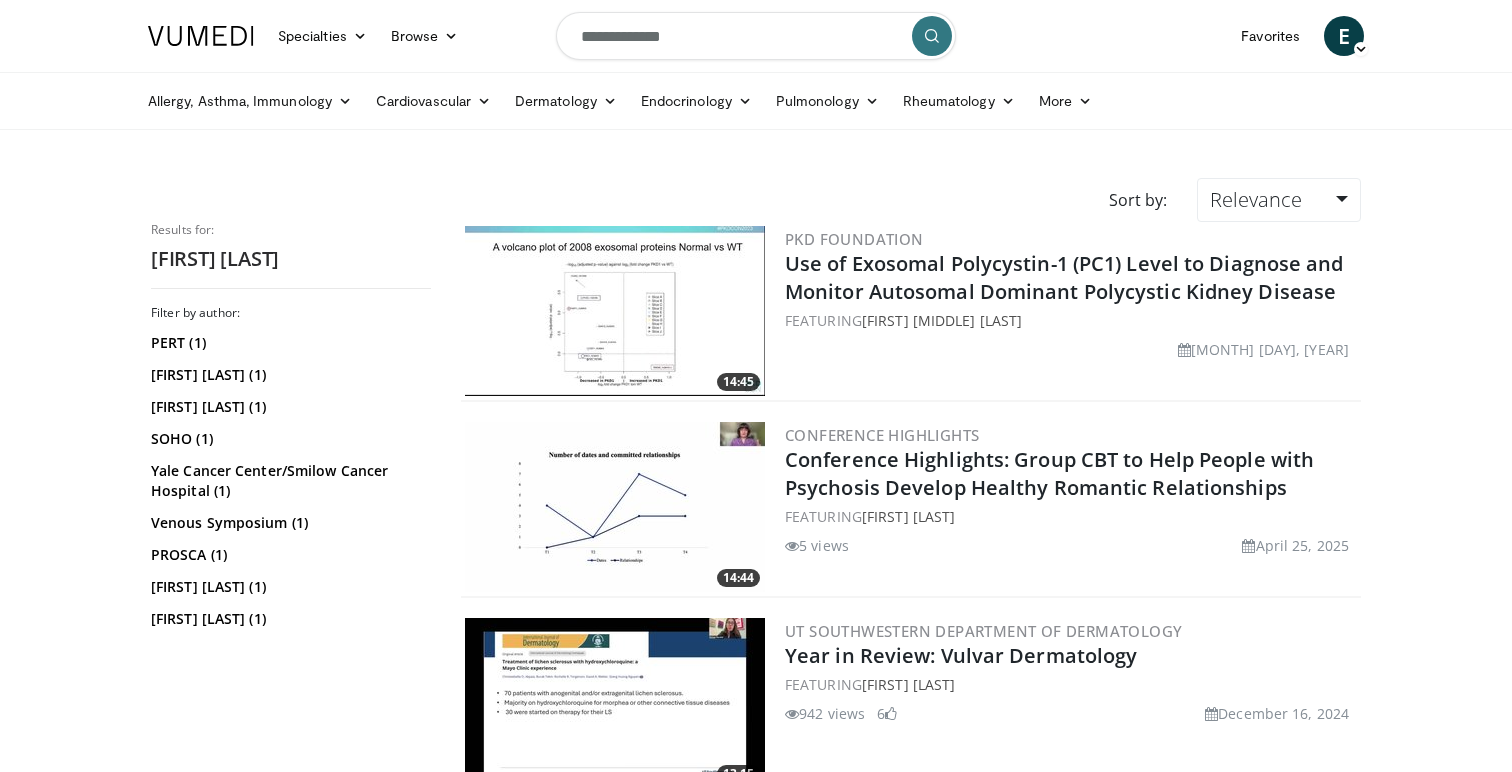 scroll, scrollTop: 0, scrollLeft: 0, axis: both 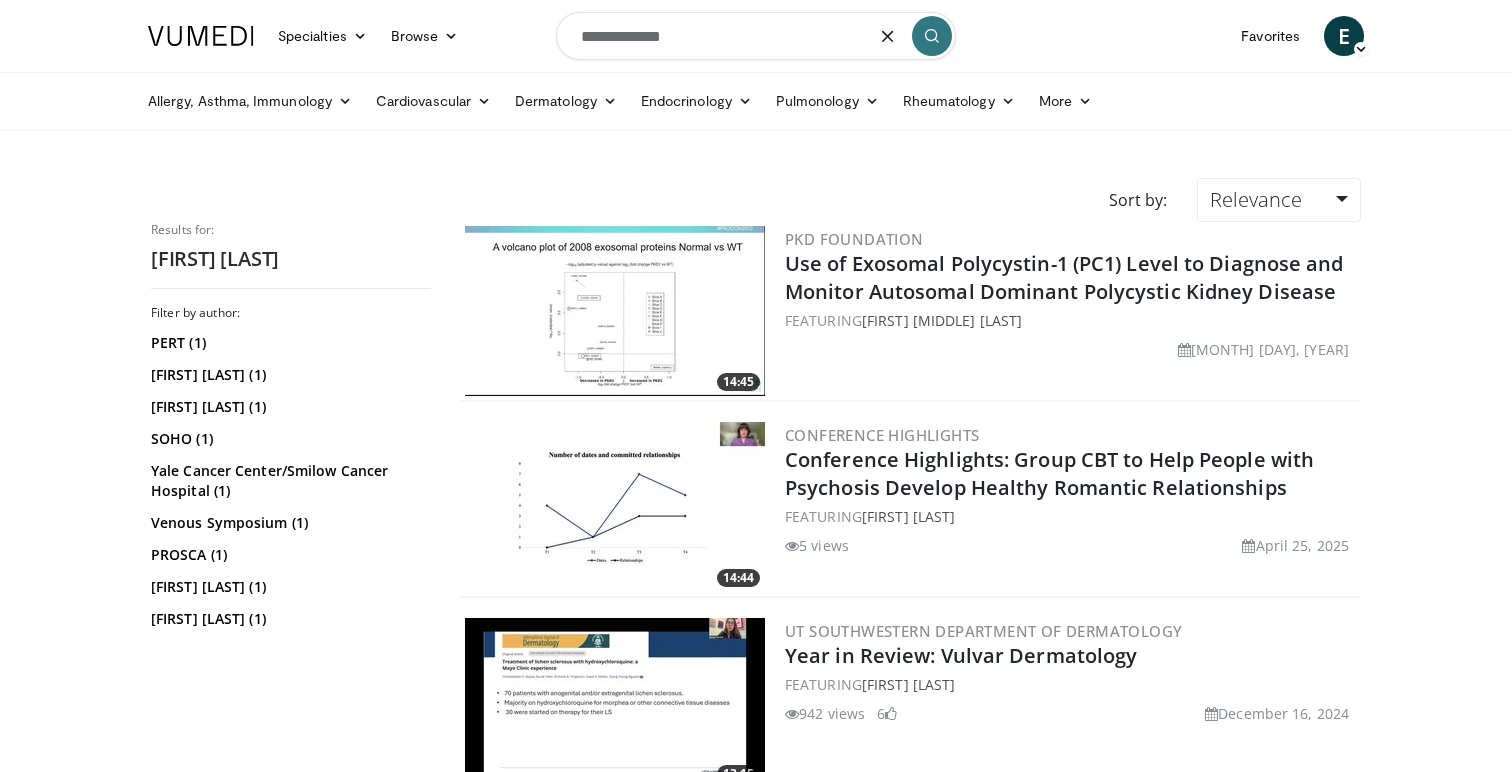 click on "**********" at bounding box center [756, 36] 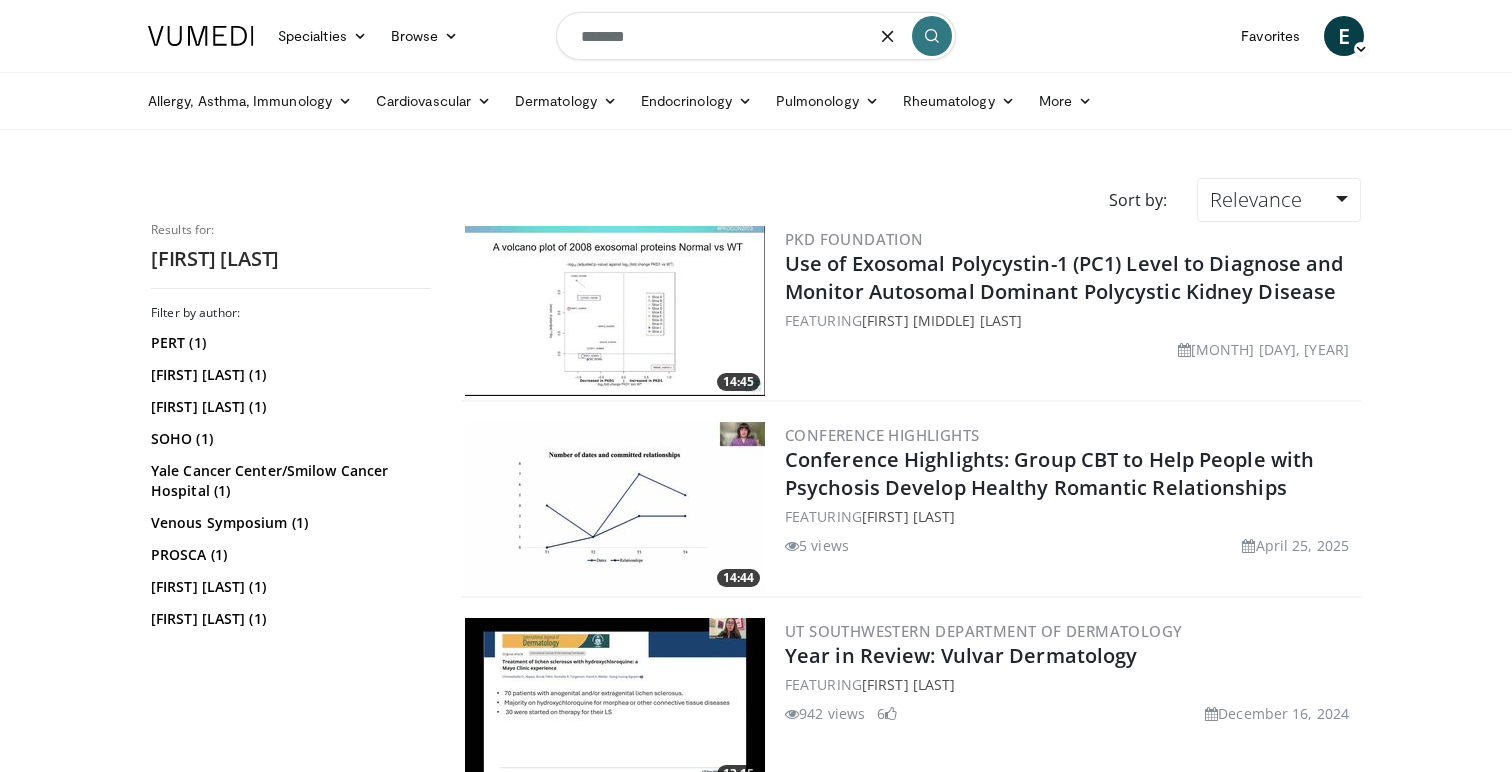 type on "*******" 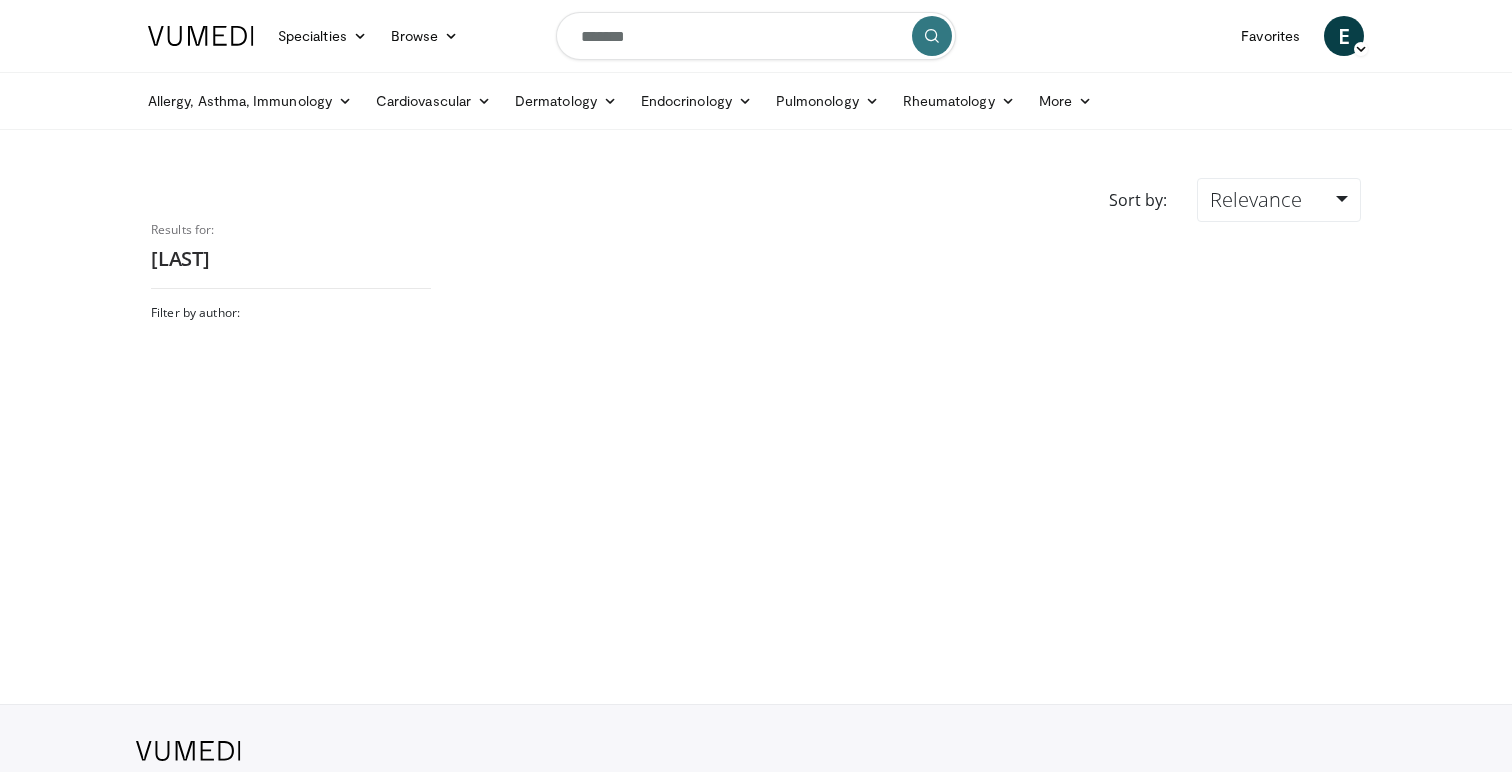 scroll, scrollTop: 0, scrollLeft: 0, axis: both 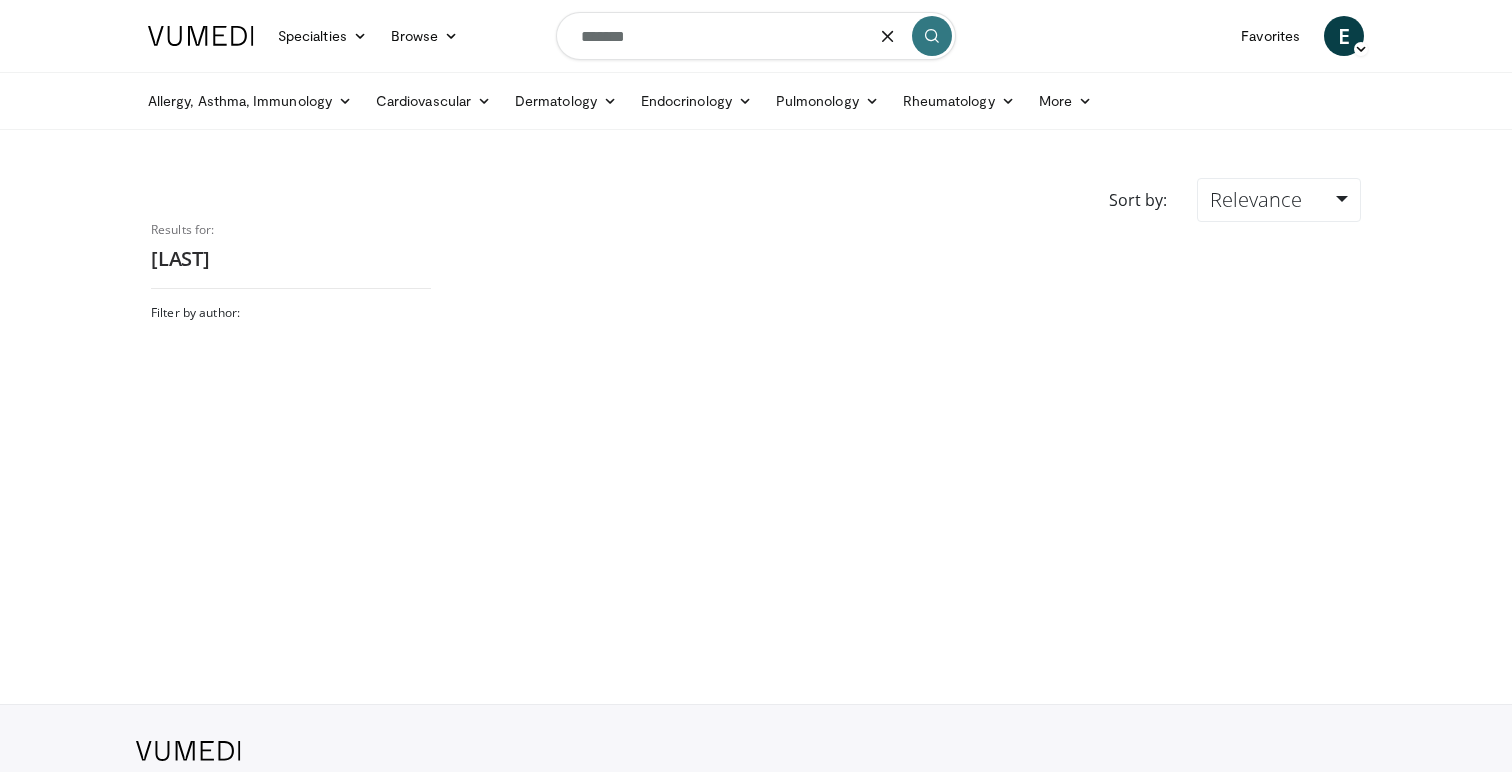 click on "*******" at bounding box center [756, 36] 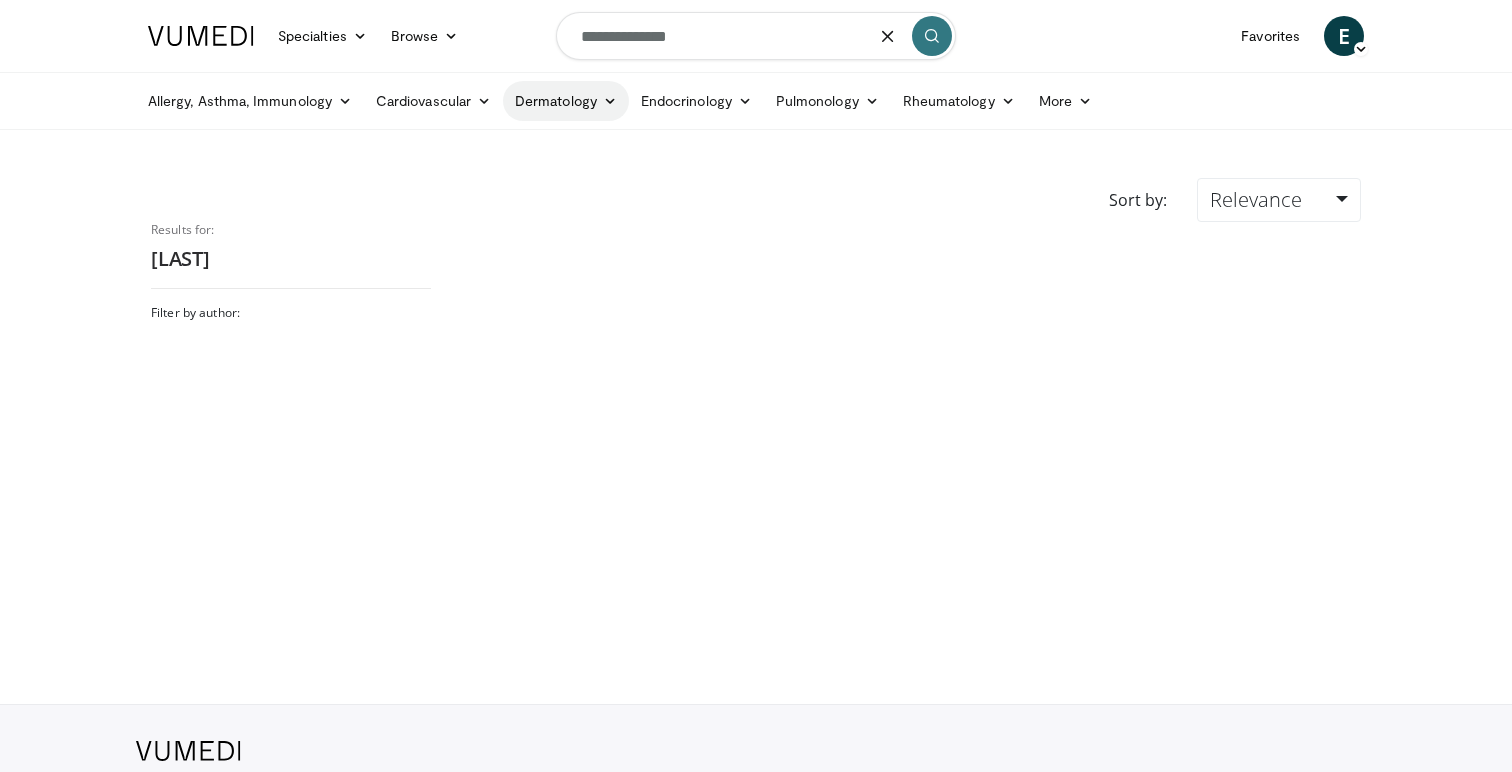 type on "**********" 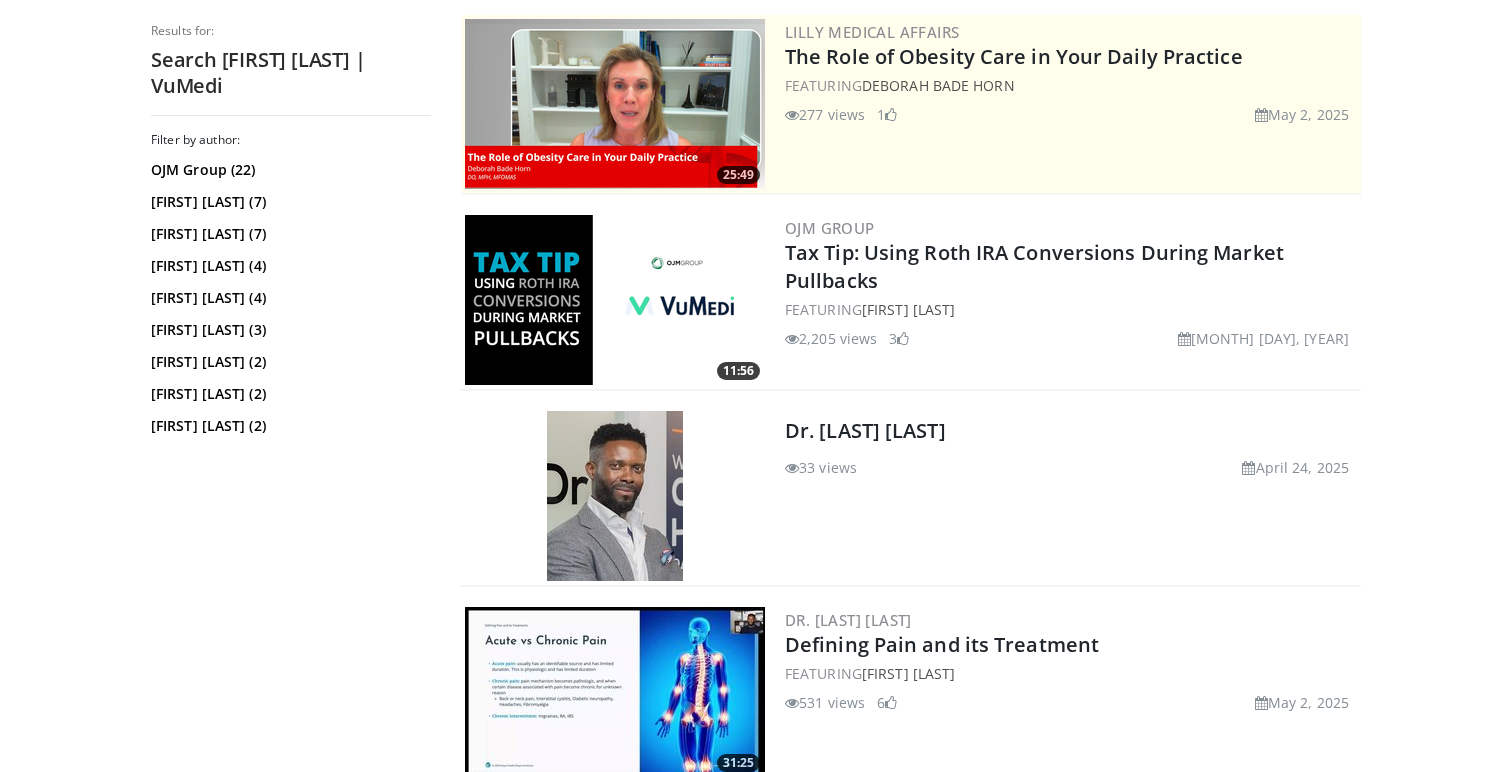 scroll, scrollTop: 0, scrollLeft: 0, axis: both 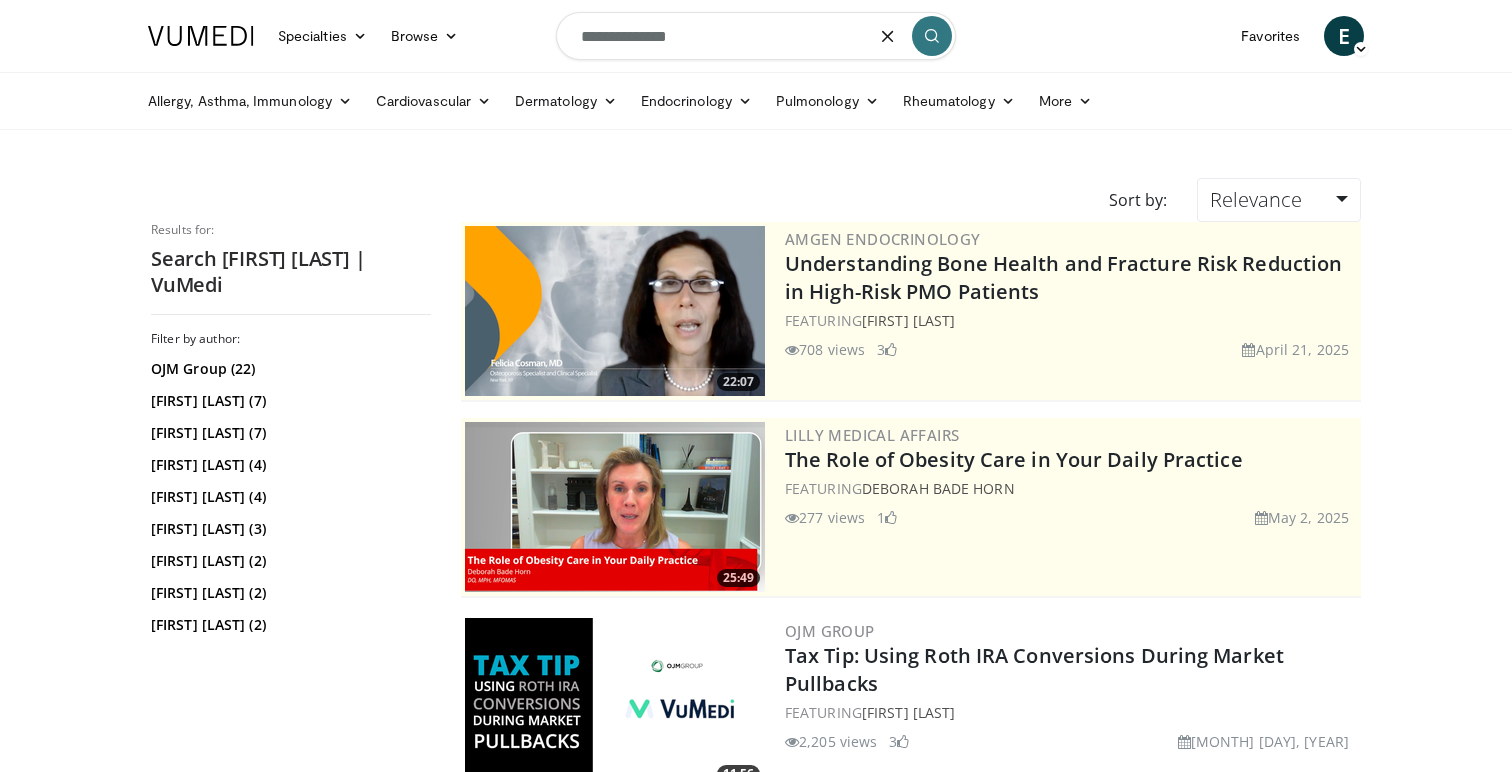 click on "**********" at bounding box center [756, 36] 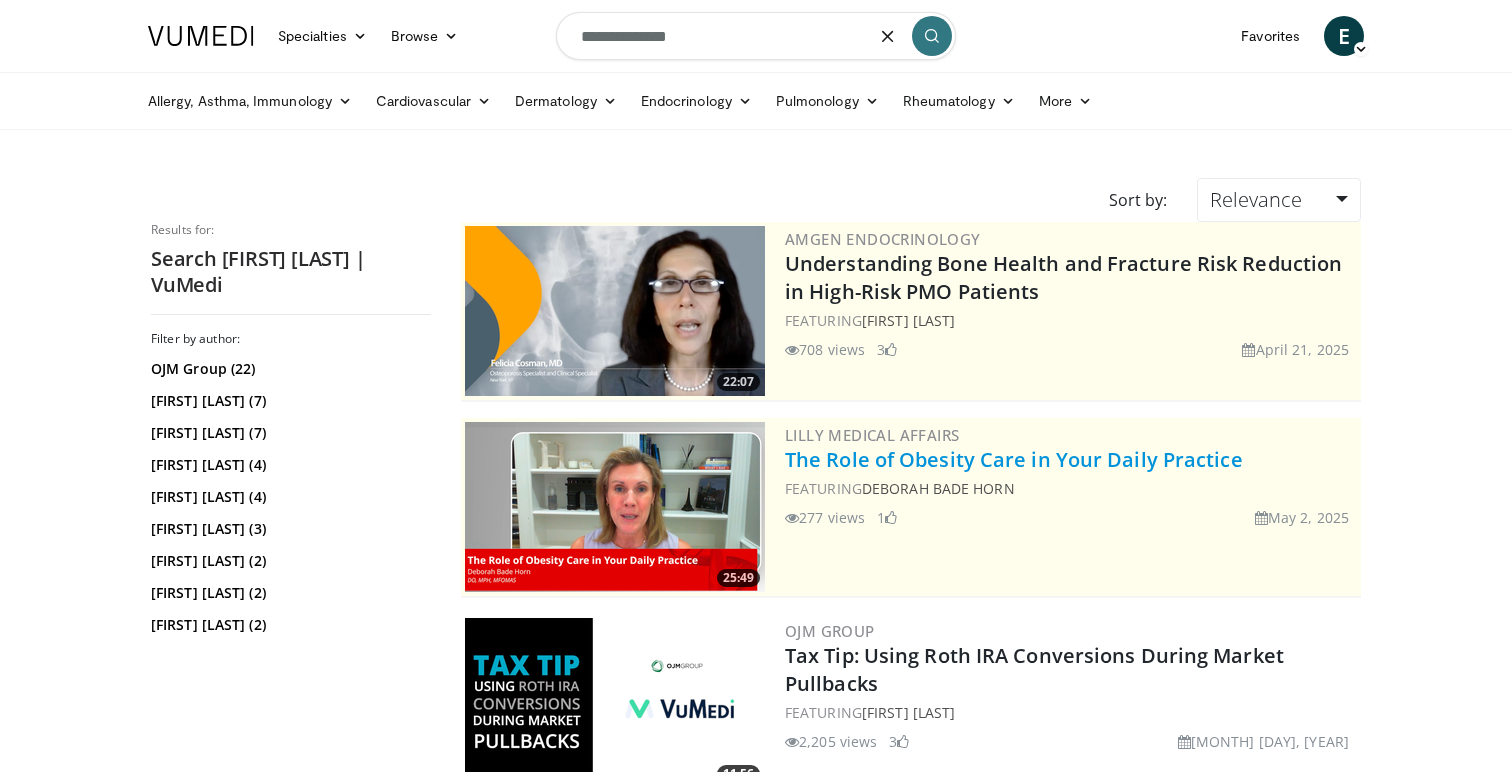 type on "**********" 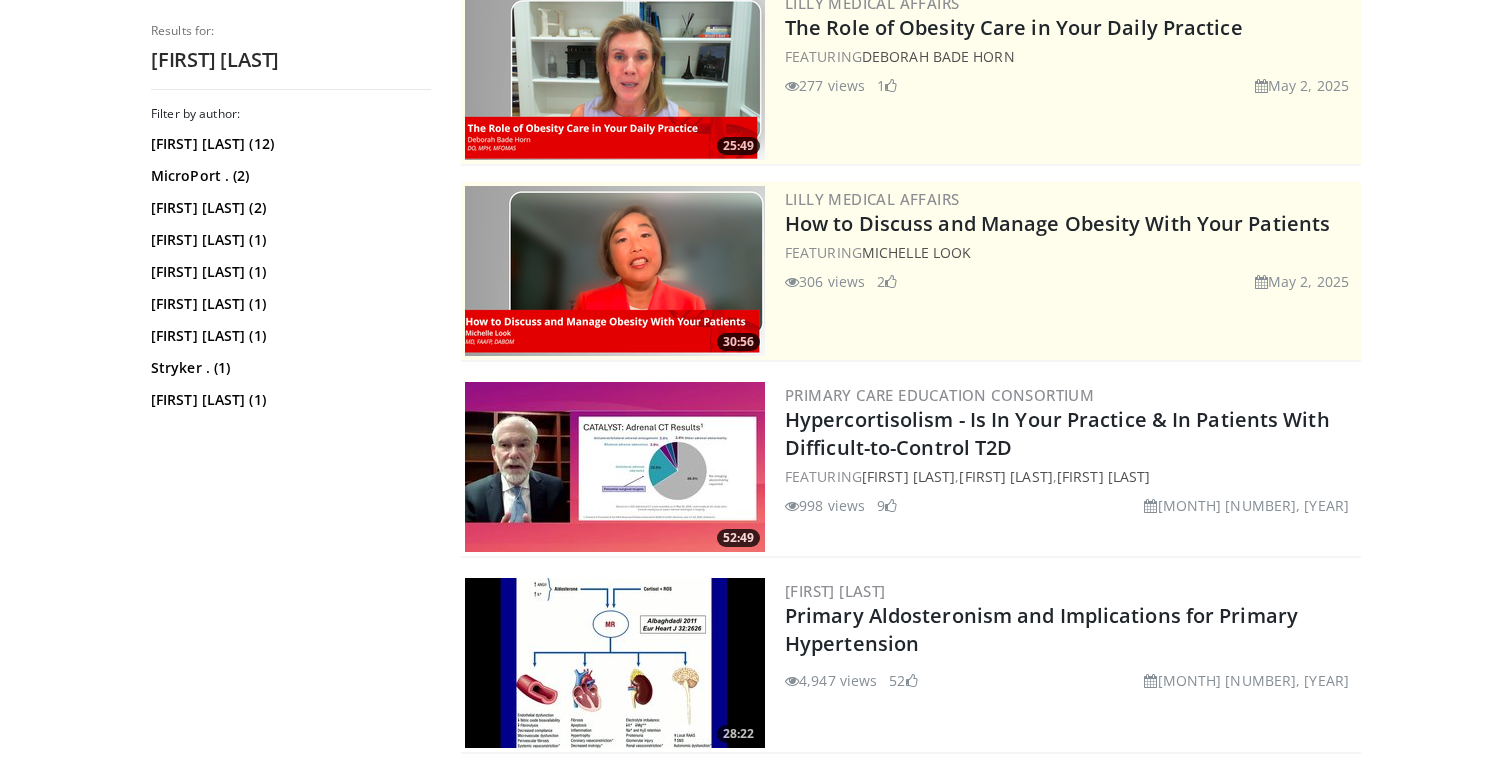 scroll, scrollTop: 237, scrollLeft: 0, axis: vertical 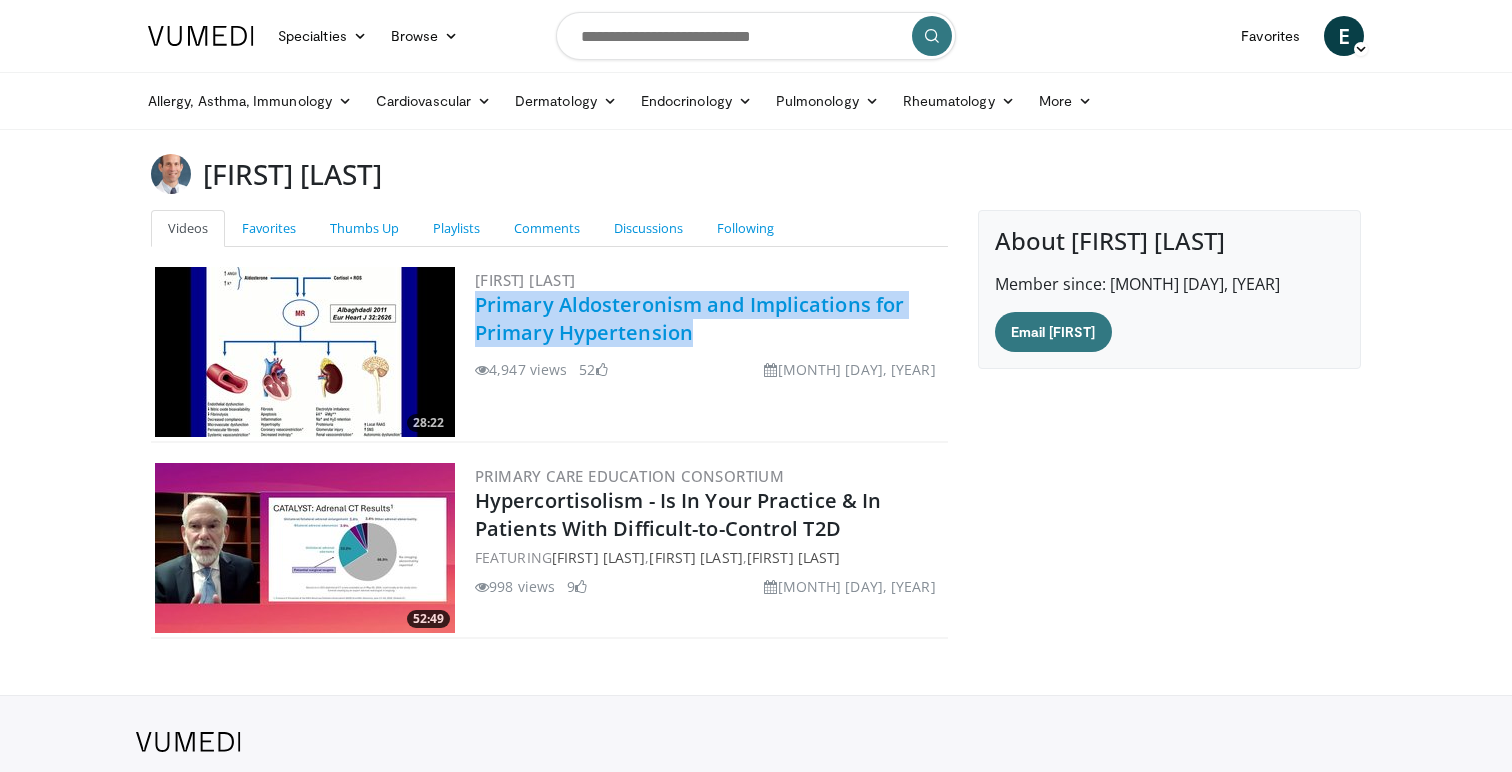 drag, startPoint x: 704, startPoint y: 334, endPoint x: 475, endPoint y: 301, distance: 231.36551 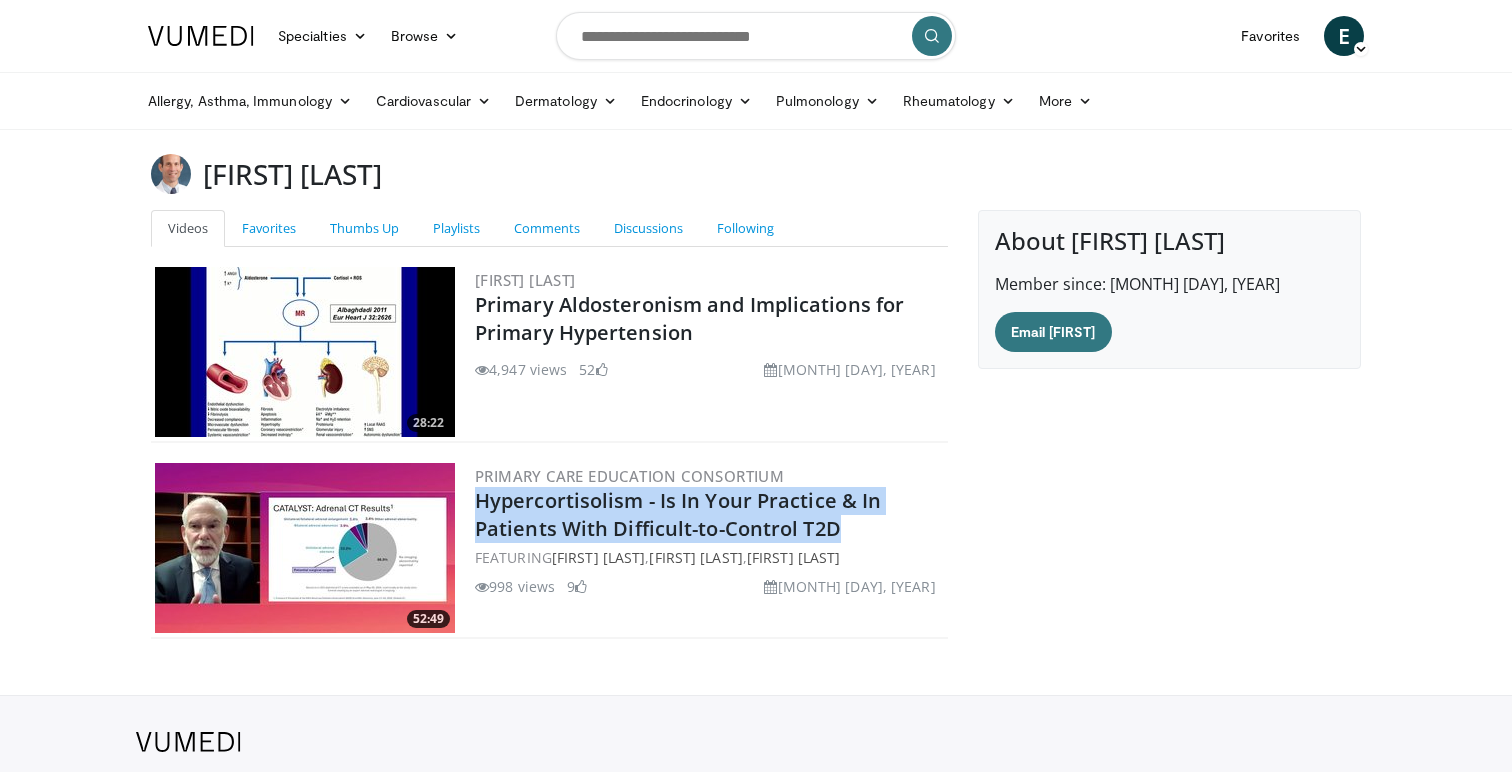 drag, startPoint x: 849, startPoint y: 531, endPoint x: 467, endPoint y: 501, distance: 383.1762 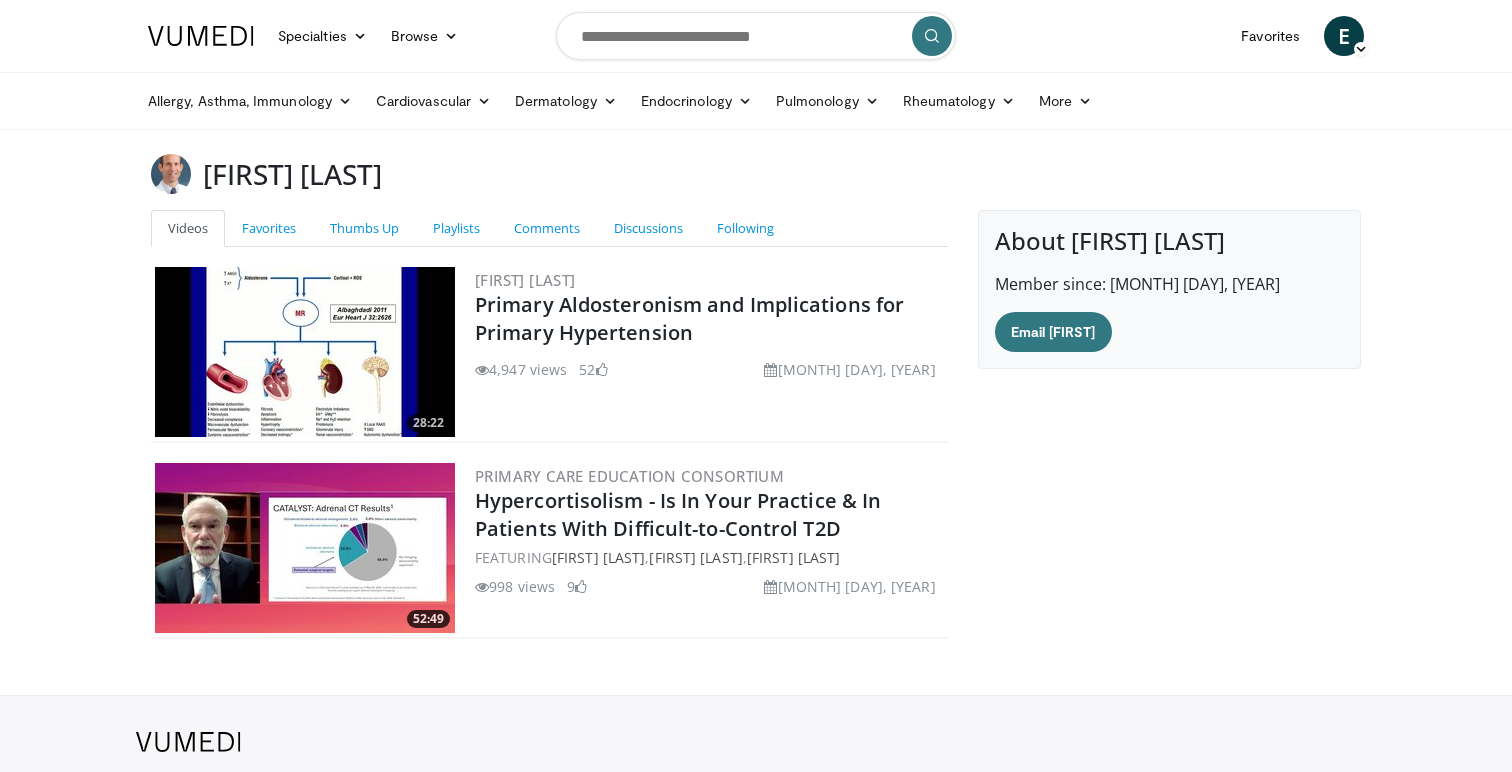 click at bounding box center (756, 36) 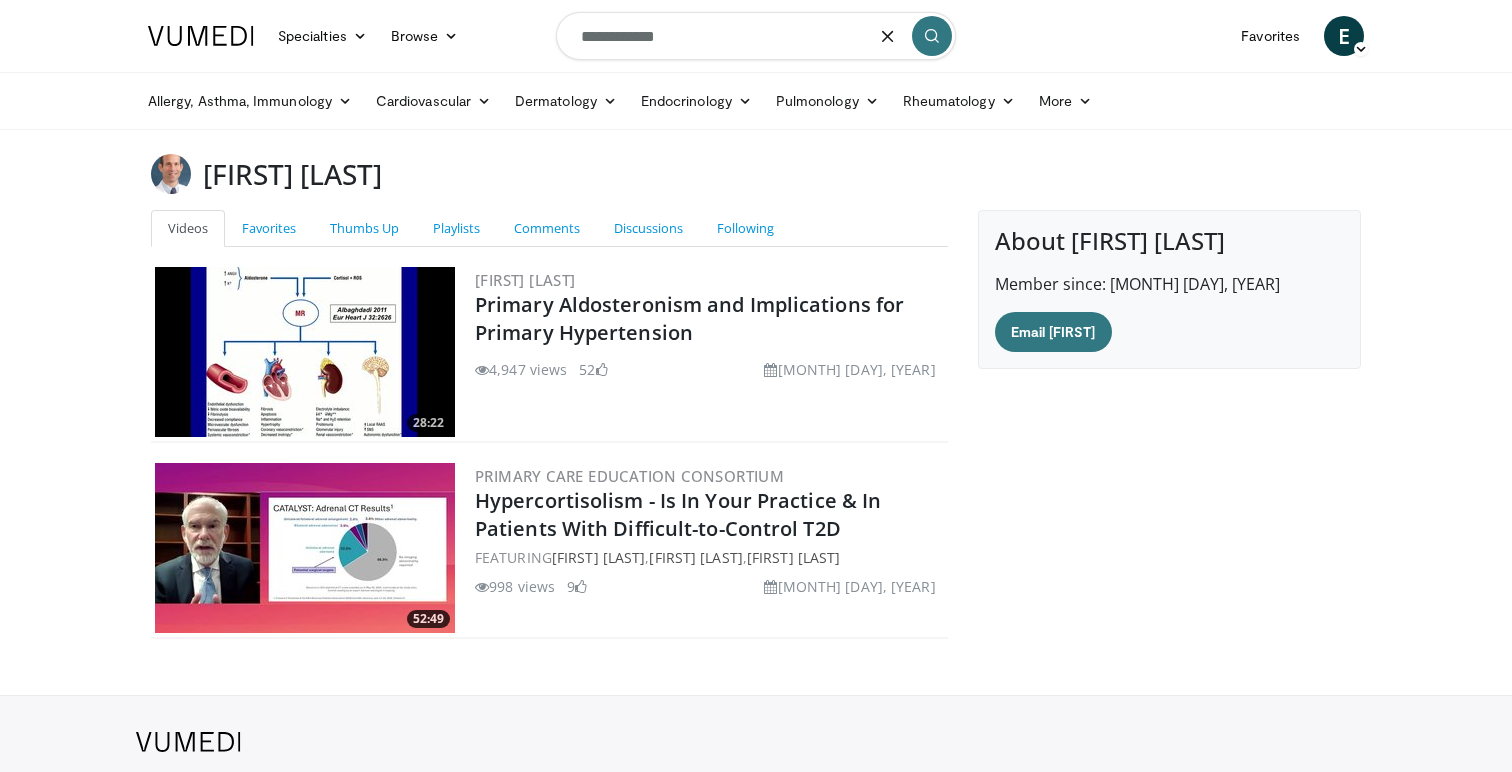 type on "**********" 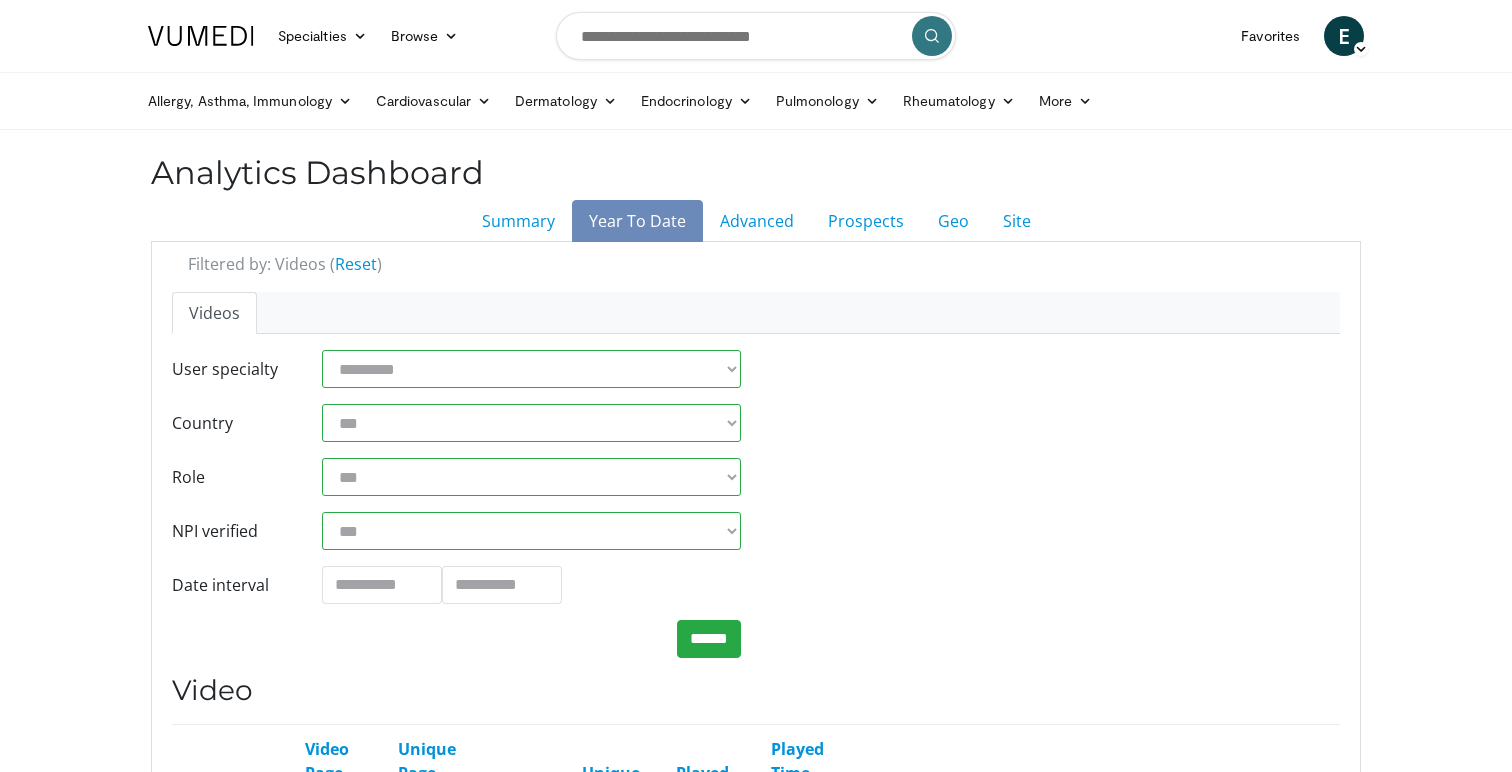 scroll, scrollTop: 262, scrollLeft: 0, axis: vertical 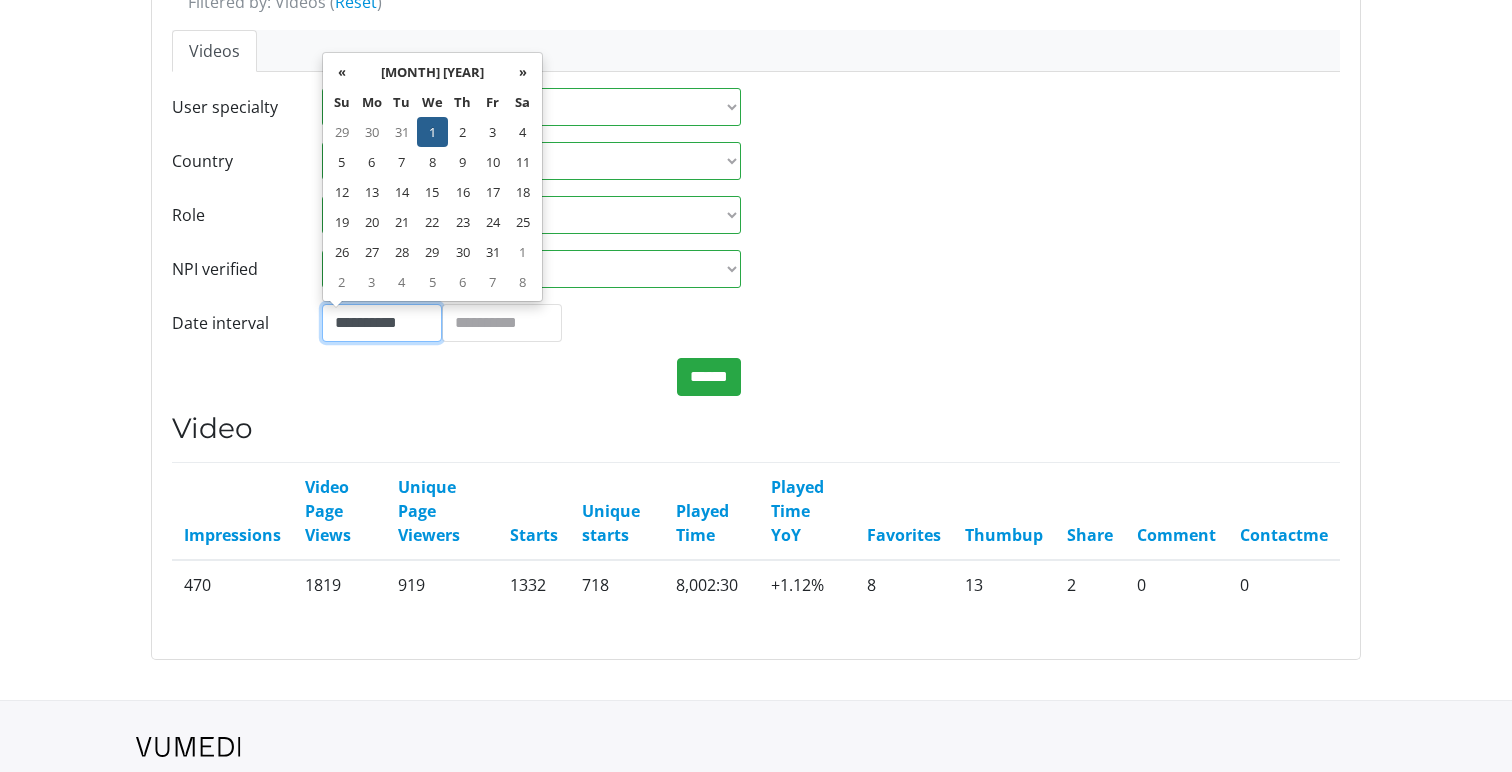 click on "**********" at bounding box center (382, 323) 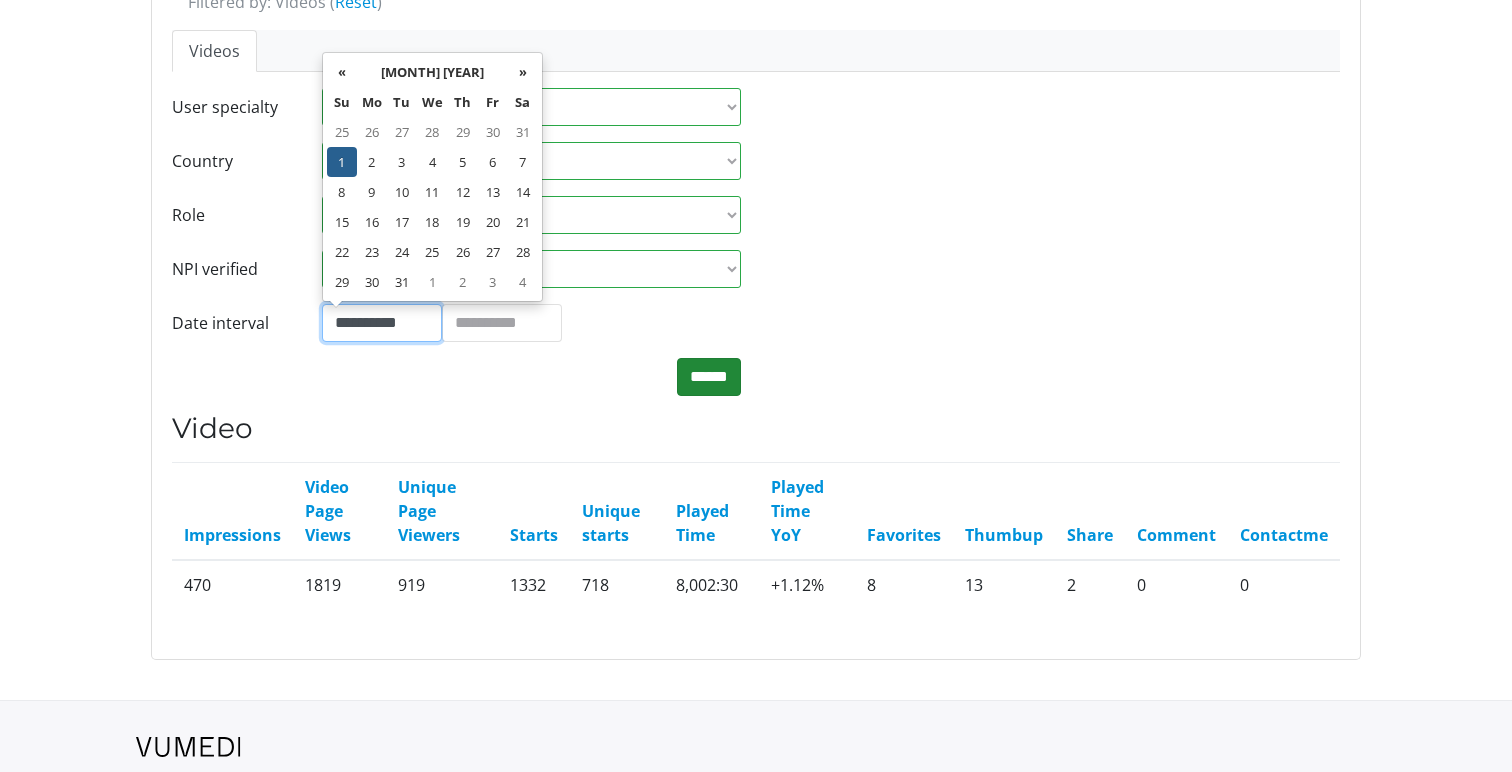 type on "**********" 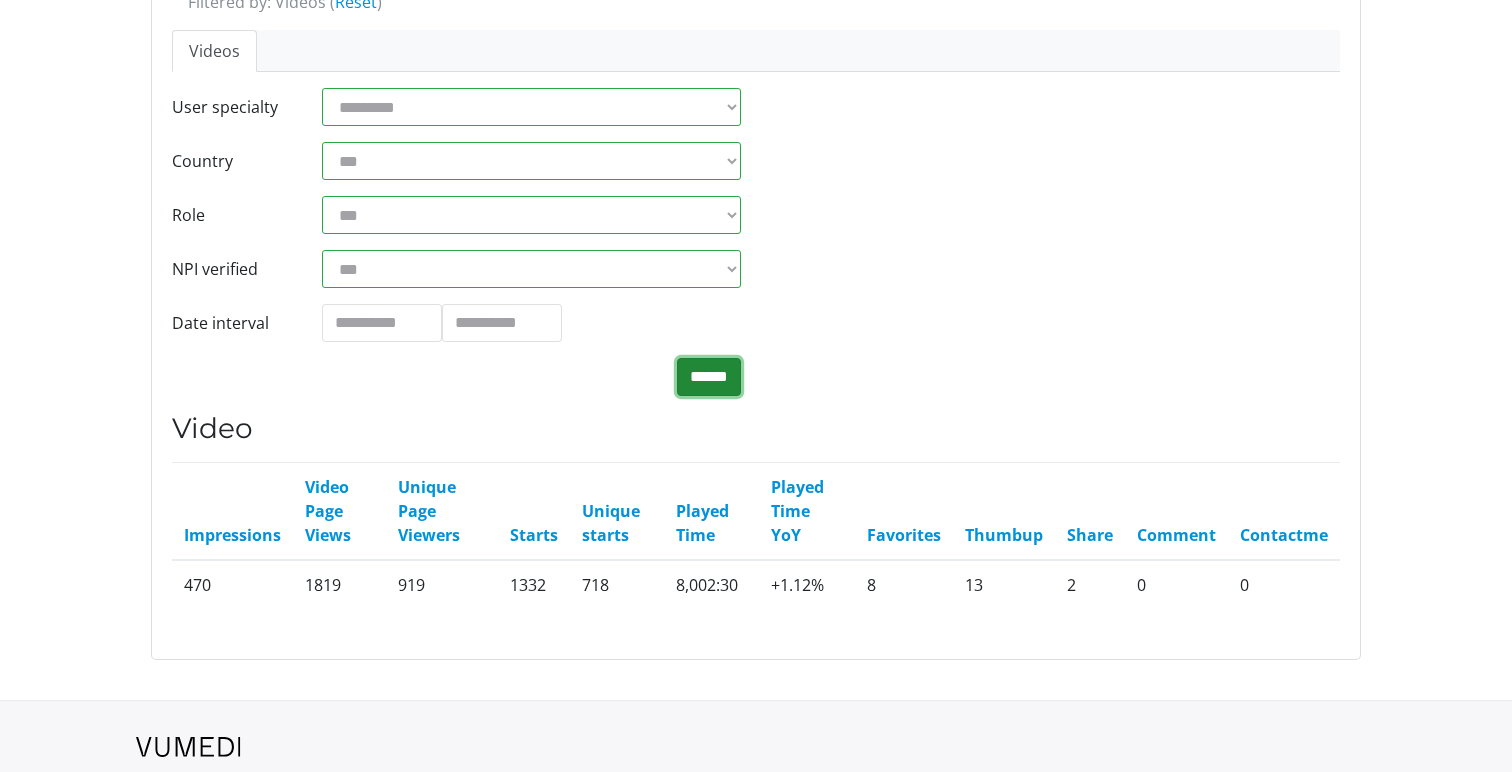 click on "******" at bounding box center (709, 377) 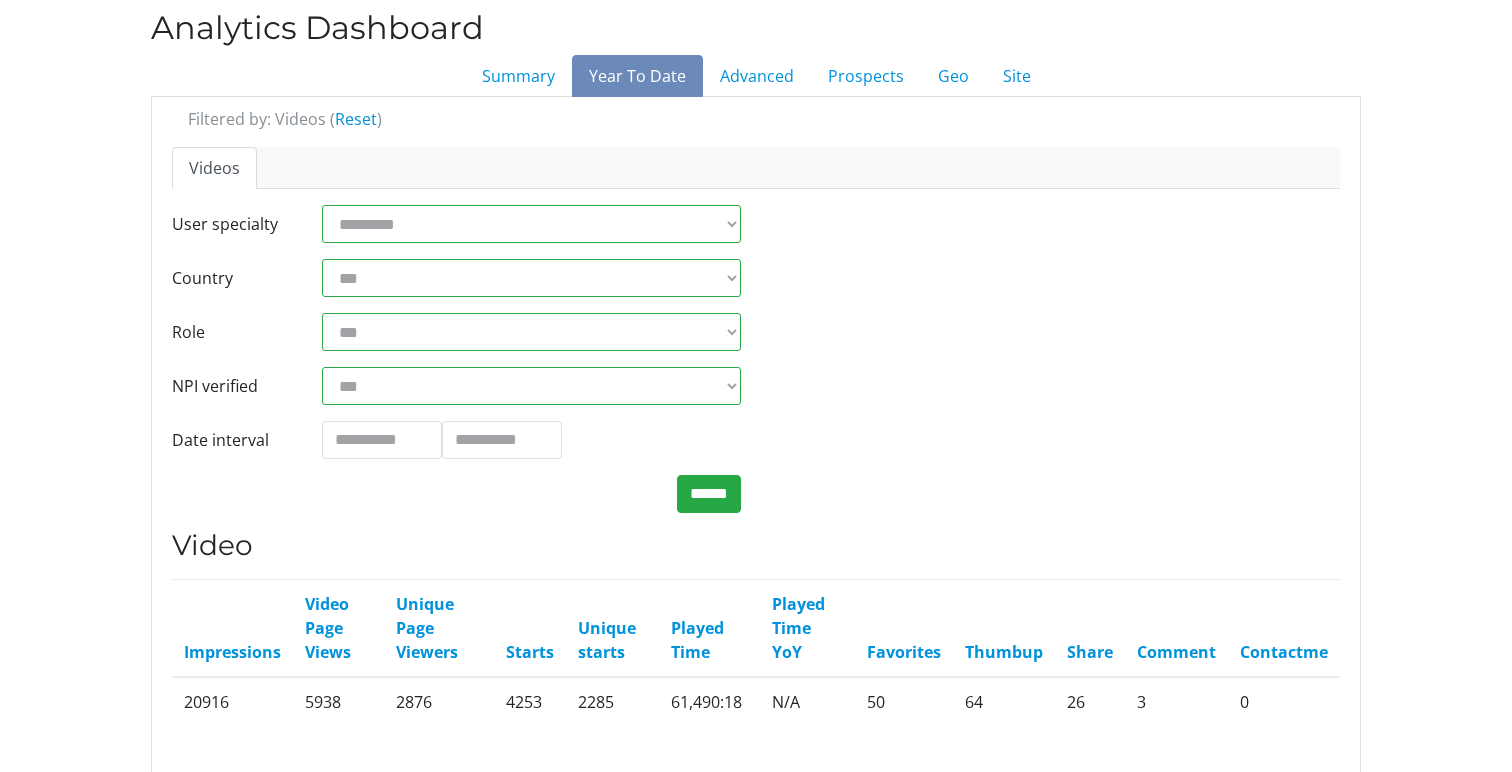 scroll, scrollTop: 234, scrollLeft: 0, axis: vertical 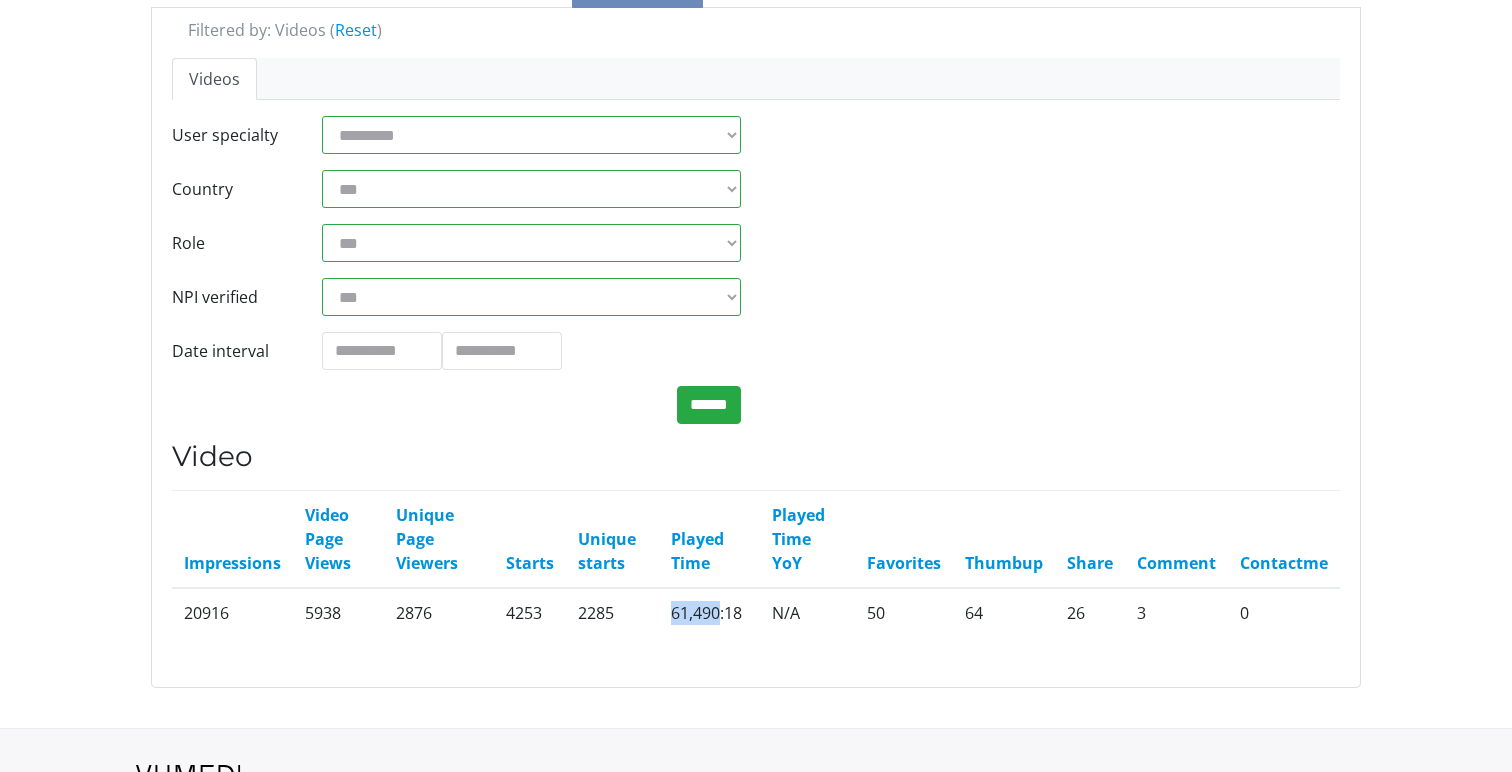drag, startPoint x: 671, startPoint y: 609, endPoint x: 723, endPoint y: 611, distance: 52.03845 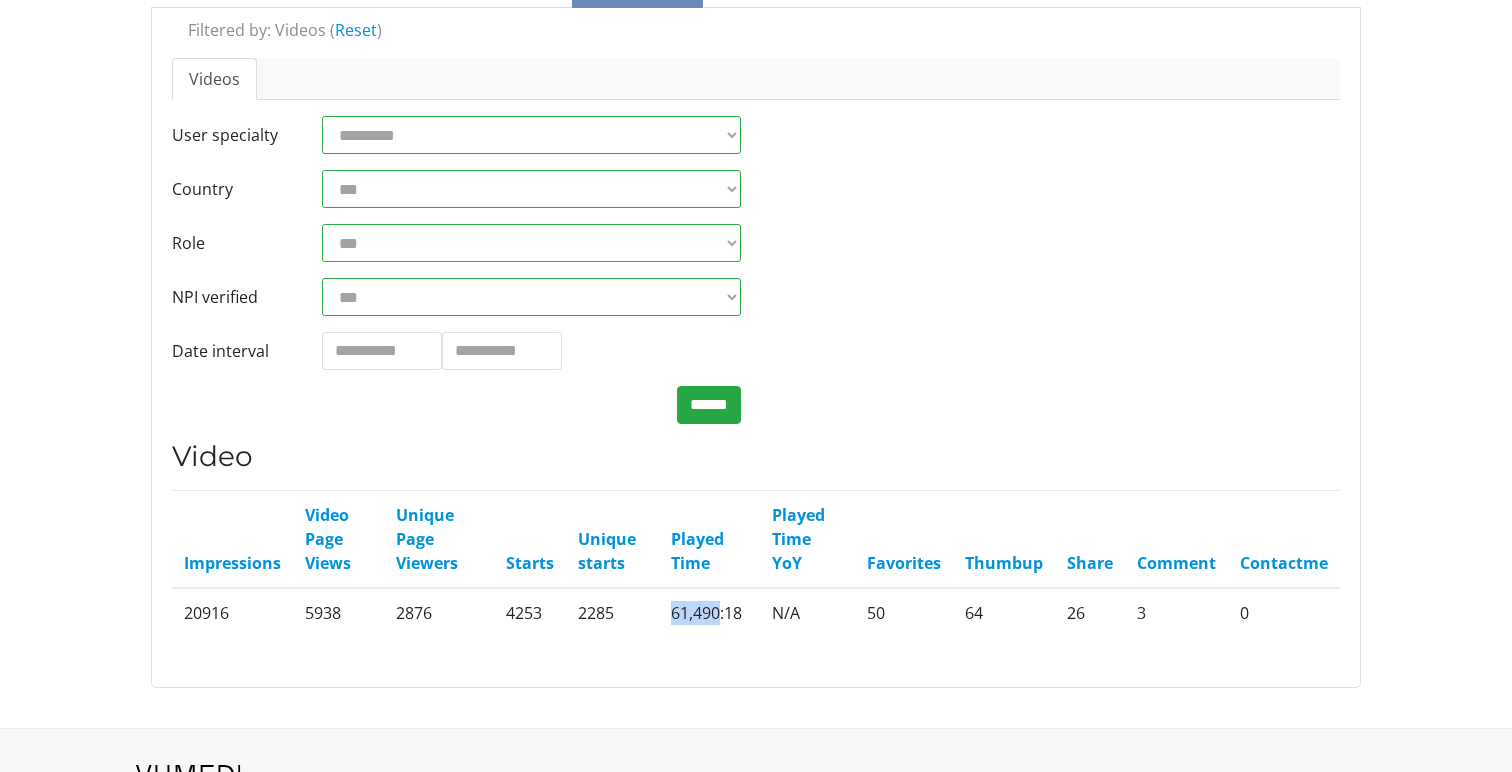 click on "61,490:18" at bounding box center [709, 612] 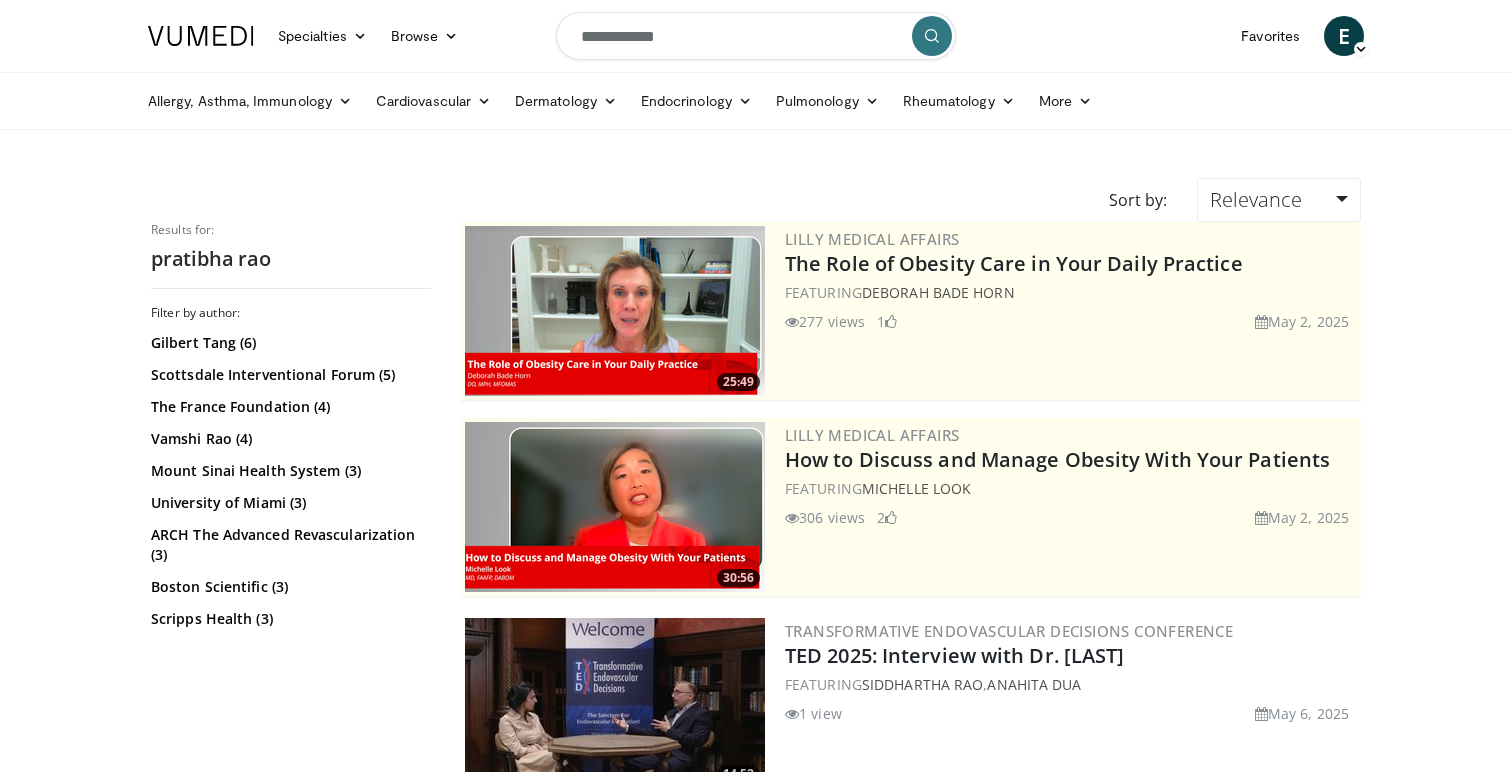 scroll, scrollTop: 0, scrollLeft: 0, axis: both 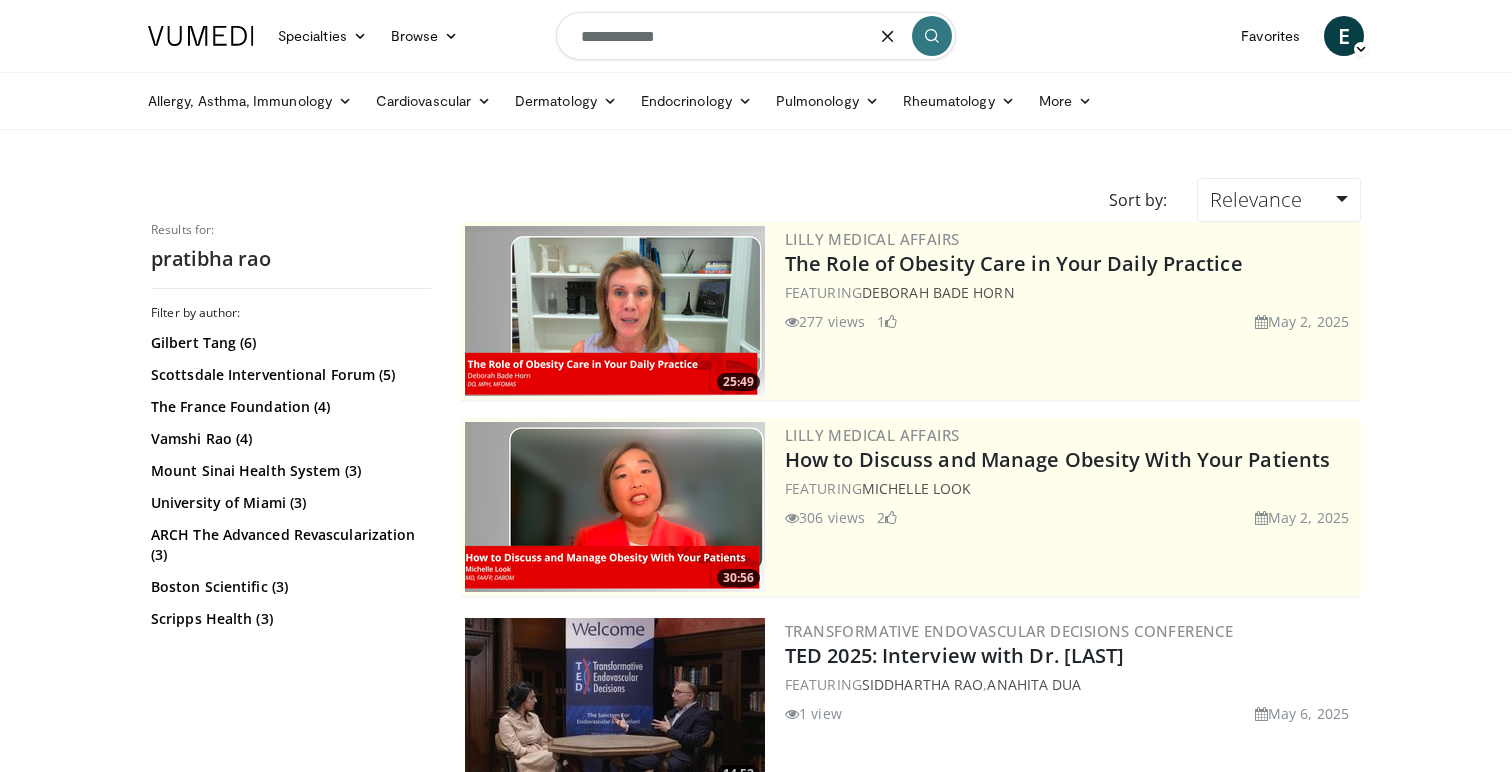 click on "**********" at bounding box center (756, 36) 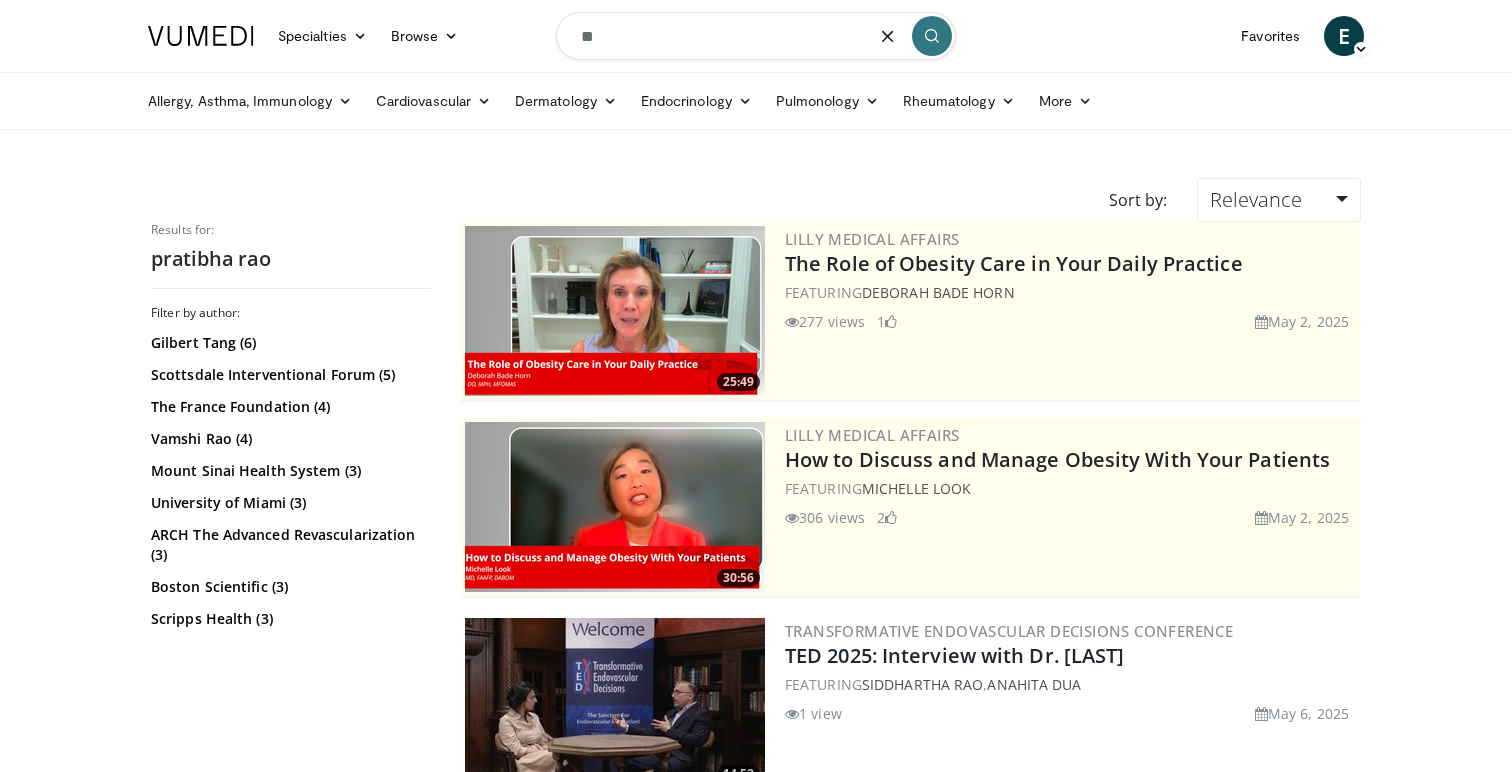 type on "*" 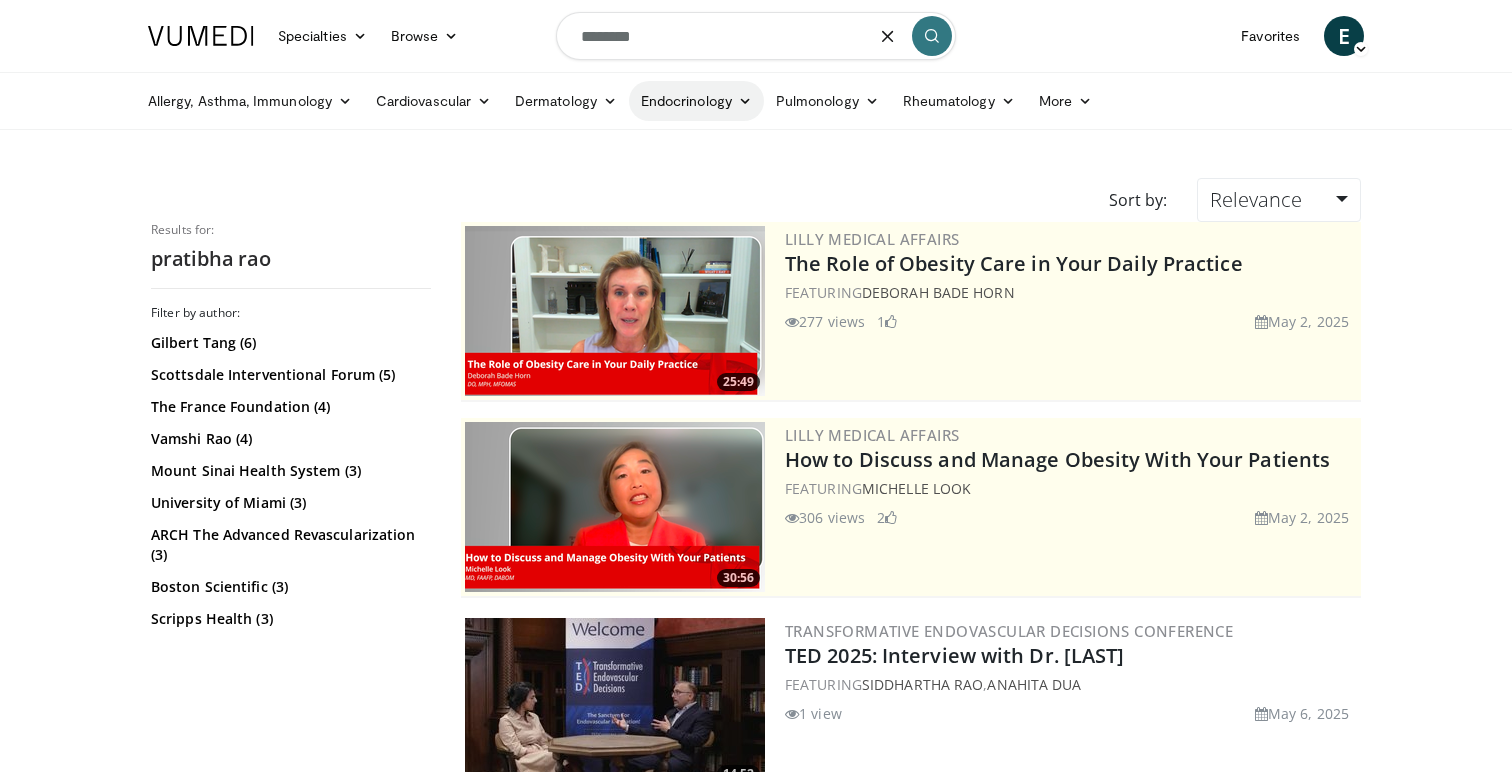 type on "********" 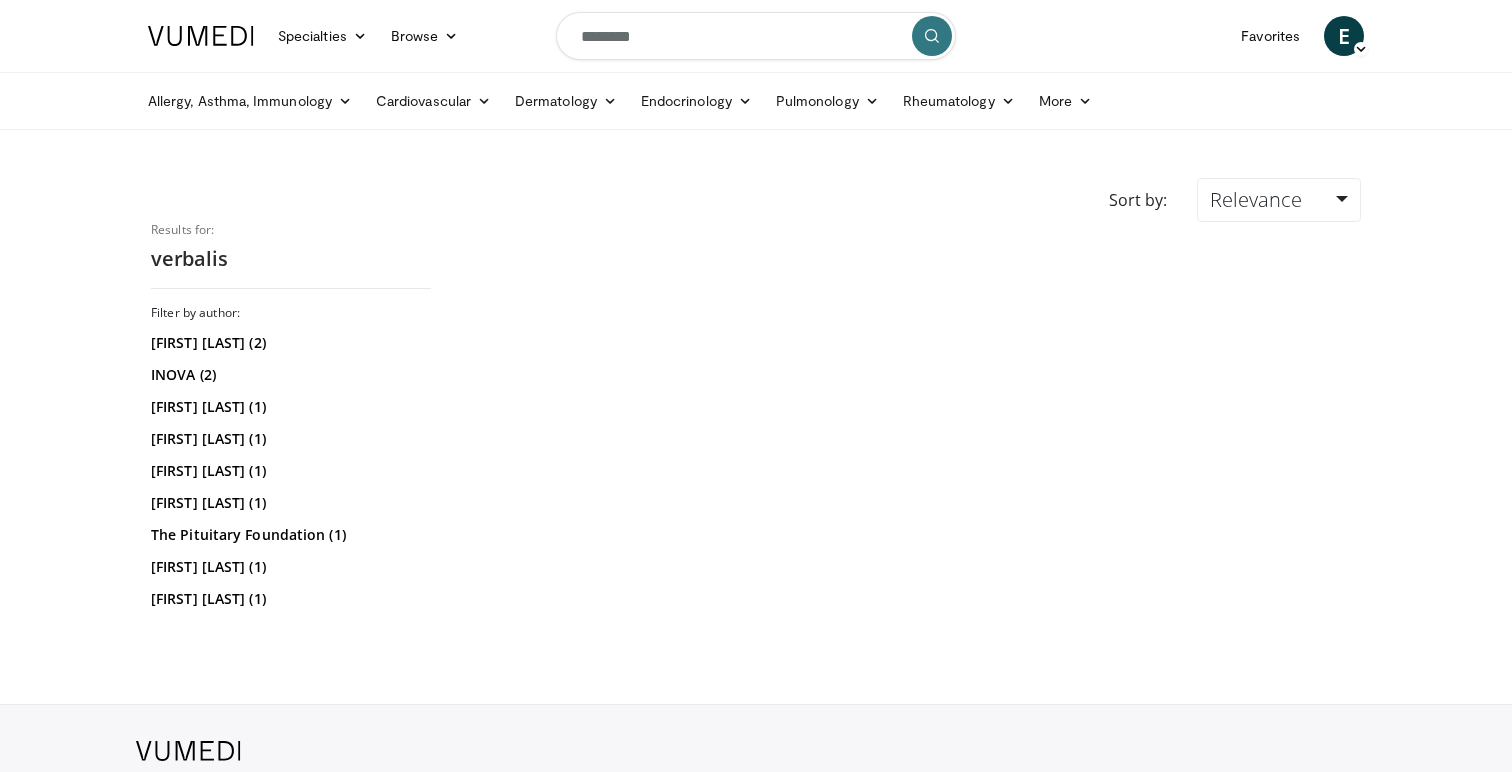 scroll, scrollTop: 0, scrollLeft: 0, axis: both 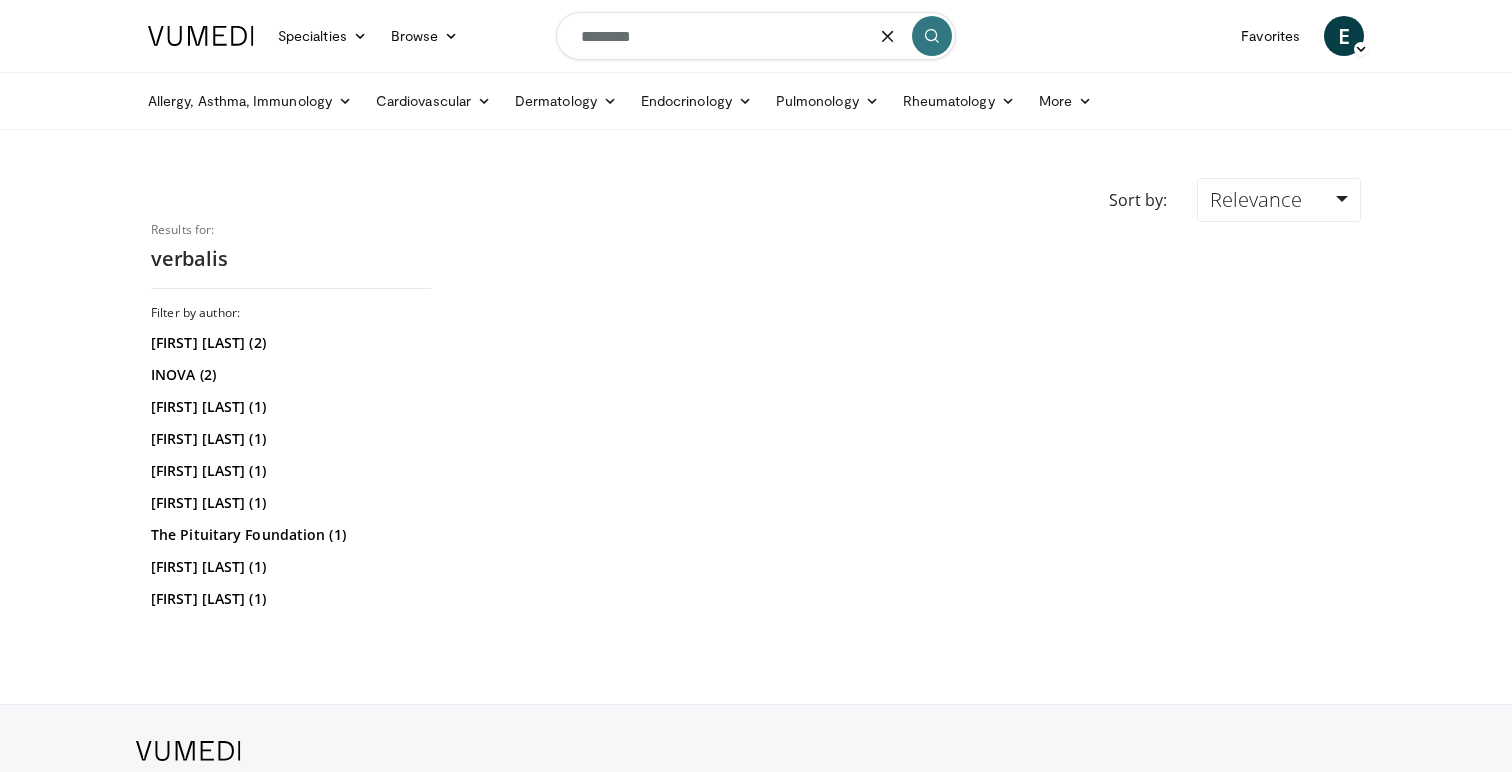 click on "********" at bounding box center (756, 36) 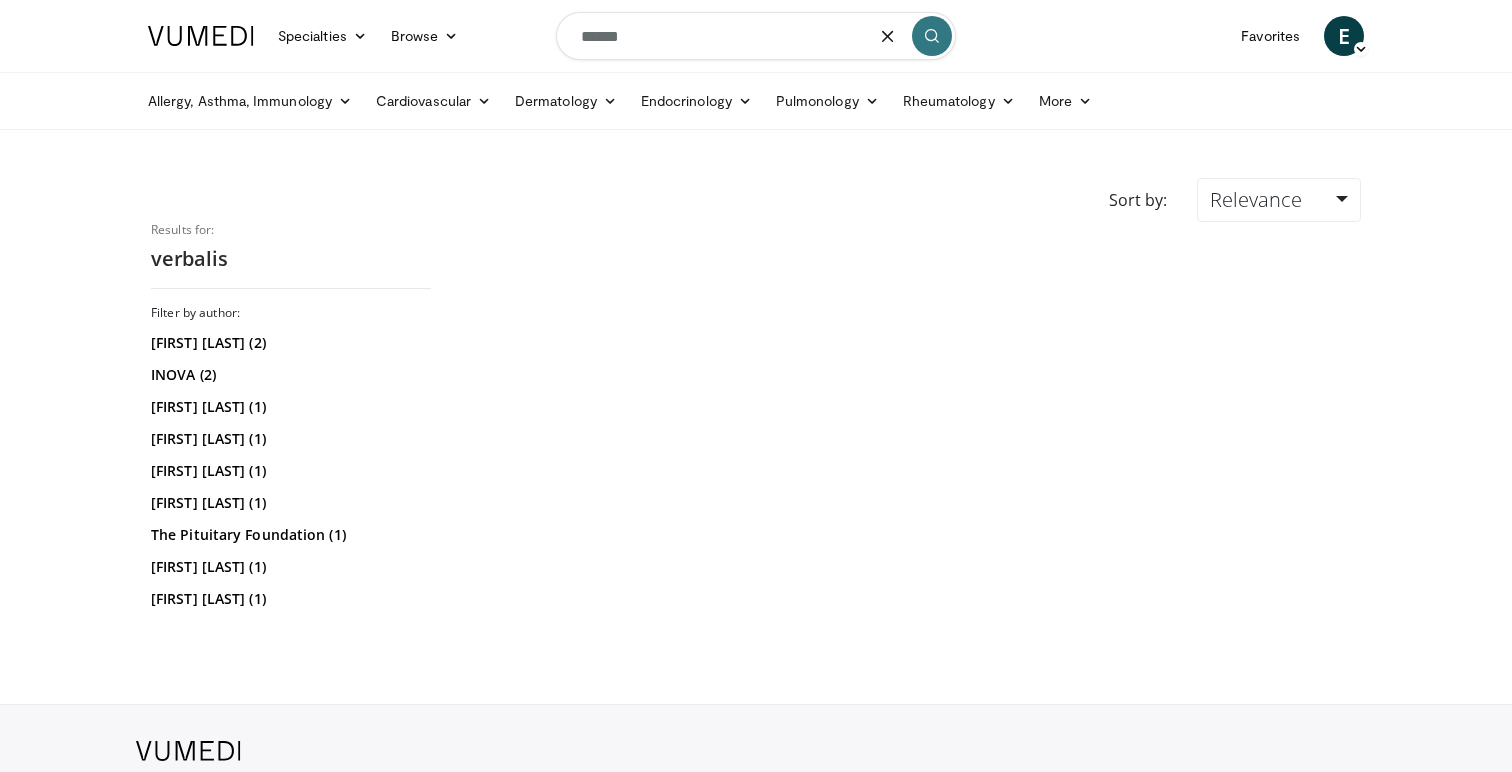 type on "******" 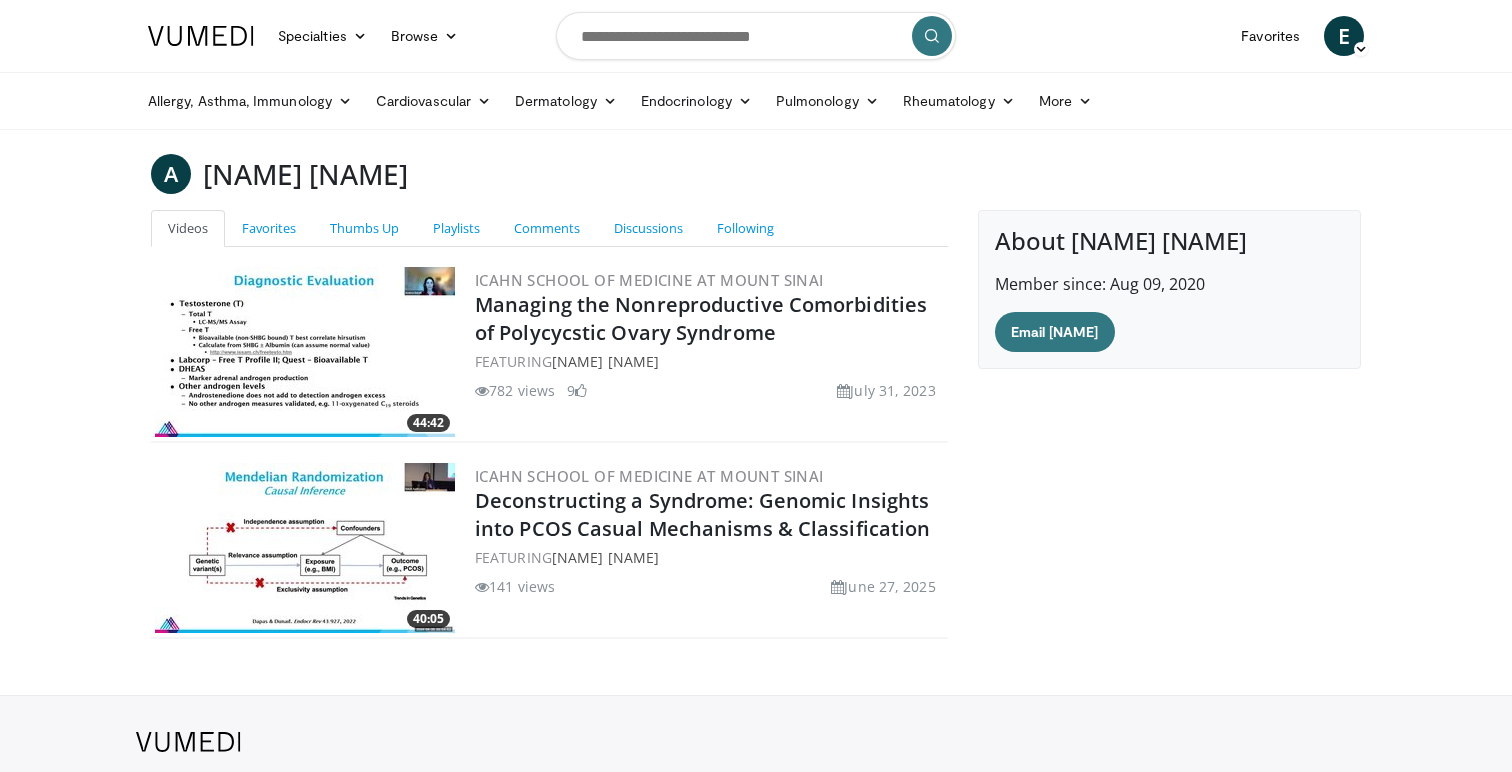 scroll, scrollTop: 0, scrollLeft: 0, axis: both 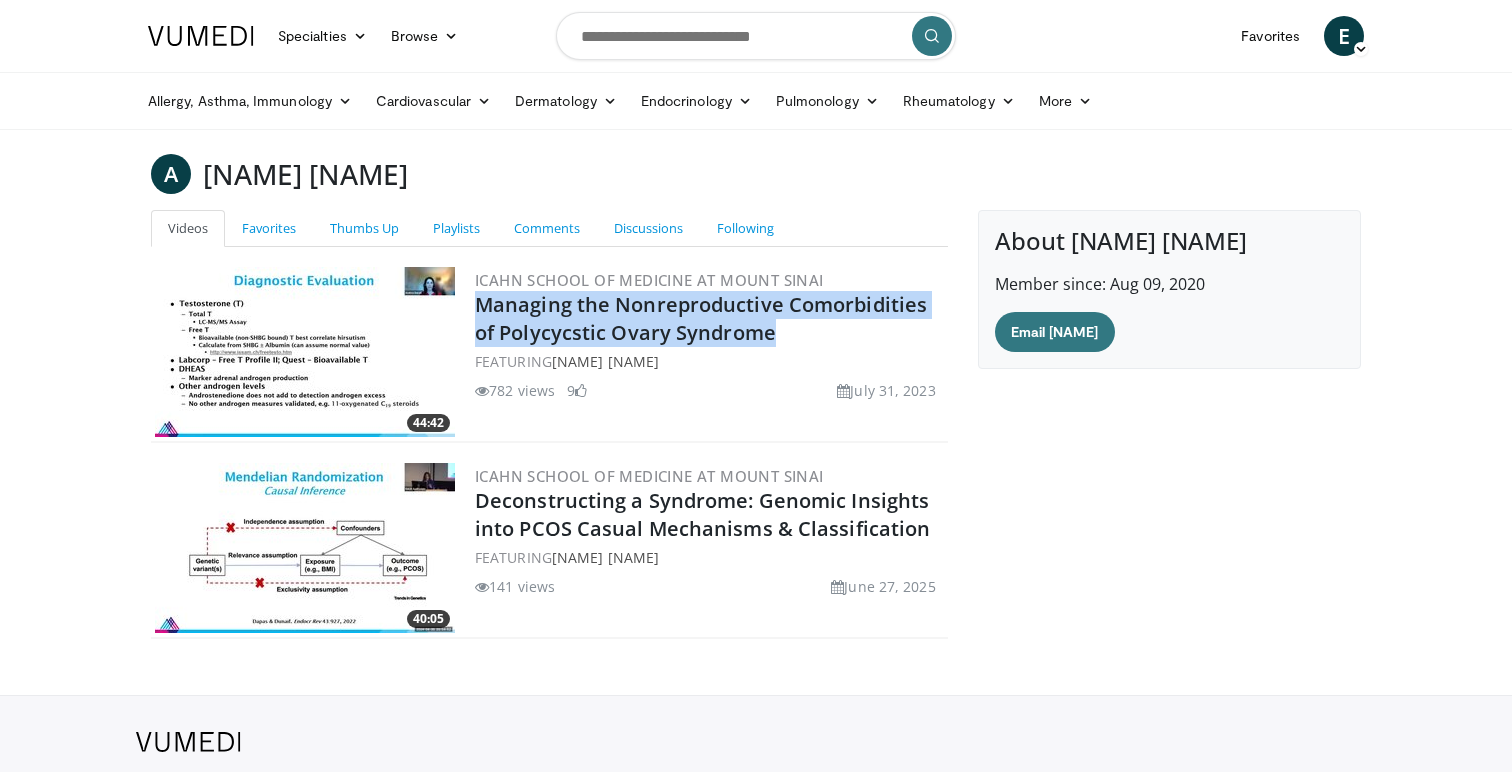 drag, startPoint x: 791, startPoint y: 336, endPoint x: 474, endPoint y: 311, distance: 317.98428 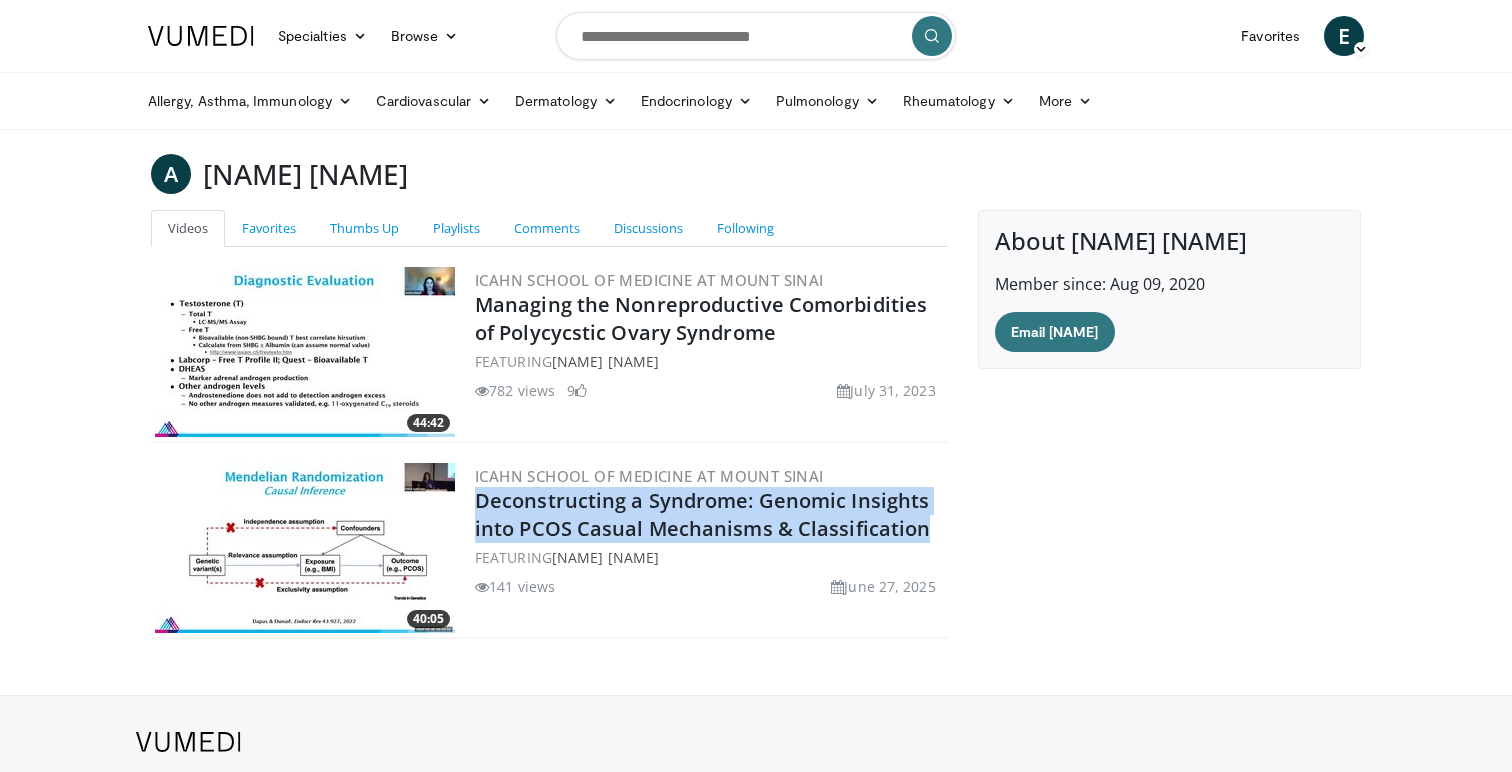 drag, startPoint x: 942, startPoint y: 536, endPoint x: 468, endPoint y: 507, distance: 474.8863 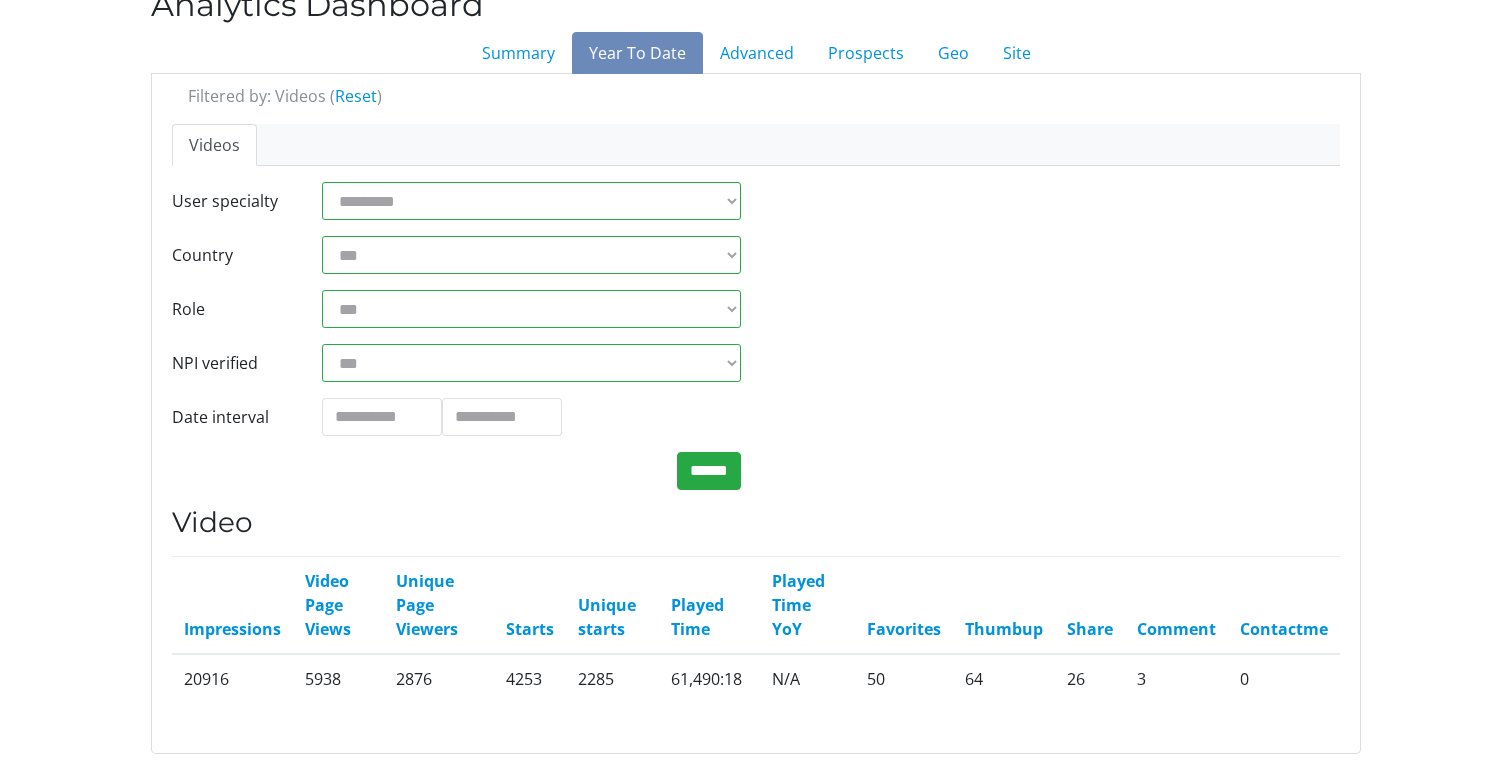 scroll, scrollTop: 161, scrollLeft: 0, axis: vertical 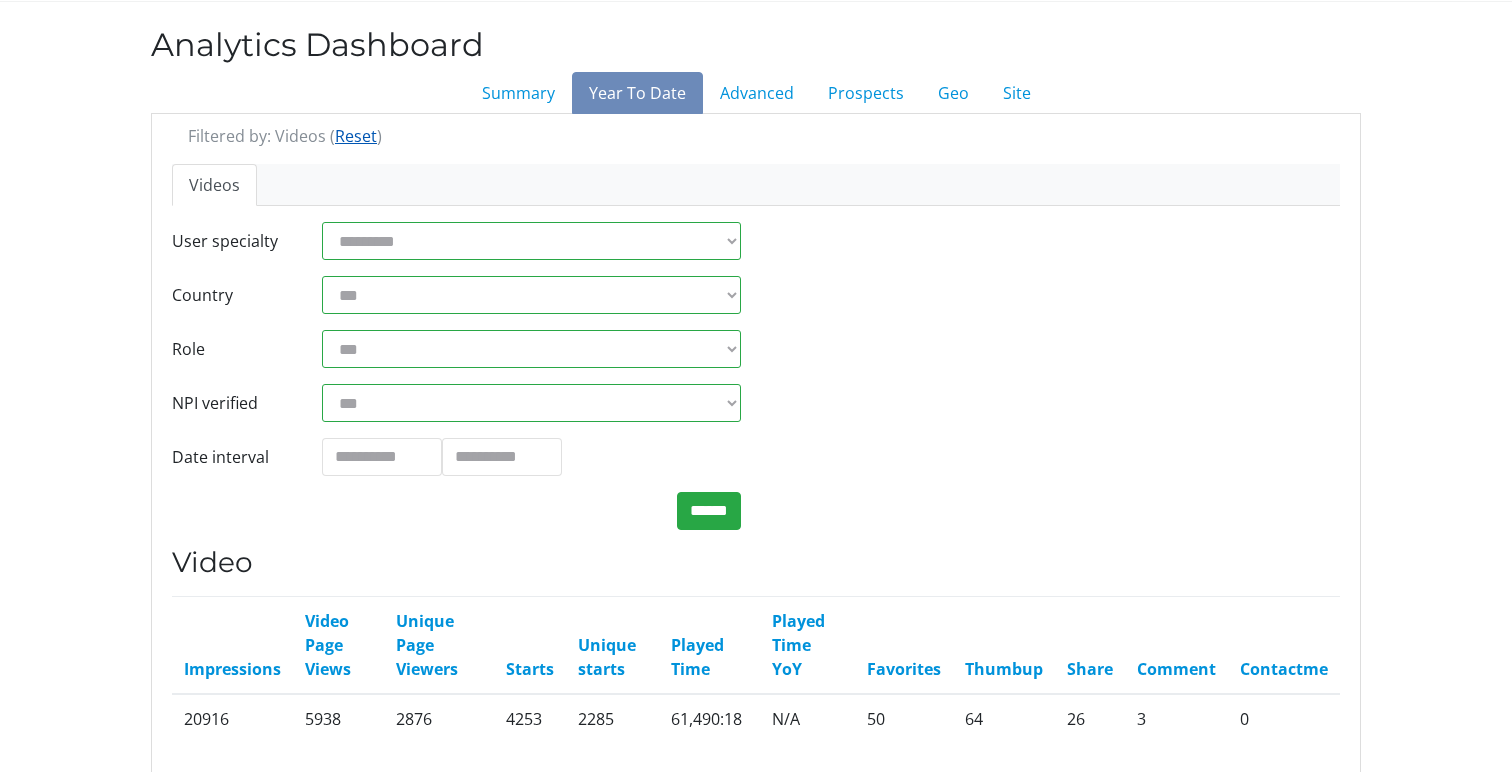 click on "Reset" at bounding box center (356, 136) 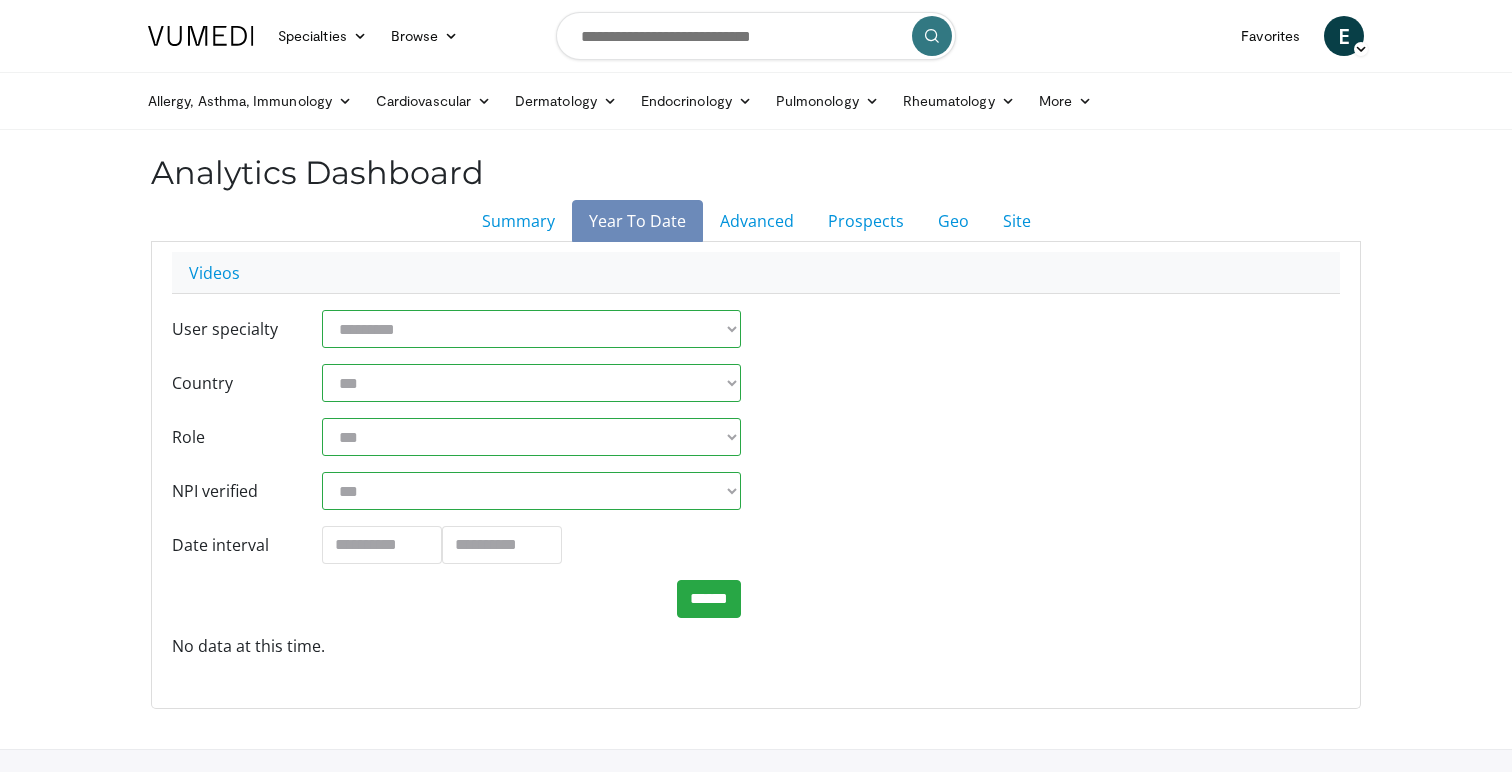 scroll, scrollTop: 0, scrollLeft: 0, axis: both 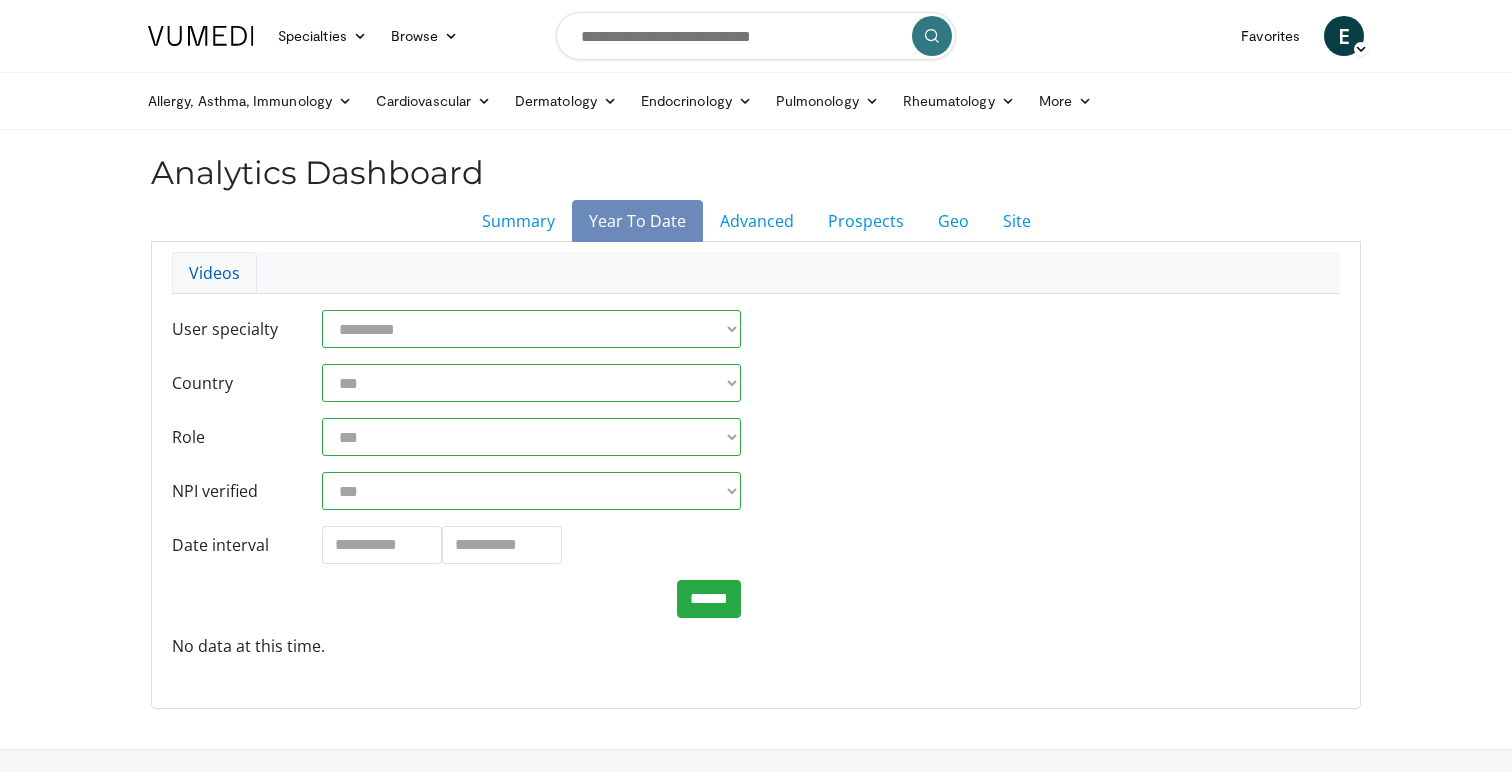 click on "Videos" at bounding box center (214, 273) 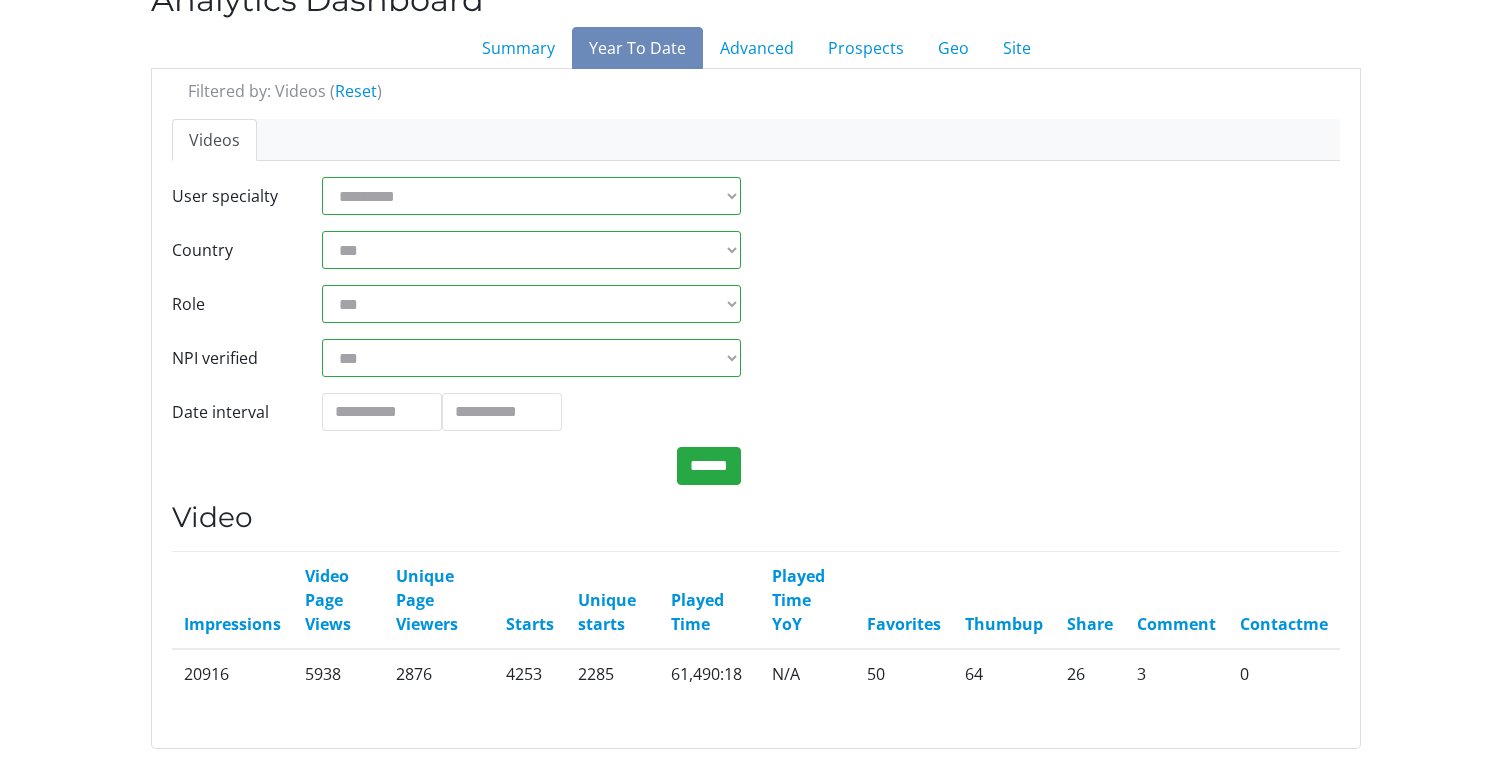 scroll, scrollTop: 0, scrollLeft: 0, axis: both 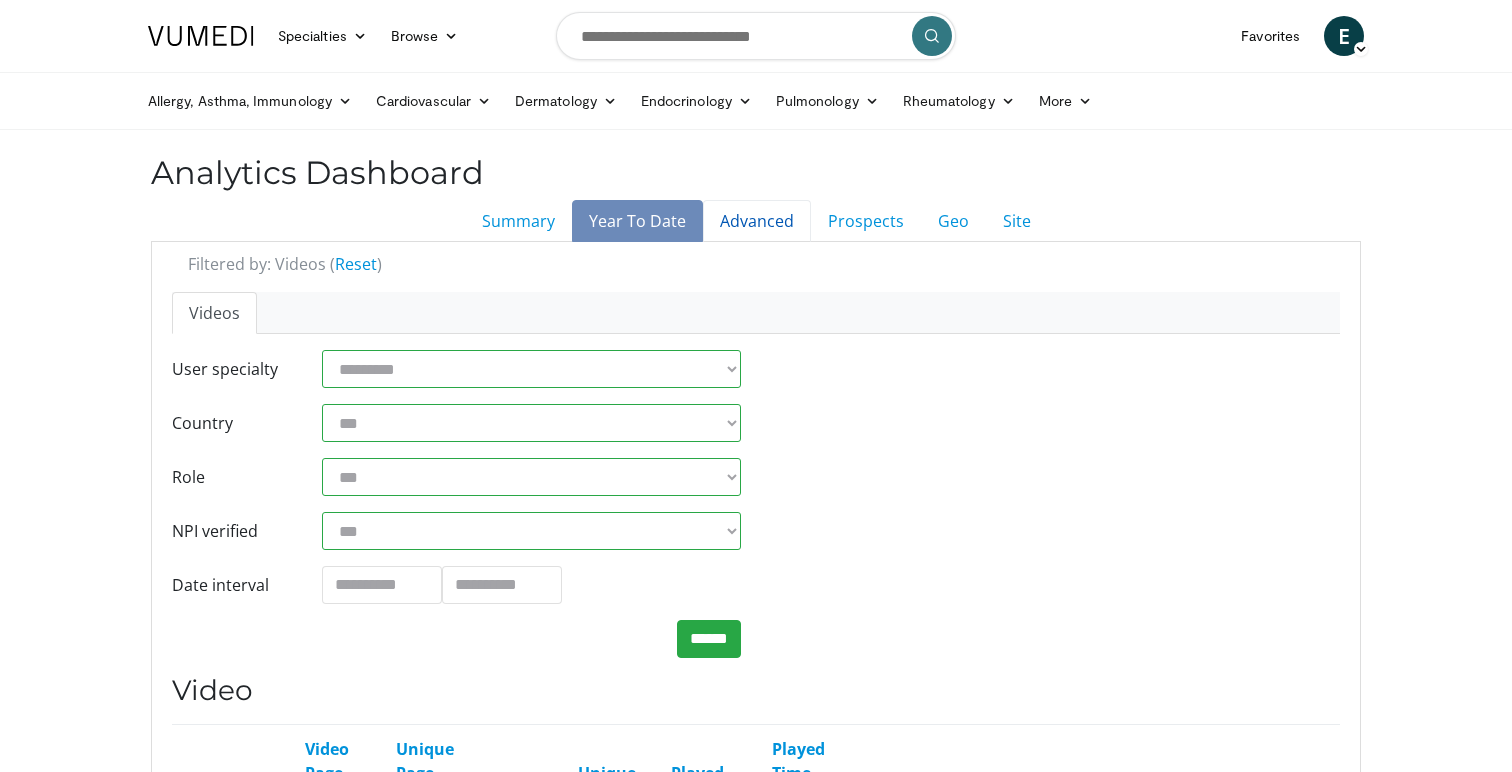 click on "Advanced" at bounding box center [757, 221] 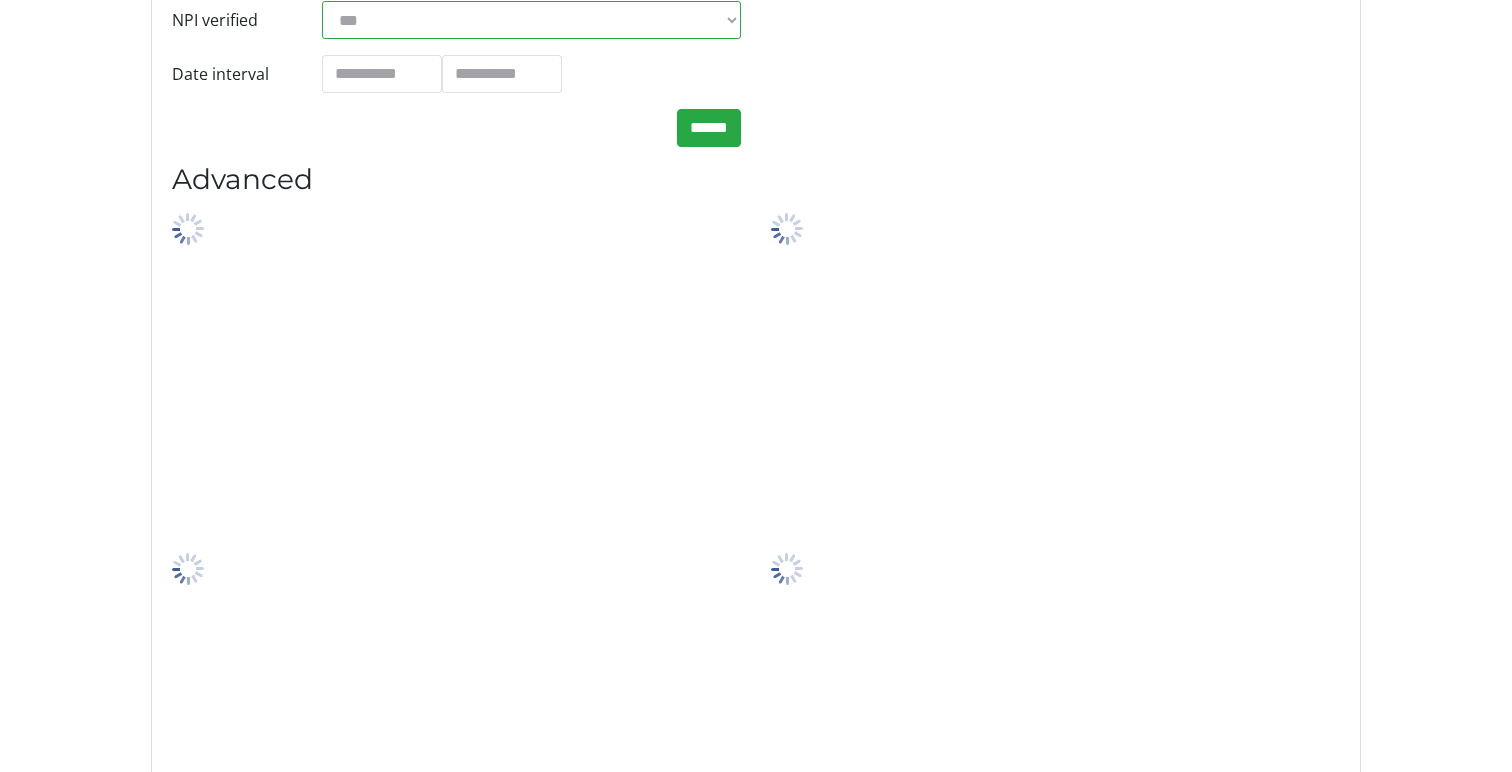scroll, scrollTop: 501, scrollLeft: 0, axis: vertical 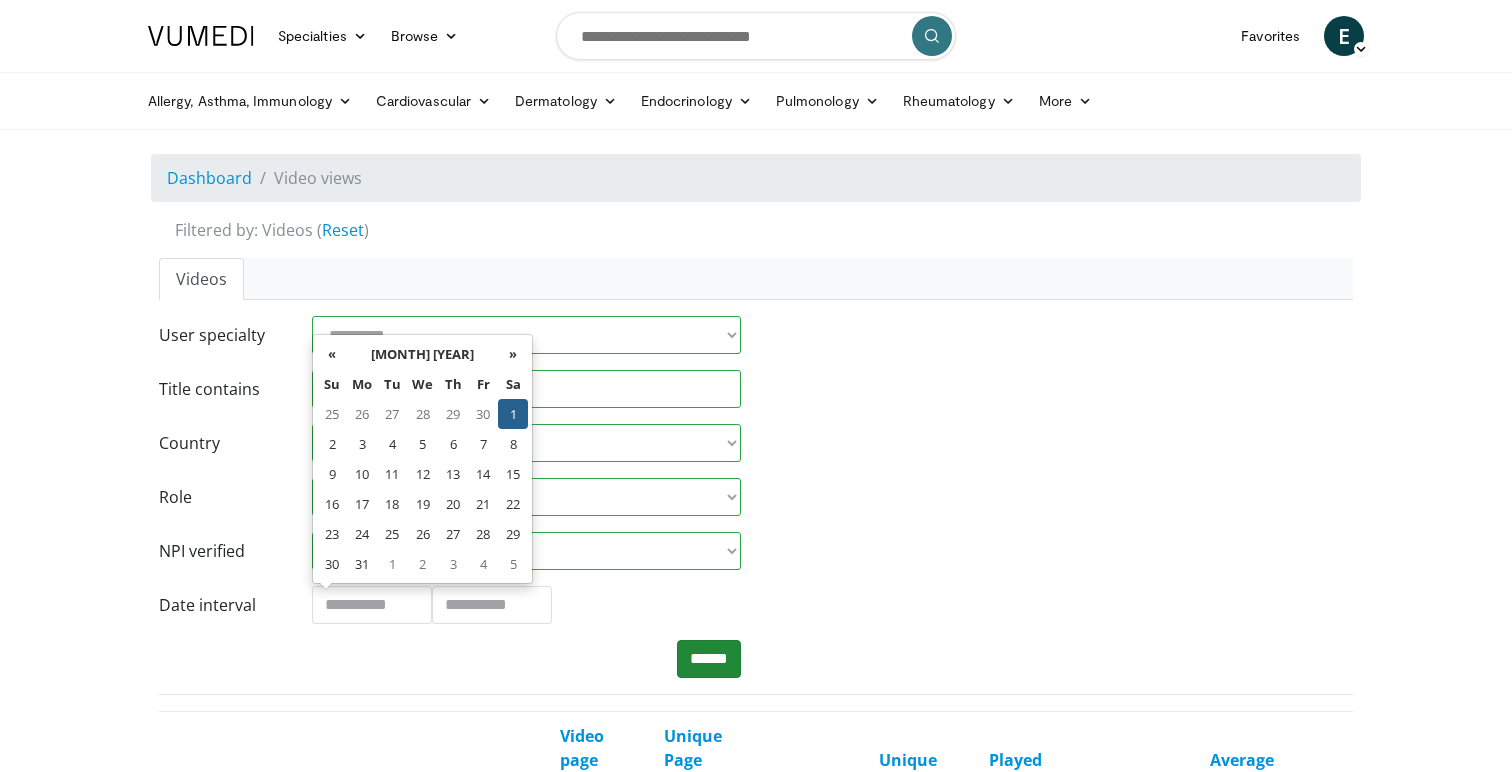 type on "**********" 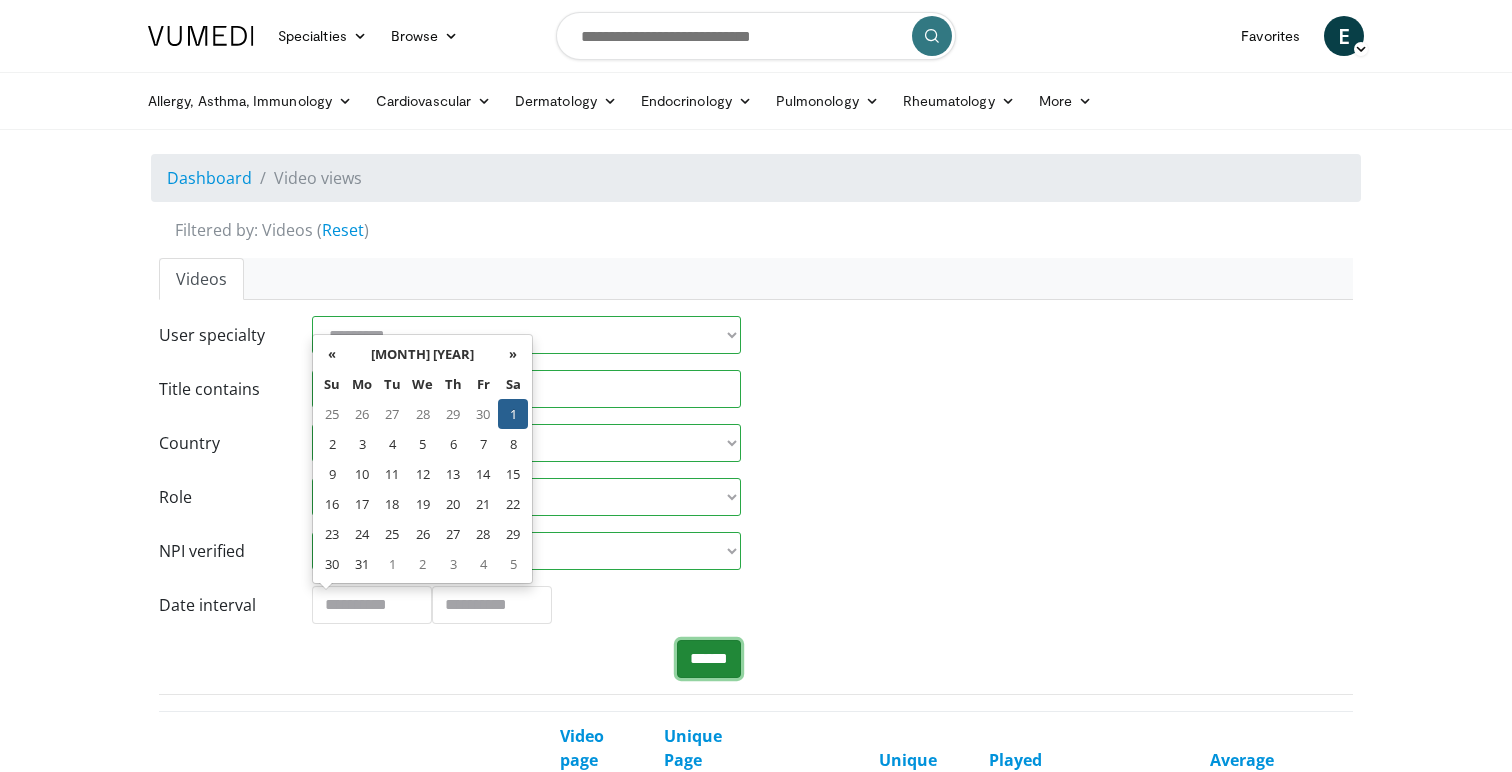 click on "******" at bounding box center (709, 659) 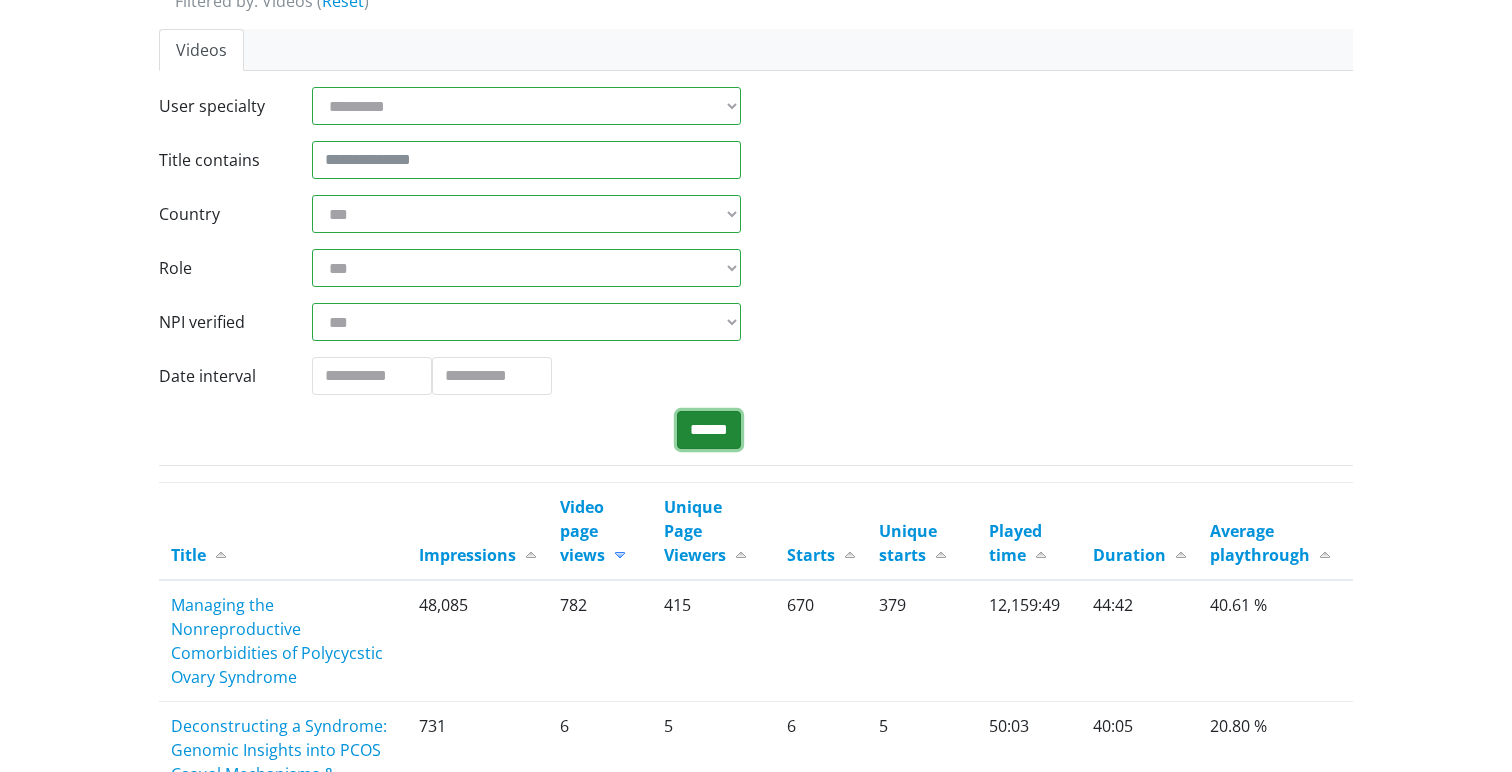 scroll, scrollTop: 235, scrollLeft: 0, axis: vertical 